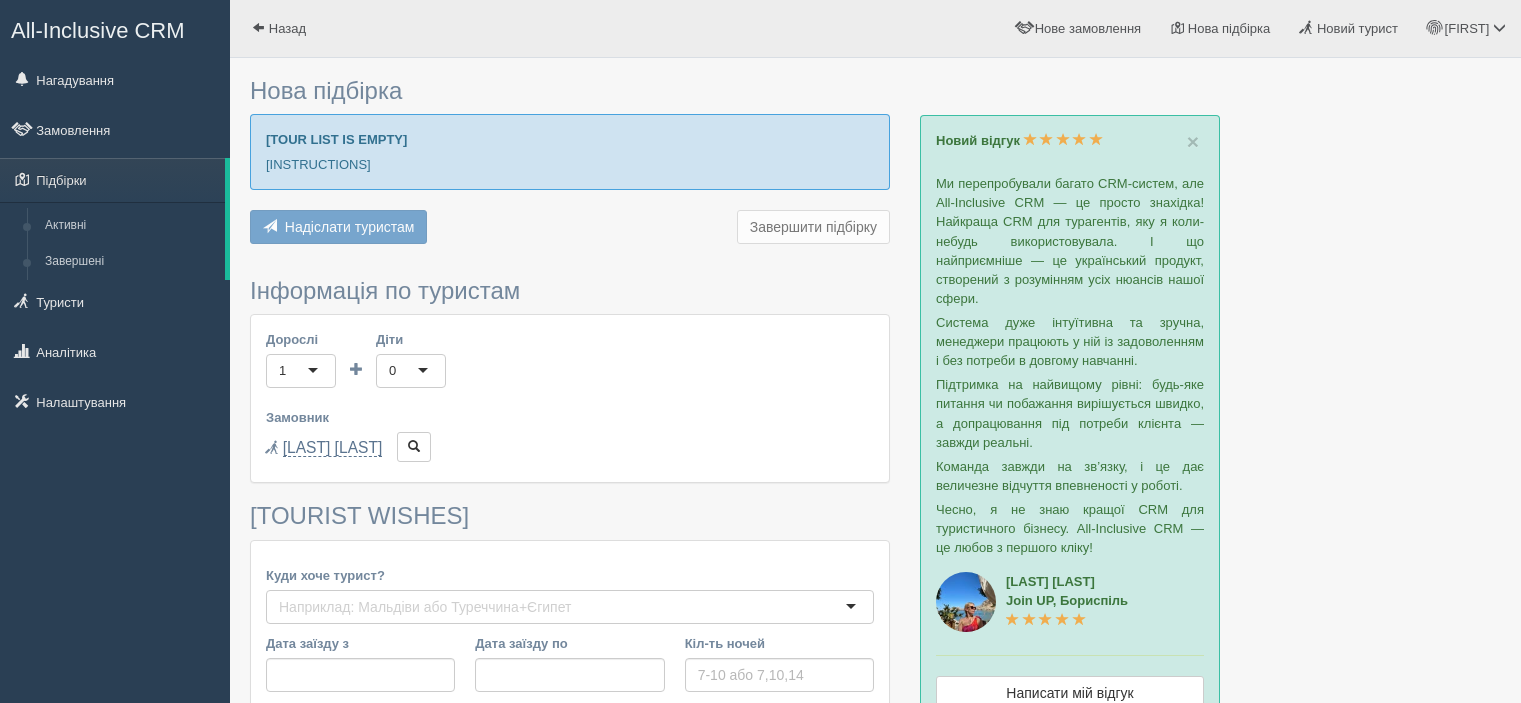 scroll, scrollTop: 0, scrollLeft: 0, axis: both 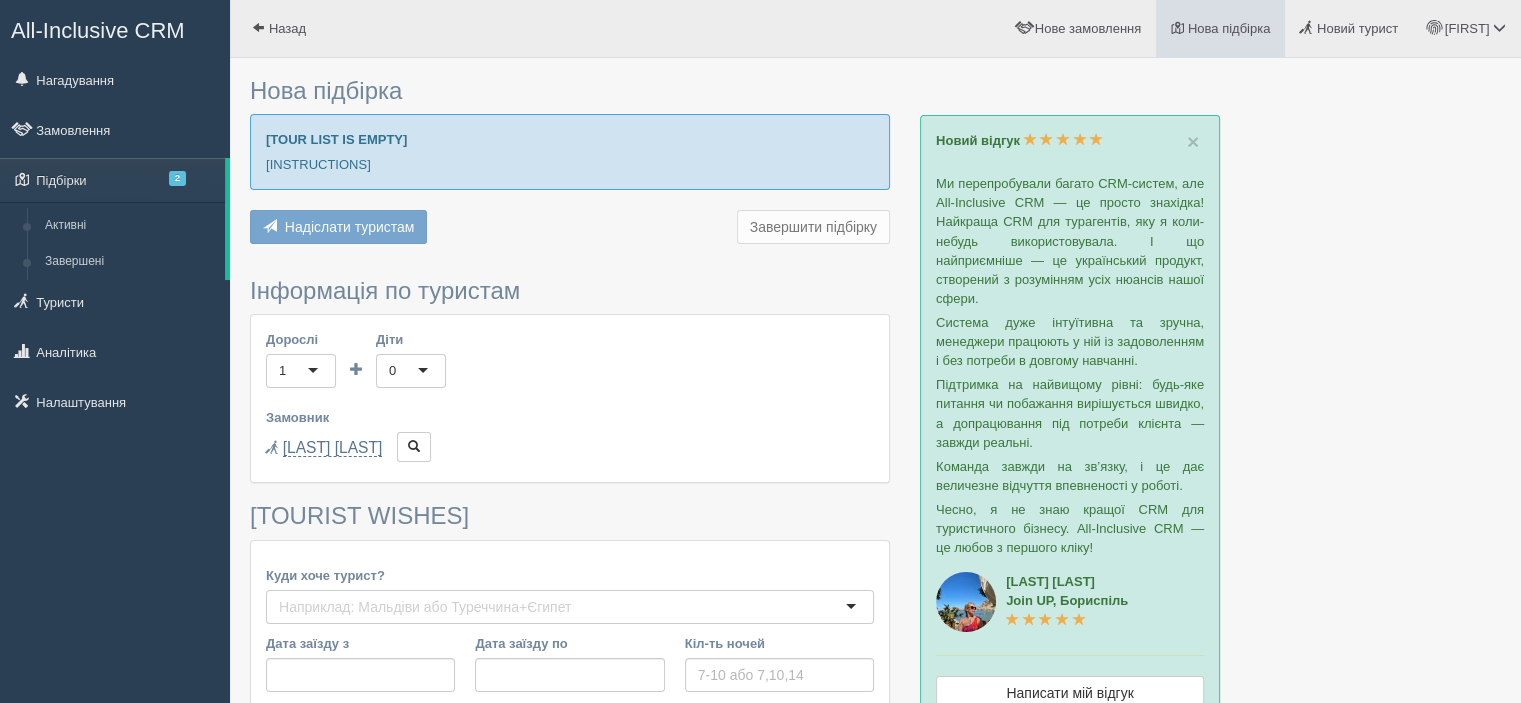 type on "6-7" 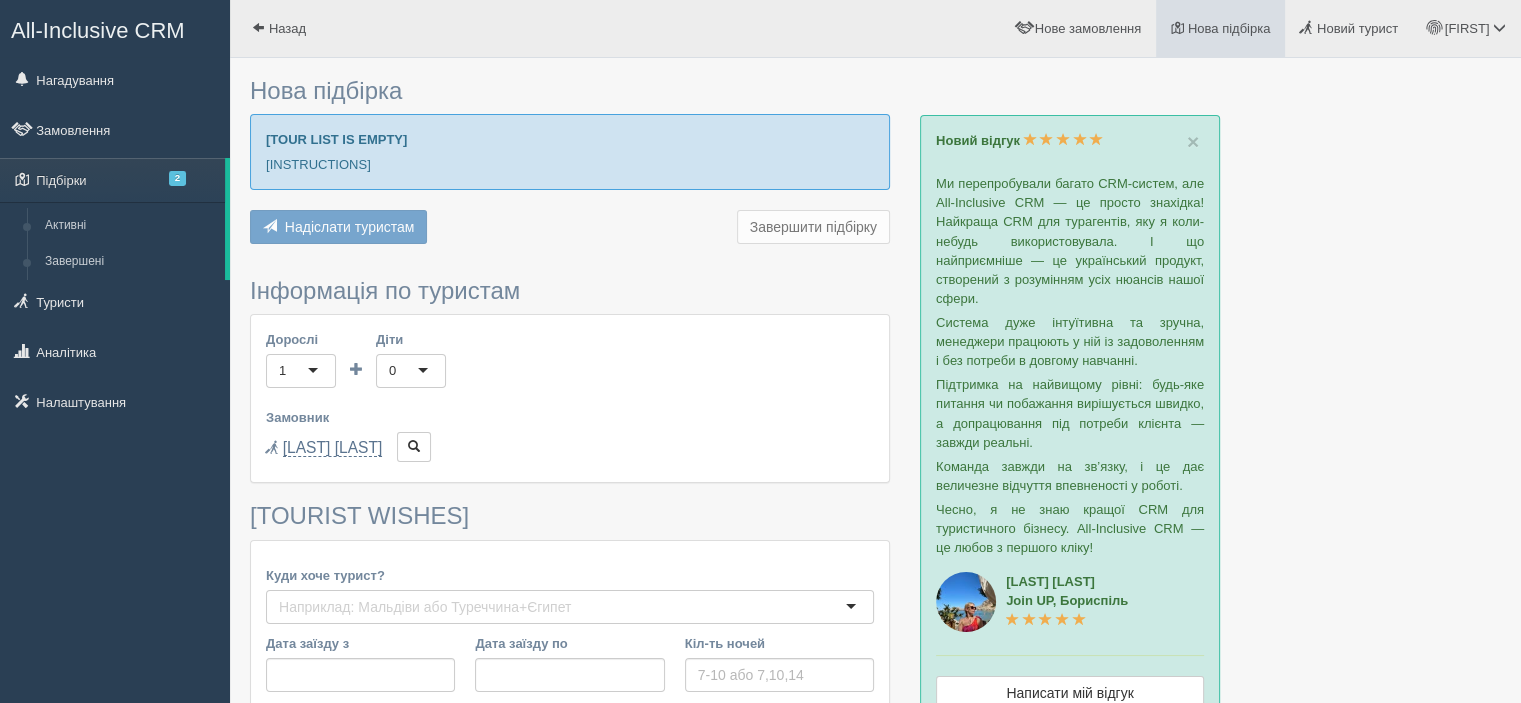 type on "[ZIP]" 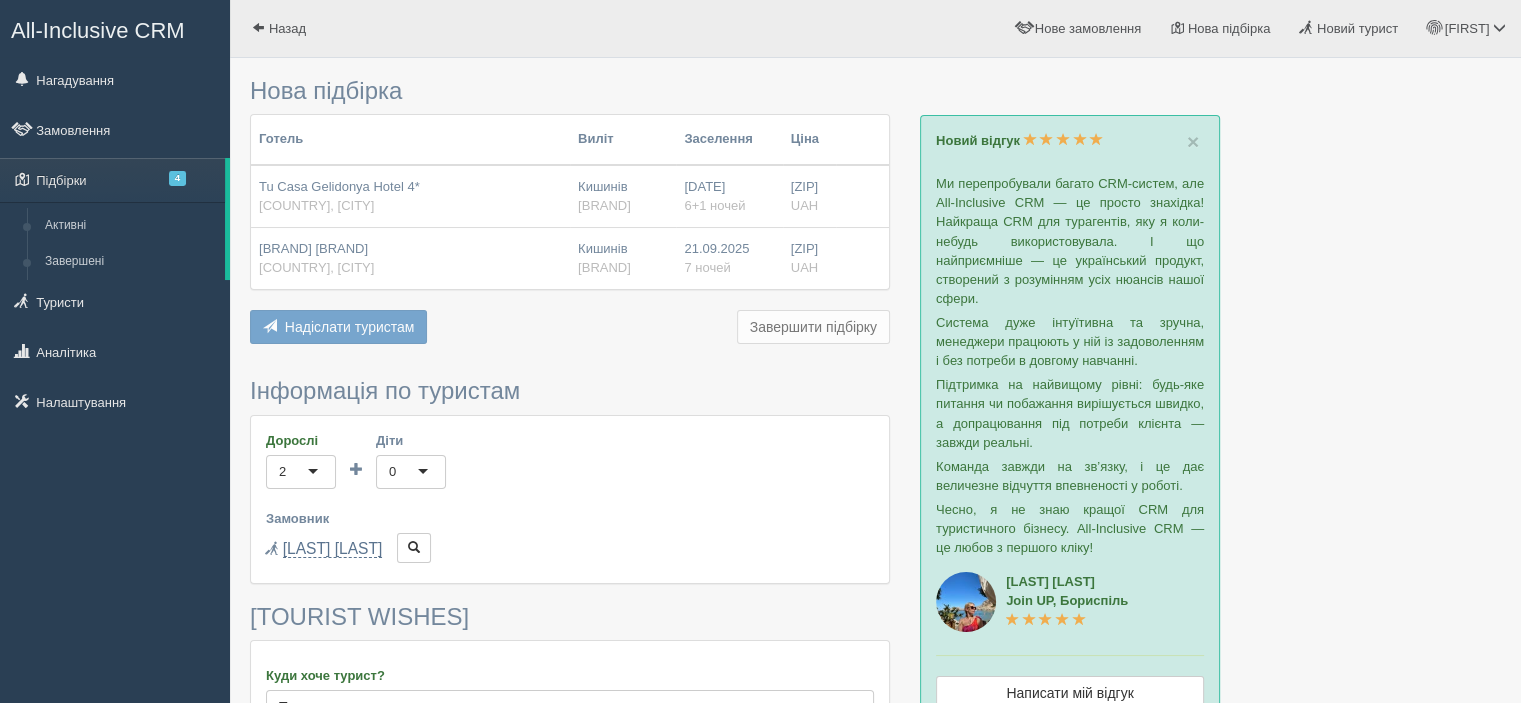 type on "[POSTAL CODE]" 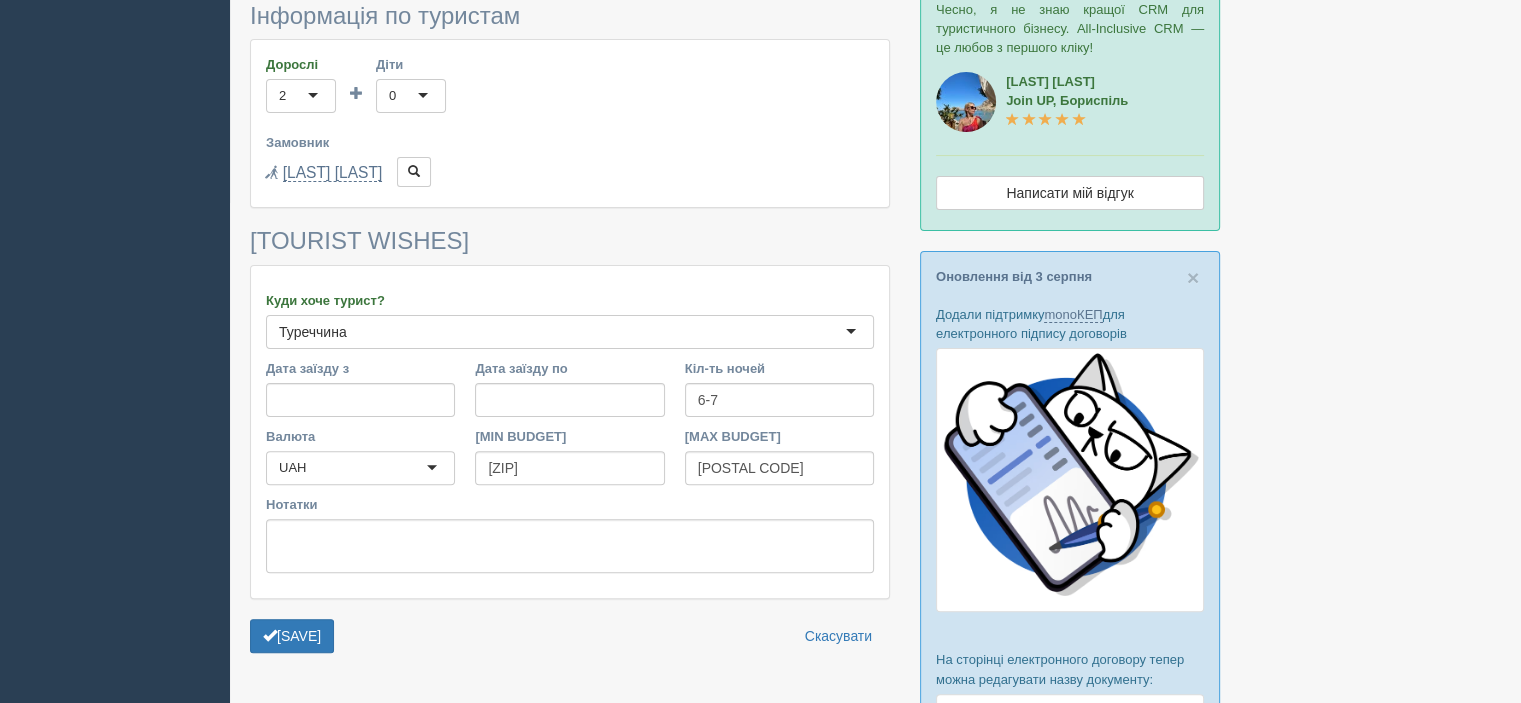 scroll, scrollTop: 635, scrollLeft: 0, axis: vertical 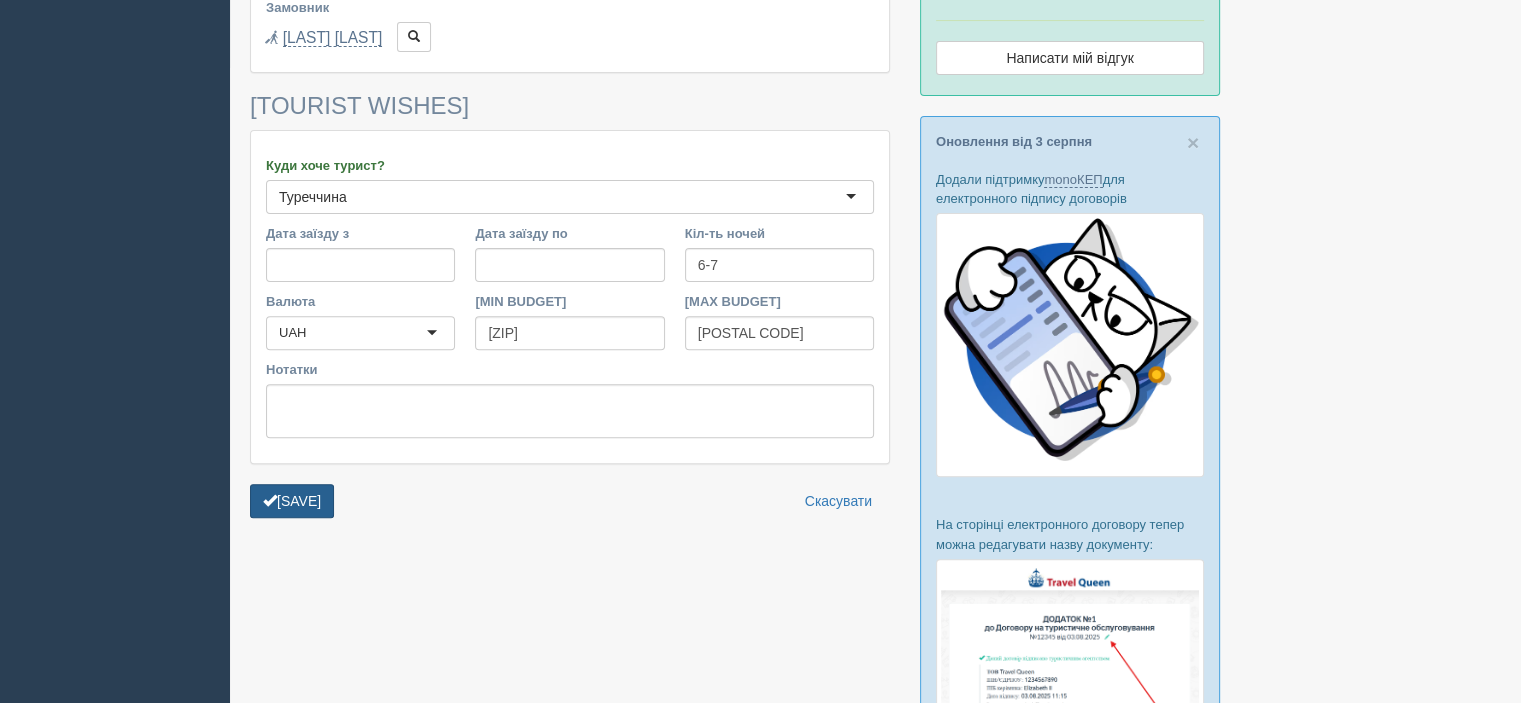 click on "[SAVE]" at bounding box center (292, 501) 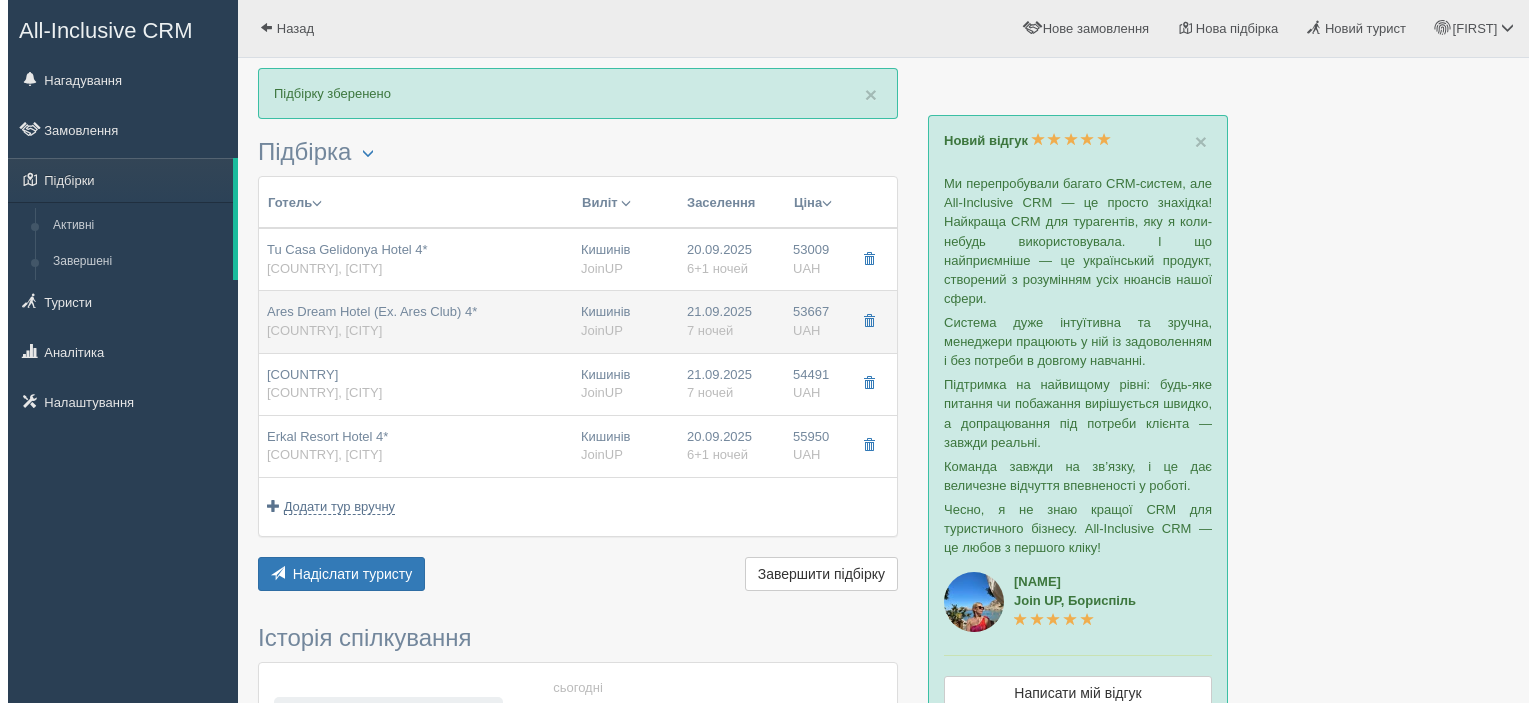 scroll, scrollTop: 0, scrollLeft: 0, axis: both 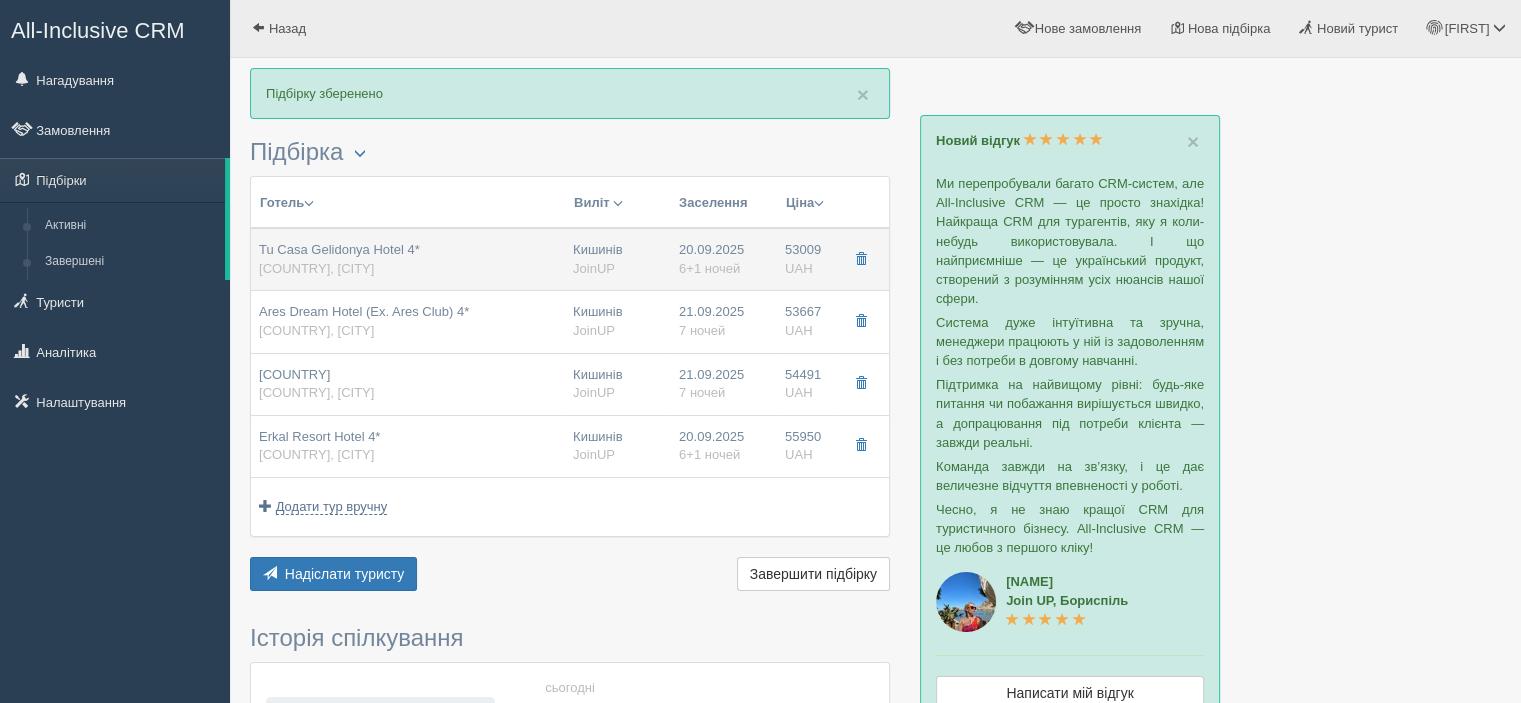 click on "[COUNTRY], [CITY]" at bounding box center (316, 268) 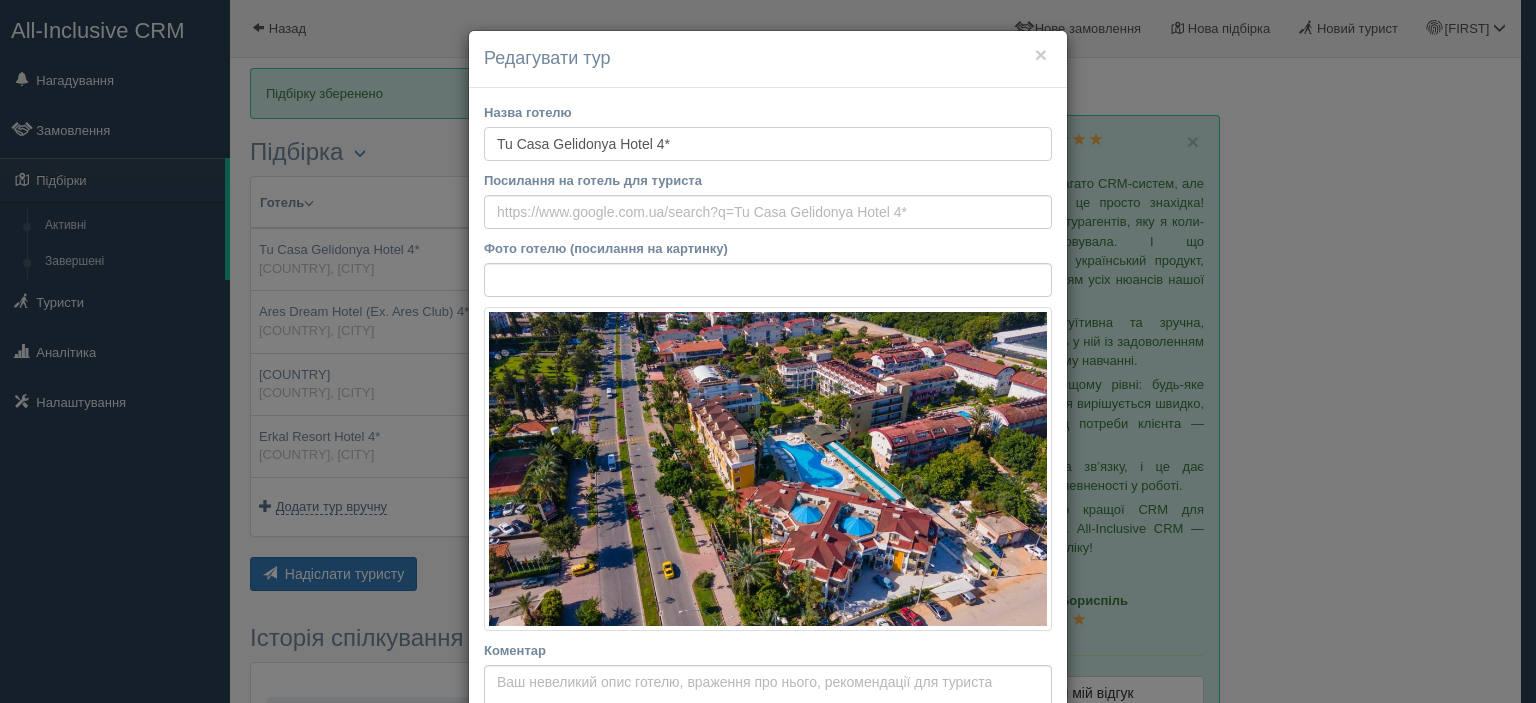 click on "Tu Casa Gelidonya Hotel 4*" at bounding box center (768, 144) 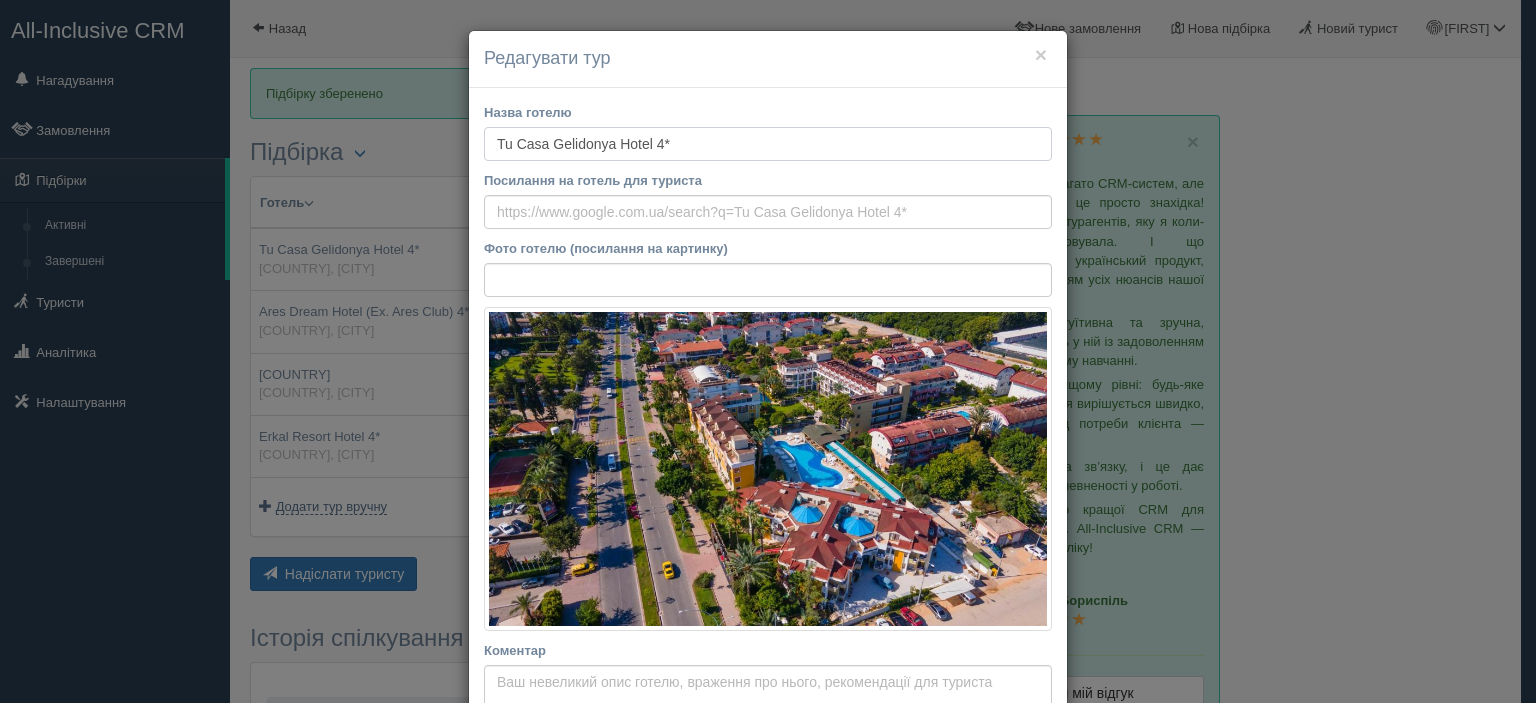 click on "Tu Casa Gelidonya Hotel 4*" at bounding box center (768, 144) 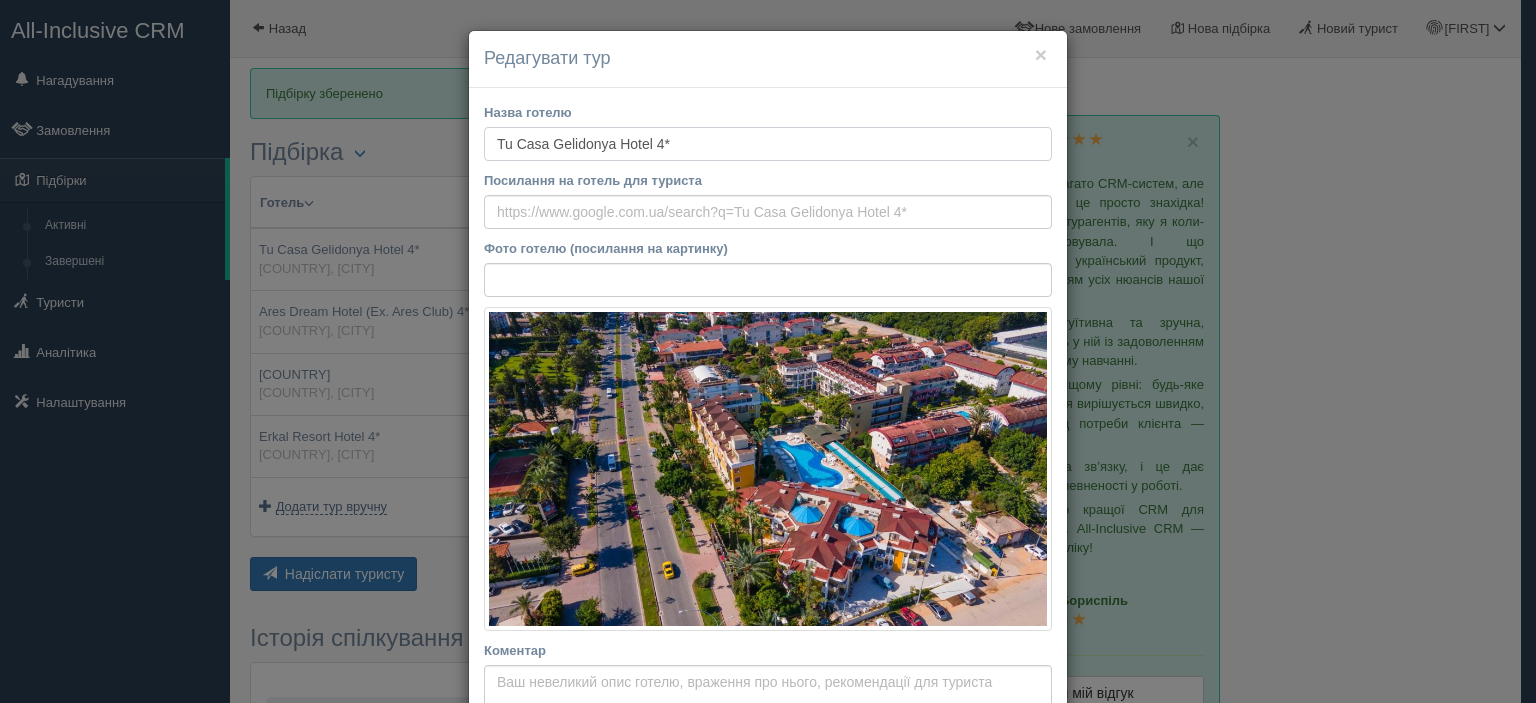 click on "Tu Casa Gelidonya Hotel 4*" at bounding box center [768, 144] 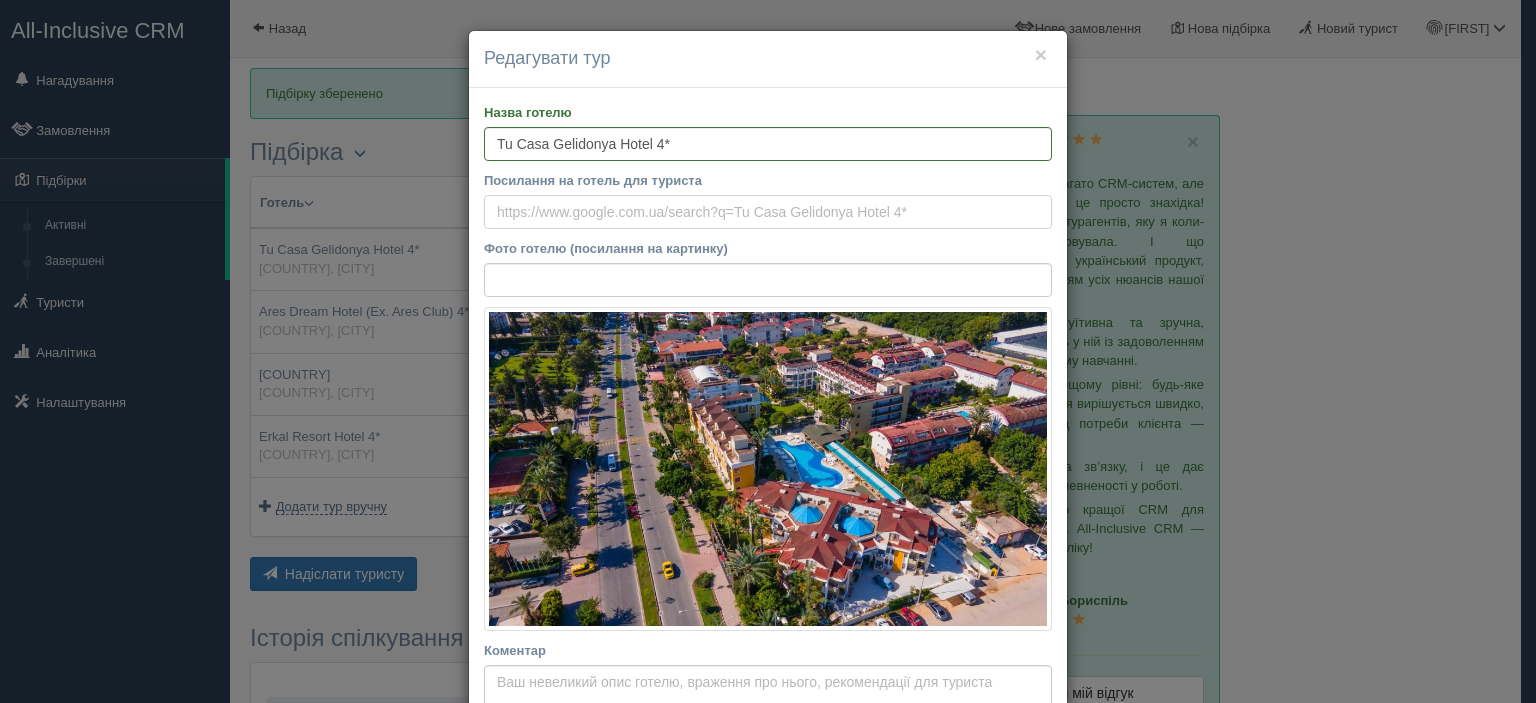 click on "Посилання на готель для туриста" at bounding box center [768, 212] 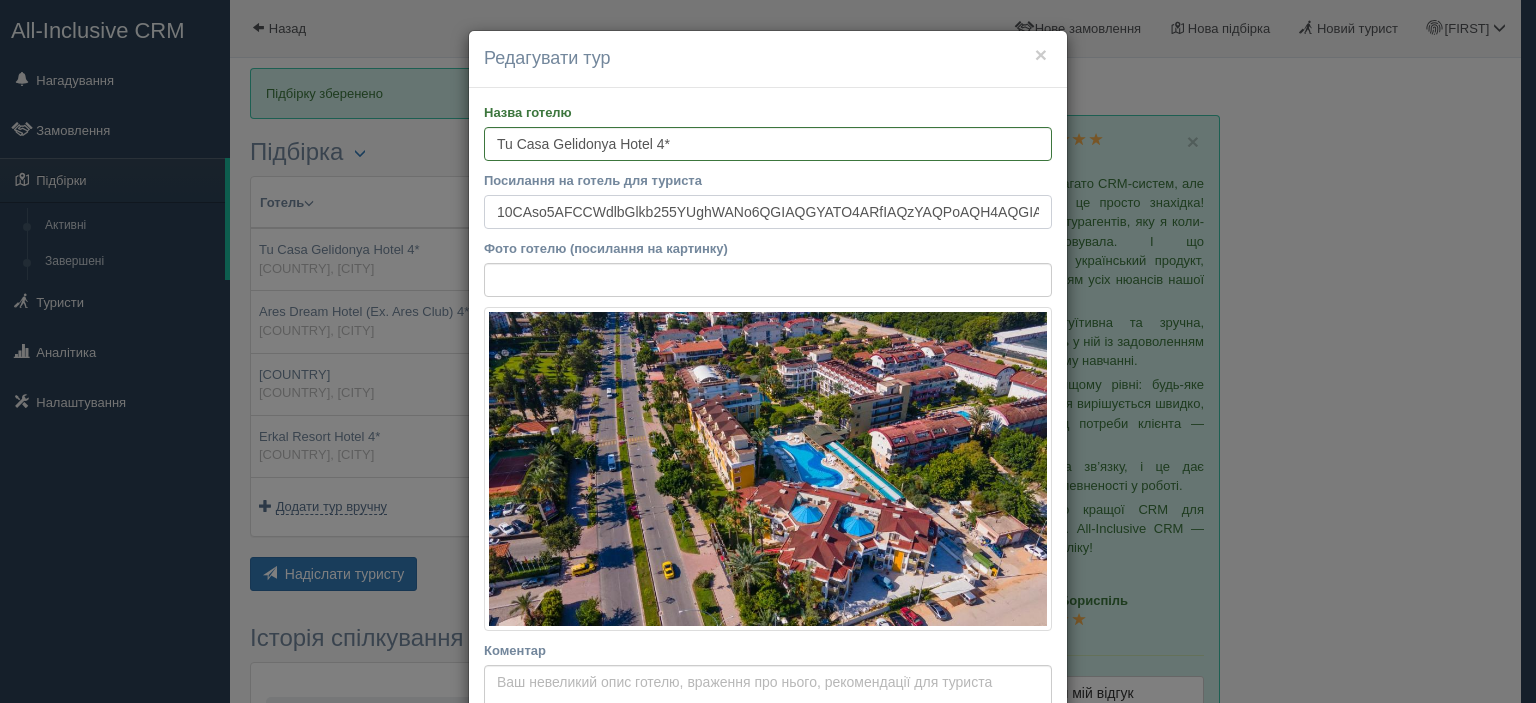 scroll, scrollTop: 0, scrollLeft: 636, axis: horizontal 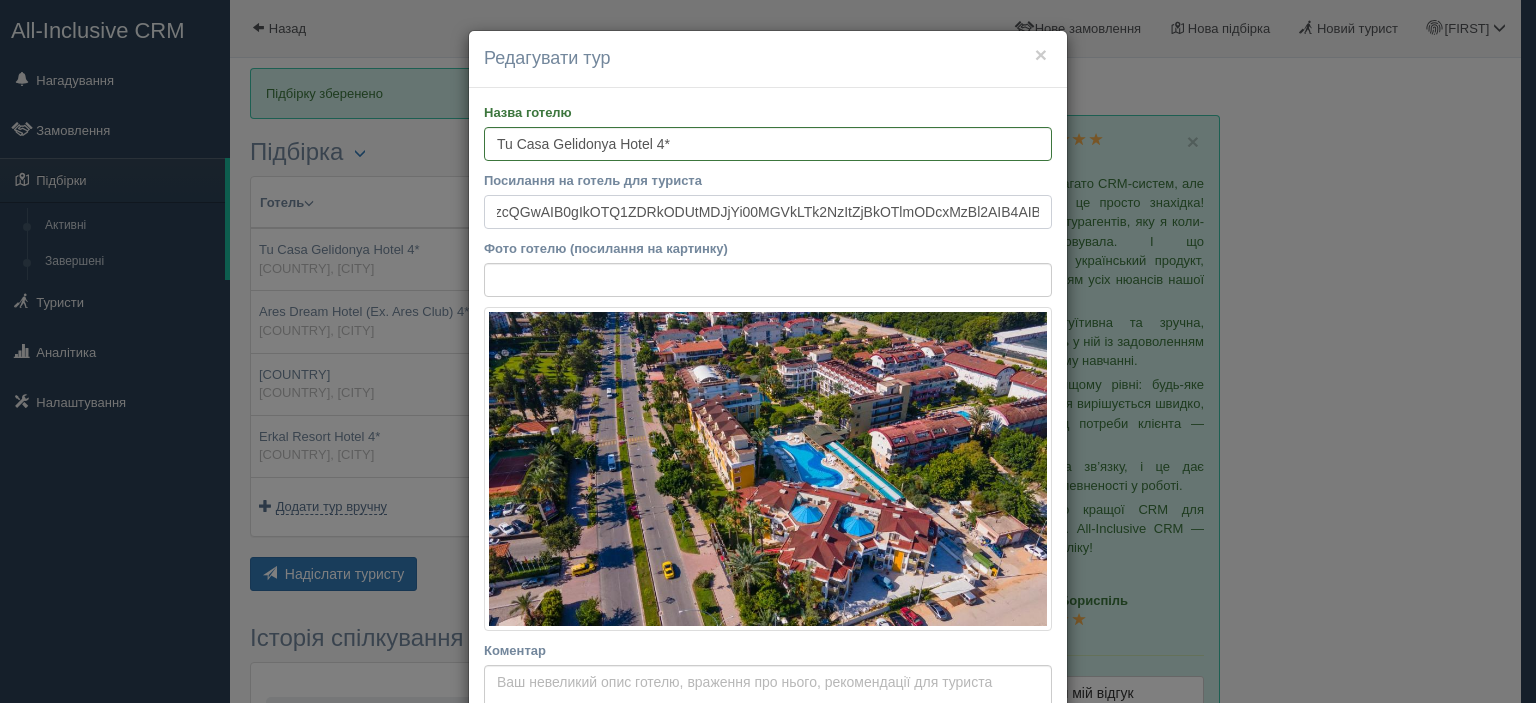 type on "10CAso5AFCCWdlbGlkb255YUghWANo6QGIAQGYATO4ARfIAQzYAQPoAQH4AQGIAgGoAgG4AvjszcQGwAIB0gIkOTQ1ZDRkODUtMDJjYi00MGVkLTk2NzItZjBkOTlmODcxMzBl2AIB4AIB" 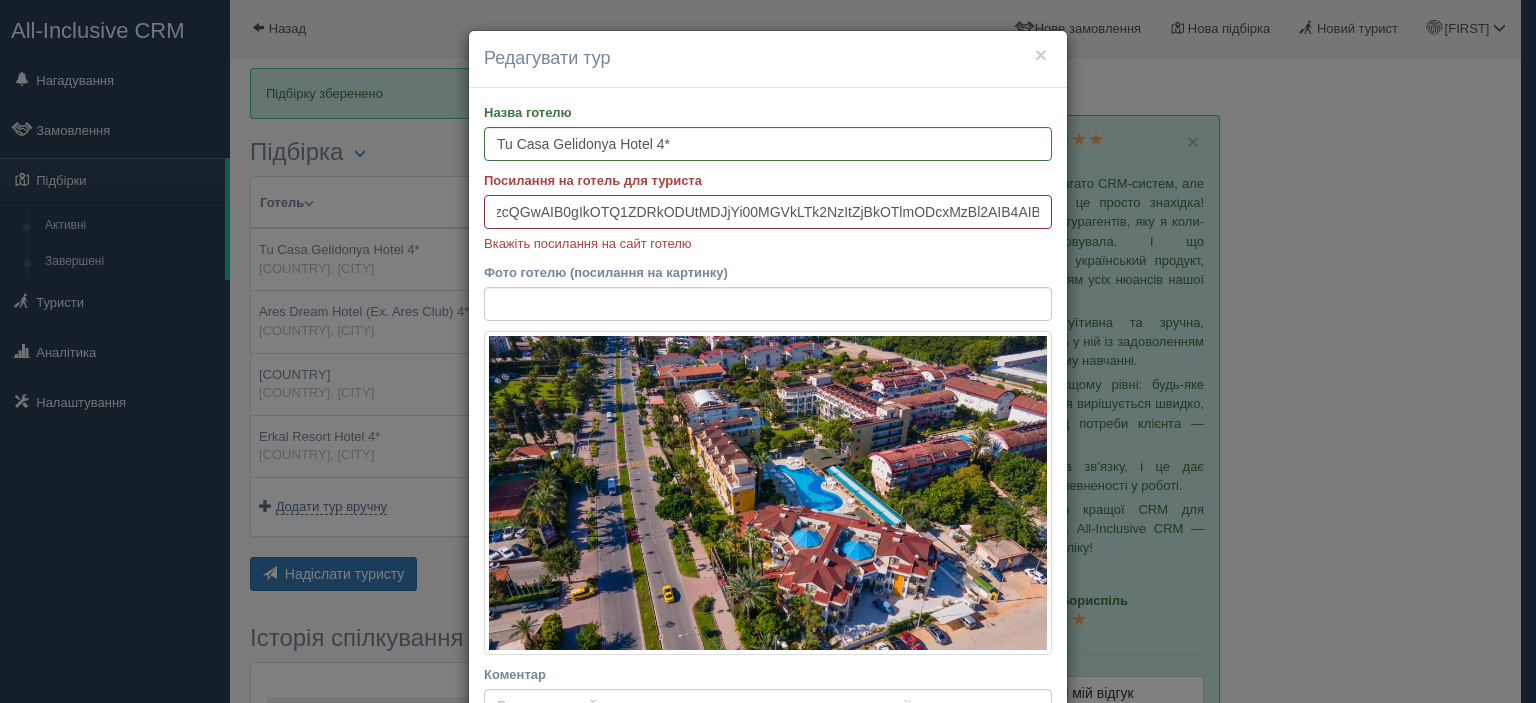 scroll, scrollTop: 0, scrollLeft: 0, axis: both 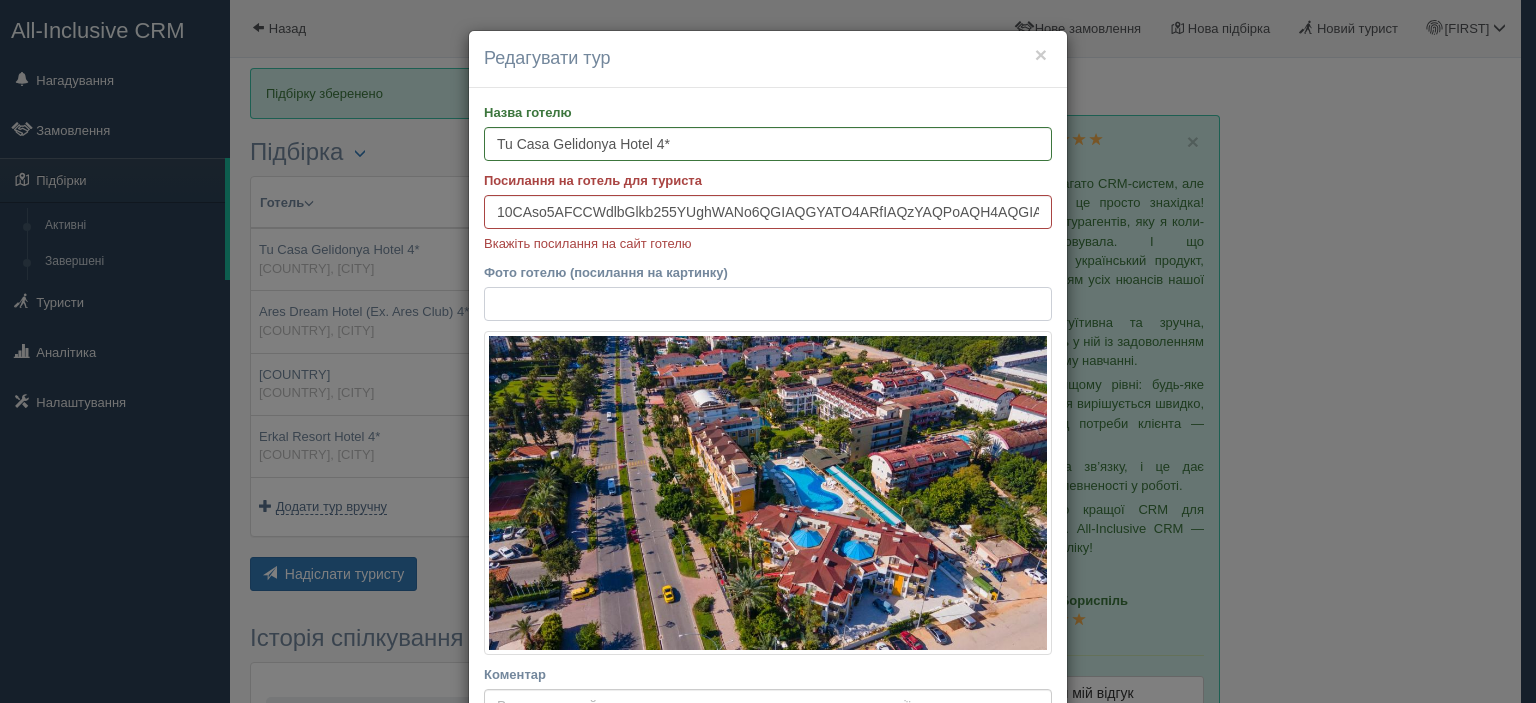 click on "Фото готелю (посилання на картинку)" at bounding box center [768, 304] 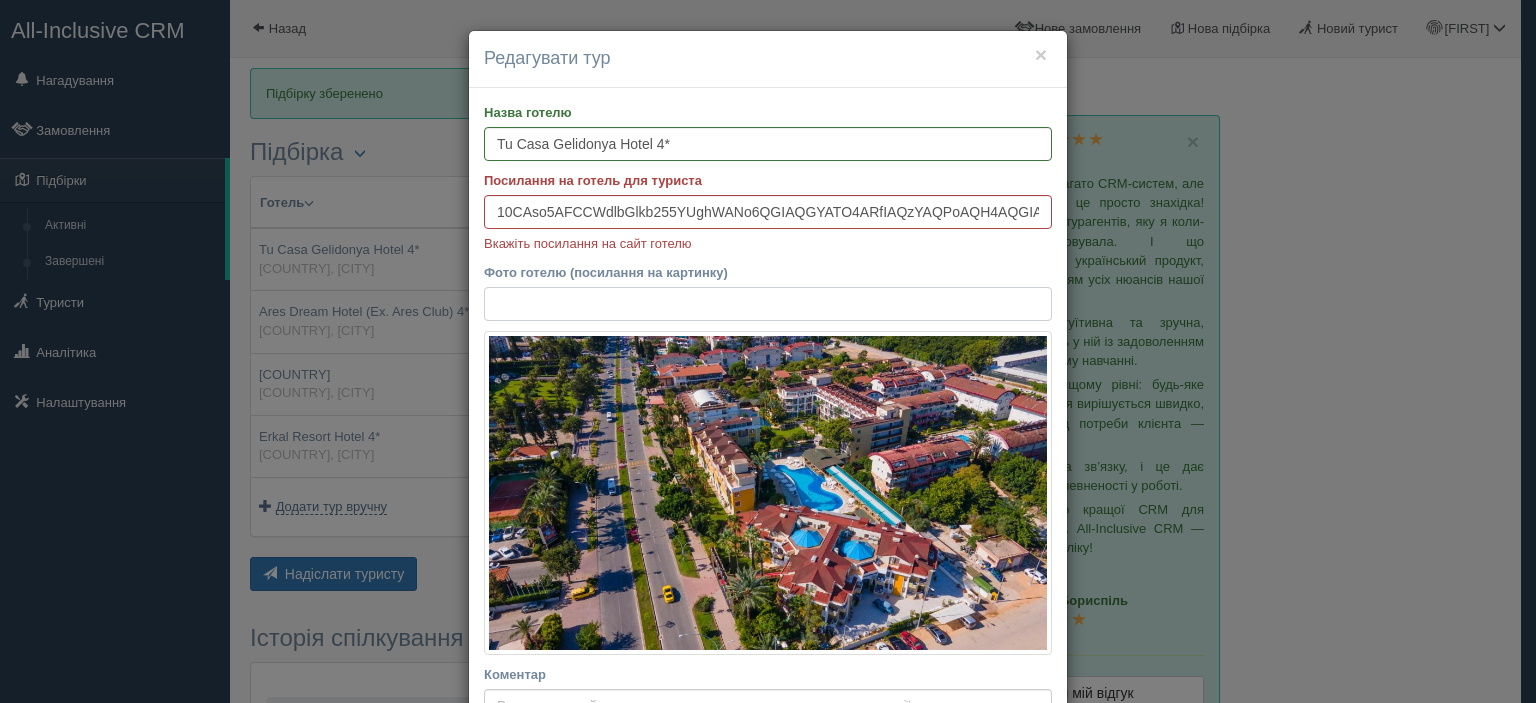 paste on "https://cf.bstatic.com/xdata/images/hotel/max1024x768/317427134.jpg?k=df1713ea50bbb376b79fba46a6a60b8a80cd615ddfb874c47cc7a54104f93267&o=" 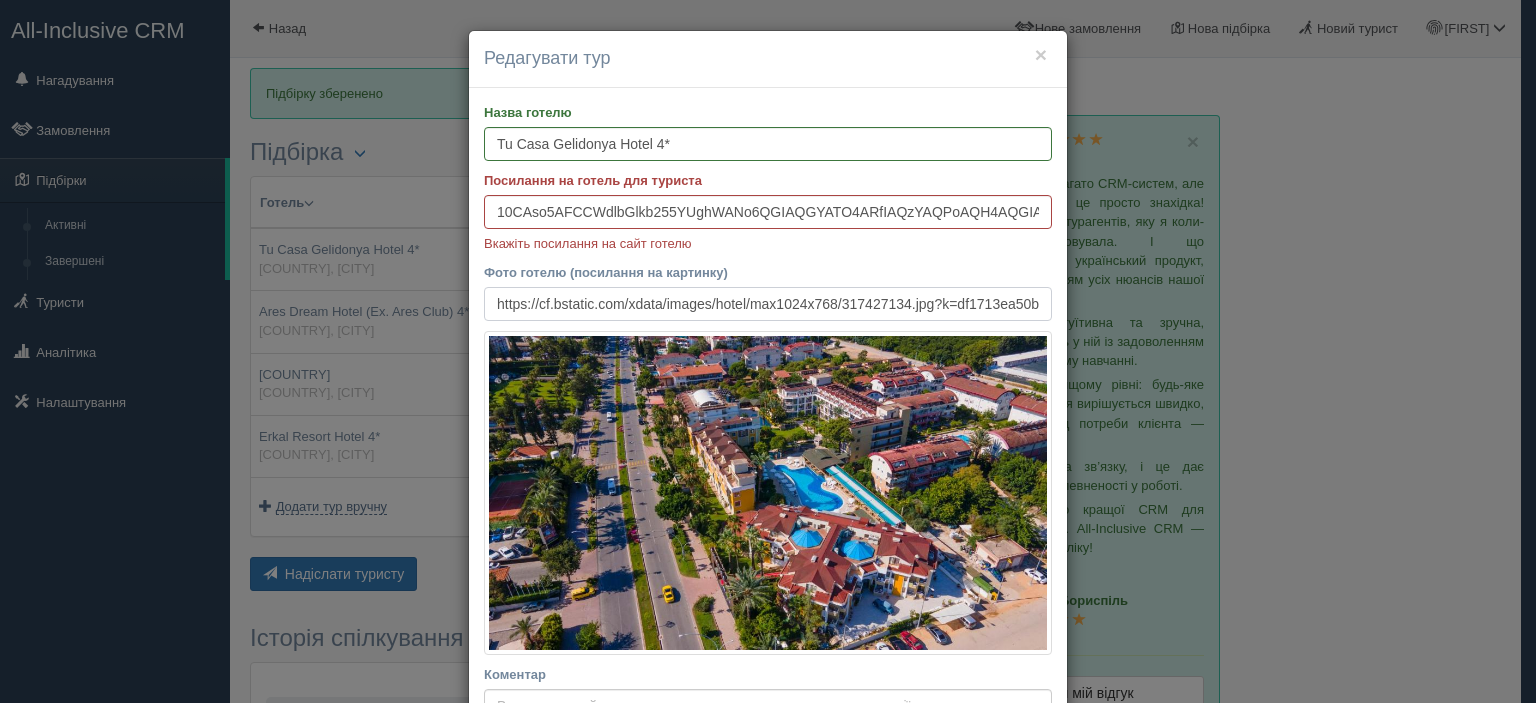 scroll, scrollTop: 0, scrollLeft: 422, axis: horizontal 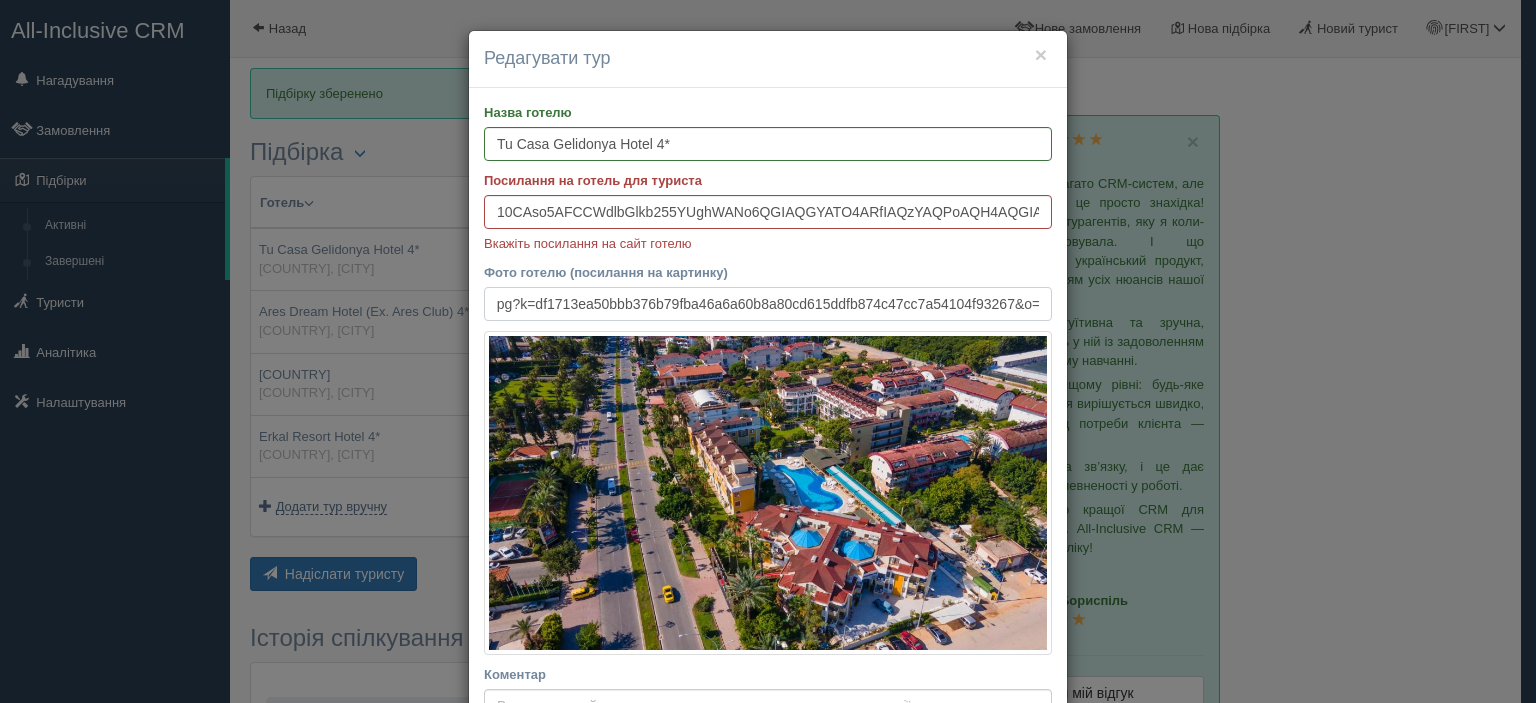 type on "https://cf.bstatic.com/xdata/images/hotel/max1024x768/317427134.jpg?k=df1713ea50bbb376b79fba46a6a60b8a80cd615ddfb874c47cc7a54104f93267&o=" 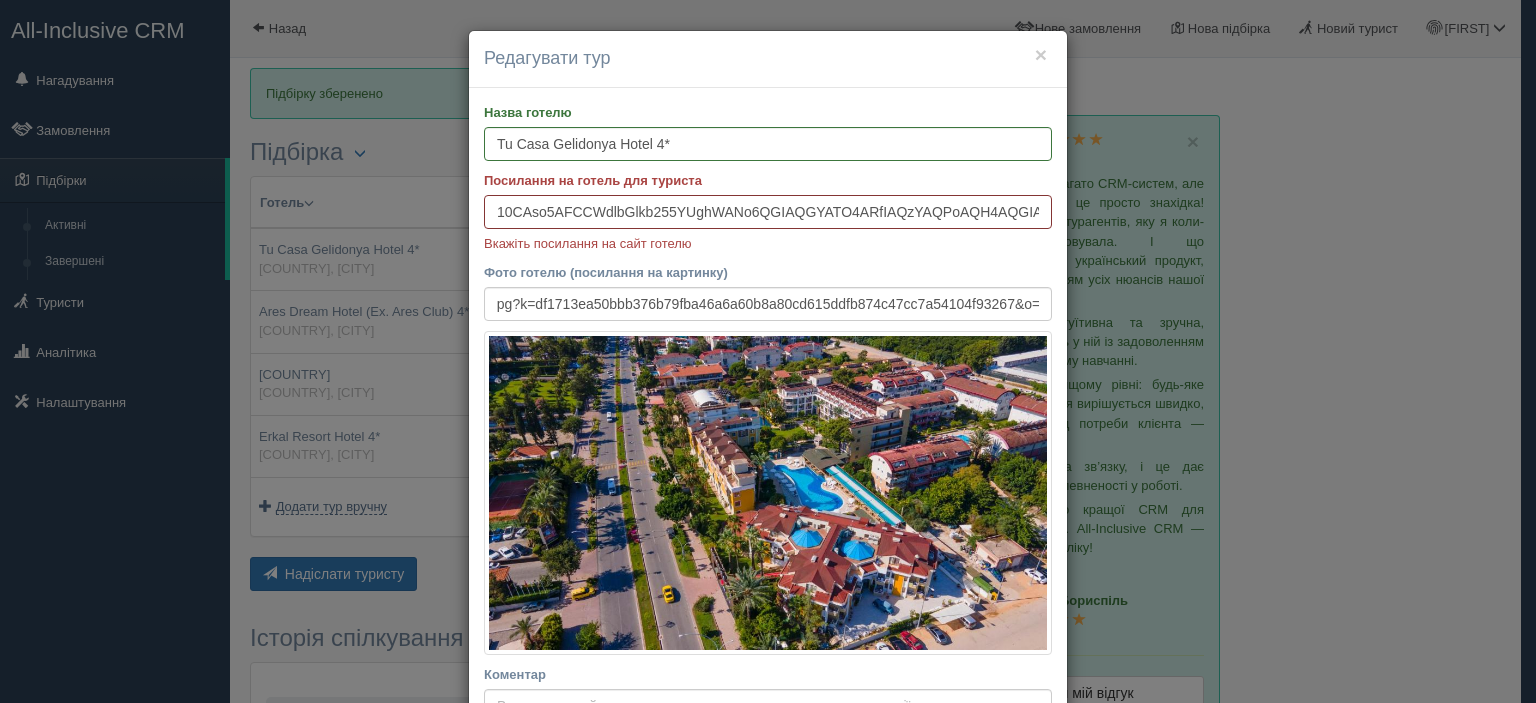 scroll, scrollTop: 0, scrollLeft: 0, axis: both 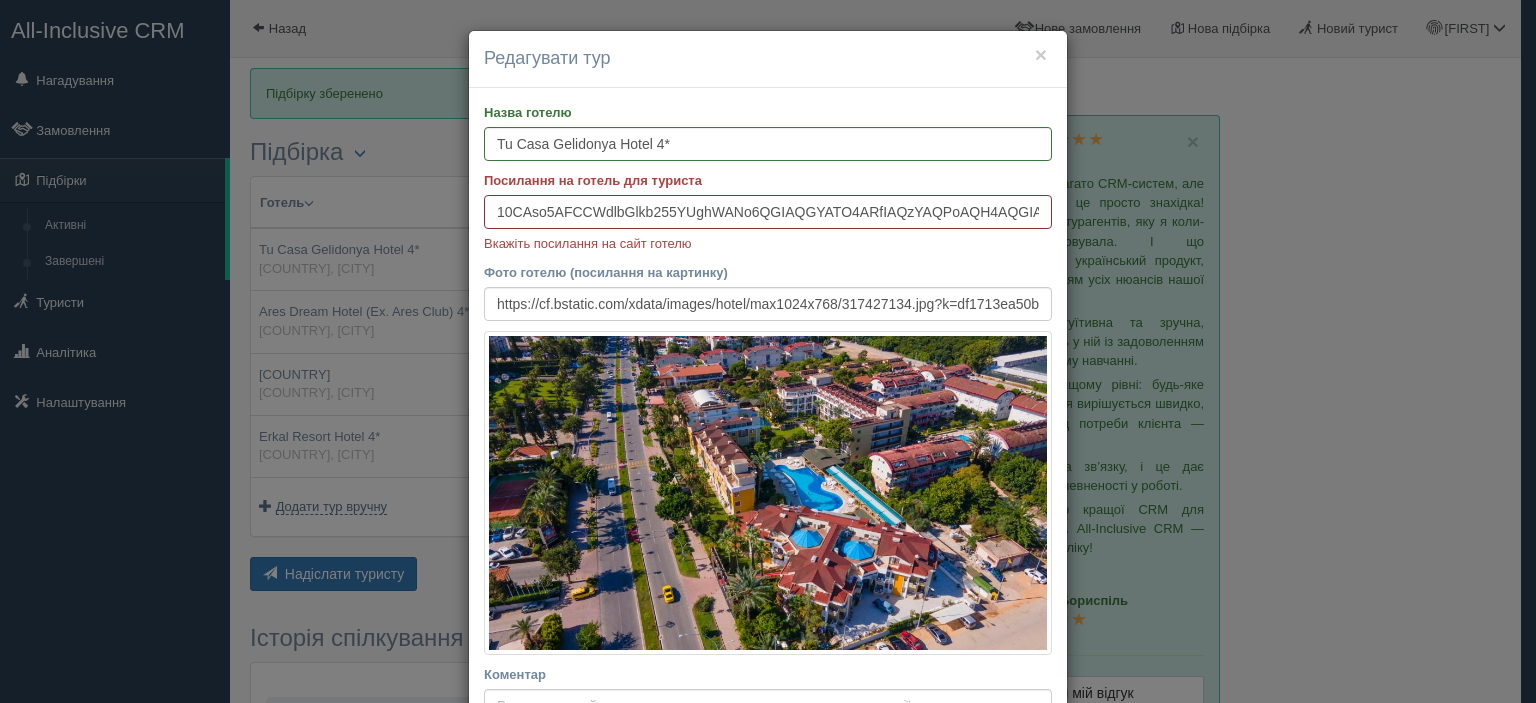 click on "10CAso5AFCCWdlbGlkb255YUghWANo6QGIAQGYATO4ARfIAQzYAQPoAQH4AQGIAgGoAgG4AvjszcQGwAIB0gIkOTQ1ZDRkODUtMDJjYi00MGVkLTk2NzItZjBkOTlmODcxMzBl2AIB4AIB" at bounding box center [768, 212] 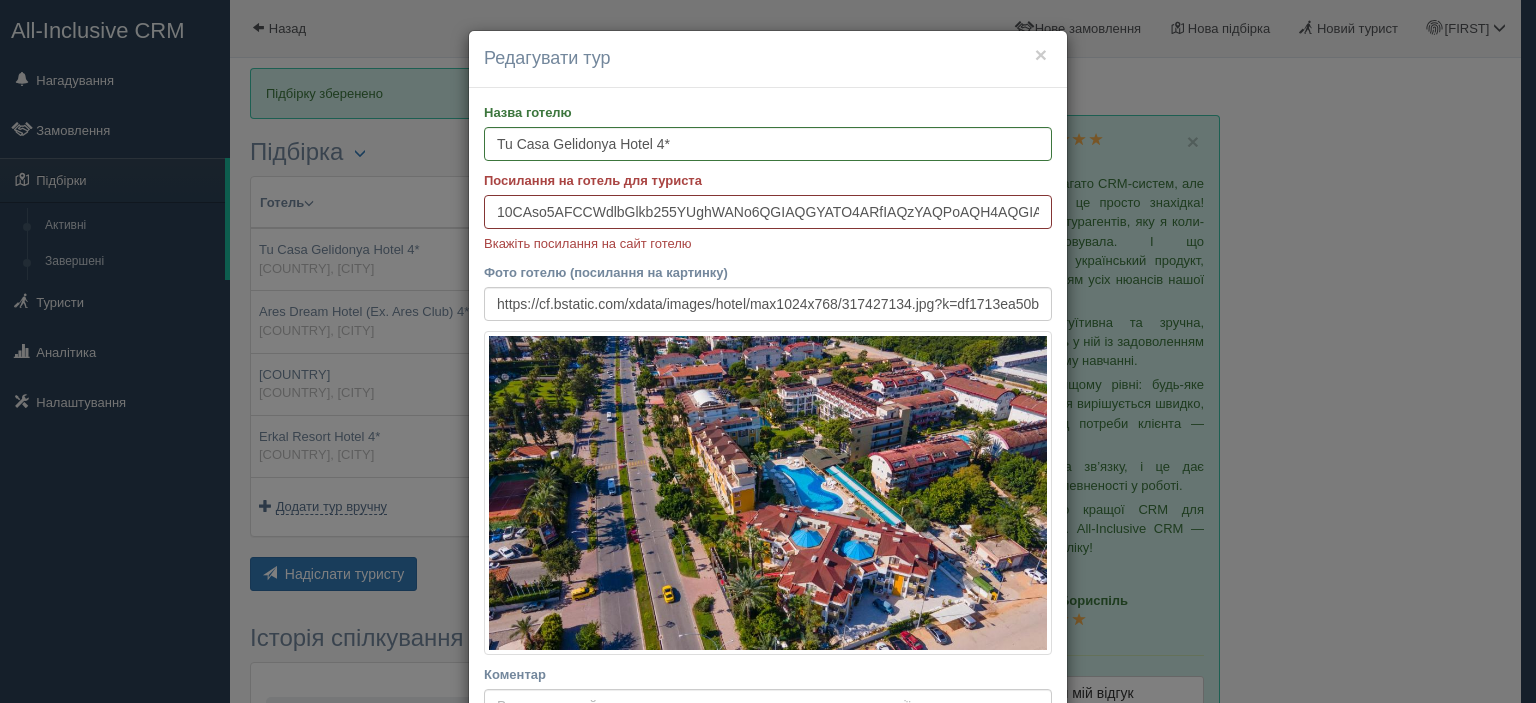 click on "10CAso5AFCCWdlbGlkb255YUghWANo6QGIAQGYATO4ARfIAQzYAQPoAQH4AQGIAgGoAgG4AvjszcQGwAIB0gIkOTQ1ZDRkODUtMDJjYi00MGVkLTk2NzItZjBkOTlmODcxMzBl2AIB4AIB" at bounding box center [768, 212] 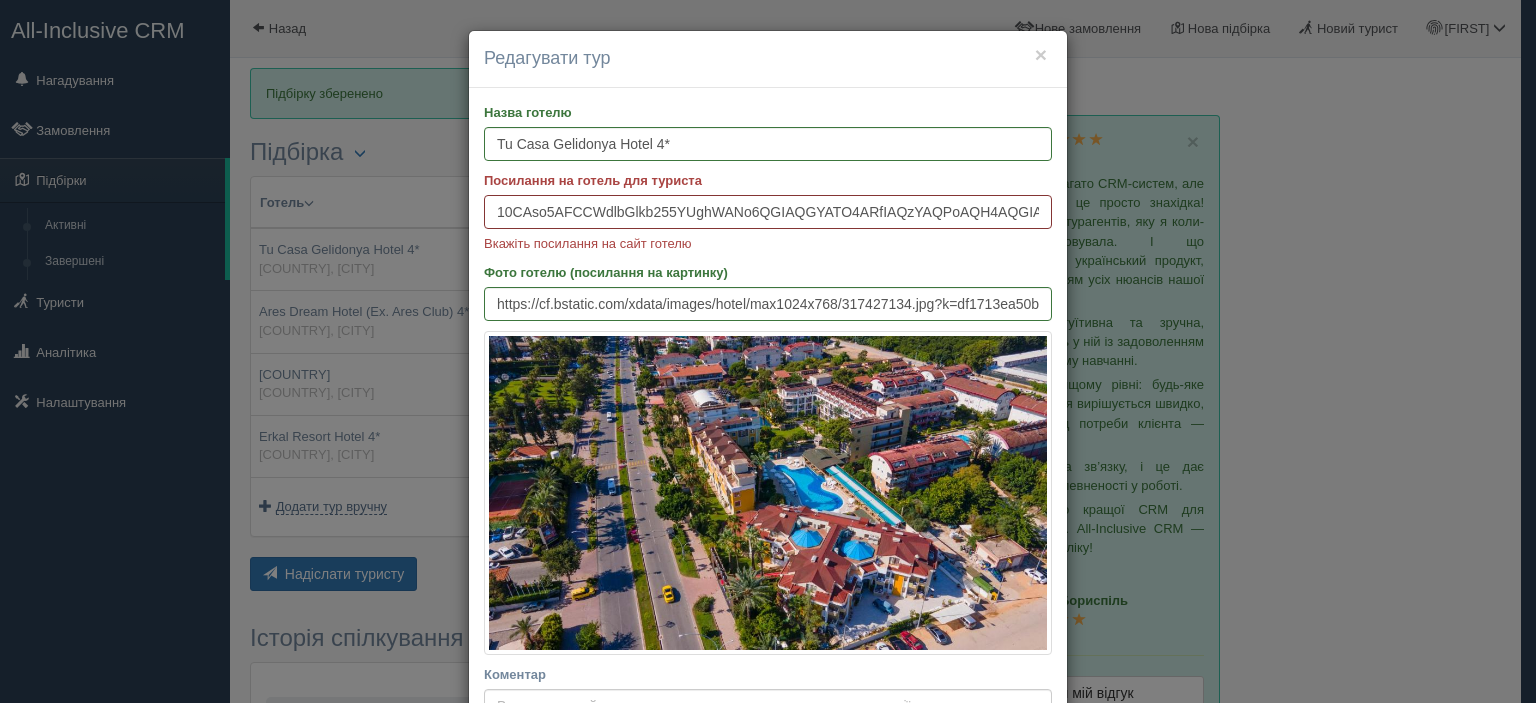 click on "10CAso5AFCCWdlbGlkb255YUghWANo6QGIAQGYATO4ARfIAQzYAQPoAQH4AQGIAgGoAgG4AvjszcQGwAIB0gIkOTQ1ZDRkODUtMDJjYi00MGVkLTk2NzItZjBkOTlmODcxMzBl2AIB4AIB" at bounding box center [768, 212] 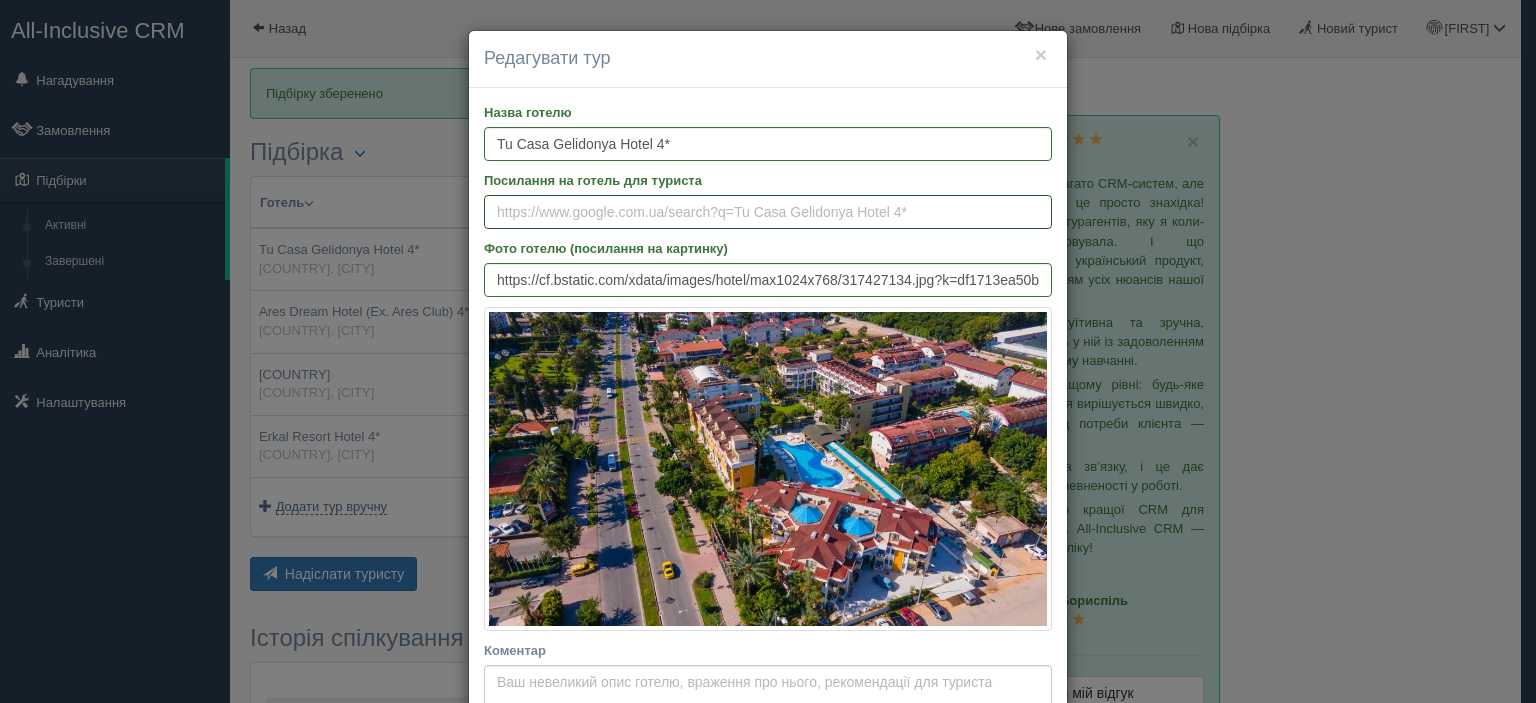 click on "Посилання на готель для туриста" at bounding box center (768, 212) 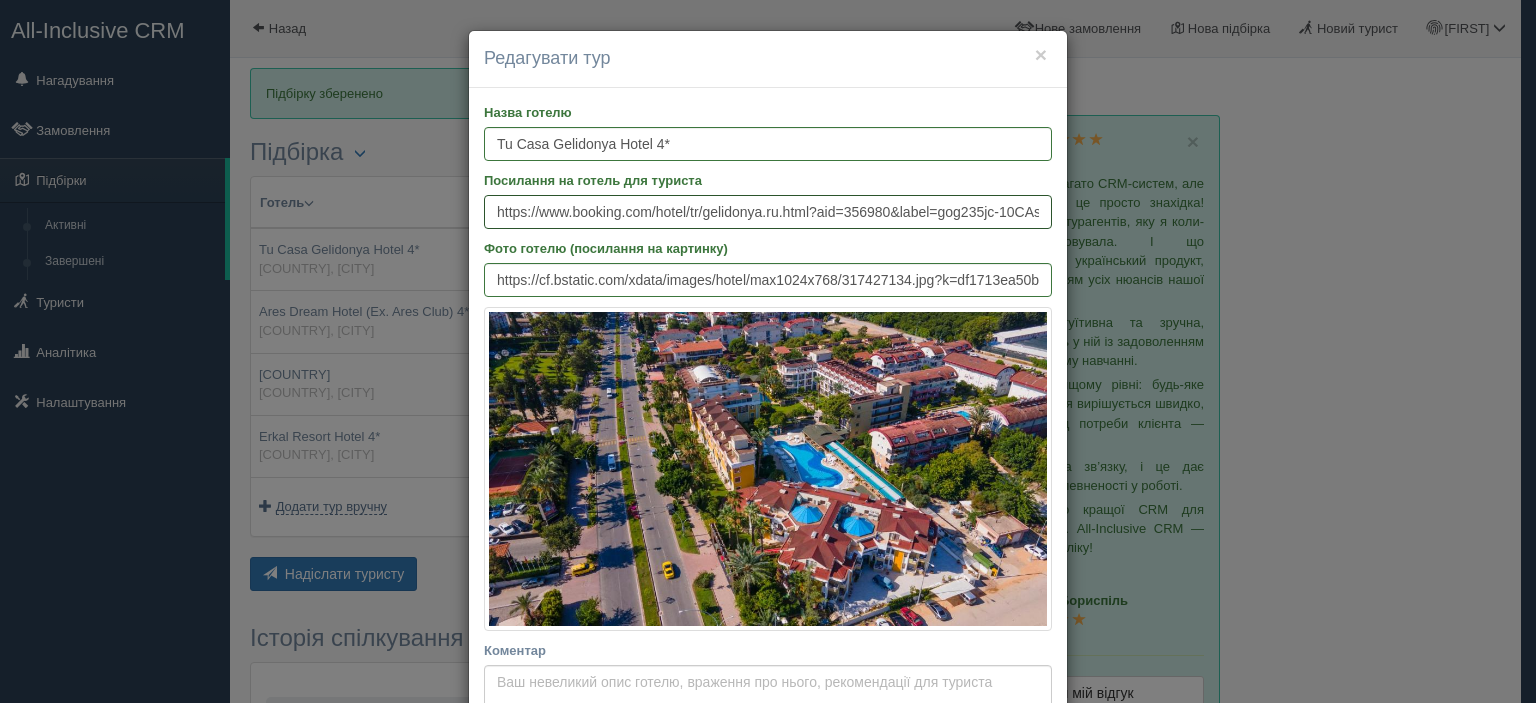 scroll, scrollTop: 0, scrollLeft: 3242, axis: horizontal 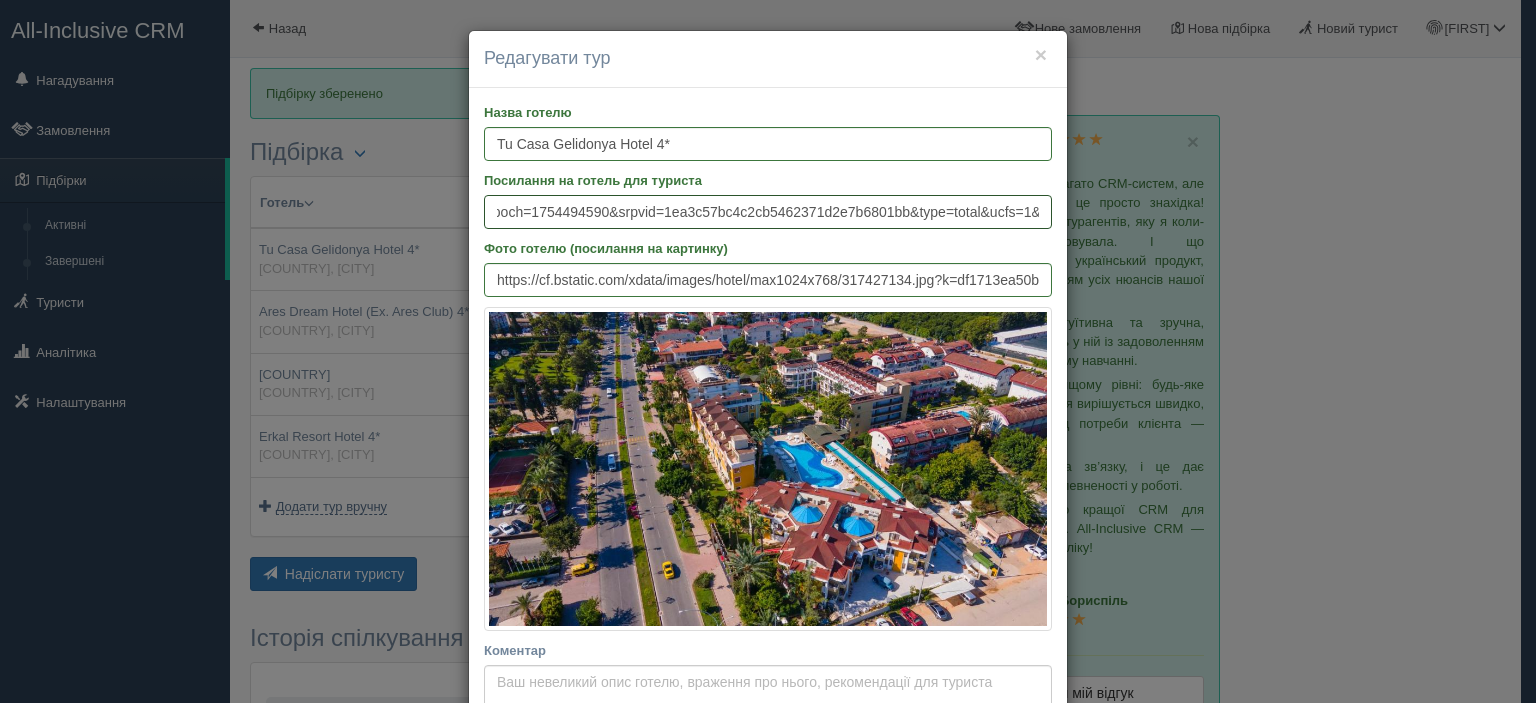 type on "https://www.booking.com/hotel/tr/gelidonya.ru.html?aid=356980&label=gog235jc-10CAso5AFCCWdlbGlkb255YUghWANo6QGIAQGYATO4ARfIAQzYAQPoAQH4AQGIAgGoAgG4AvjszcQGwAIB0gIkOTQ1ZDRkODUtMDJjYi00MGVkLTk2NzItZjBkOTlmODcxMzBl2AIB4AIB&sid=341a258f789cf244ee4786ca717215ed&dest_id=-759455&dest_type=city&dist=0&group_adults=2&group_children=0&hapos=1&hpos=1&no_rooms=1&req_adults=2&req_children=0&room1=A%2CA&sb_price_type=total&sr_order=popularity&srepoch=1754494590&srpvid=1ea3c57bc4c2cb5462371d2e7b6801bb&type=total&ucfs=1&" 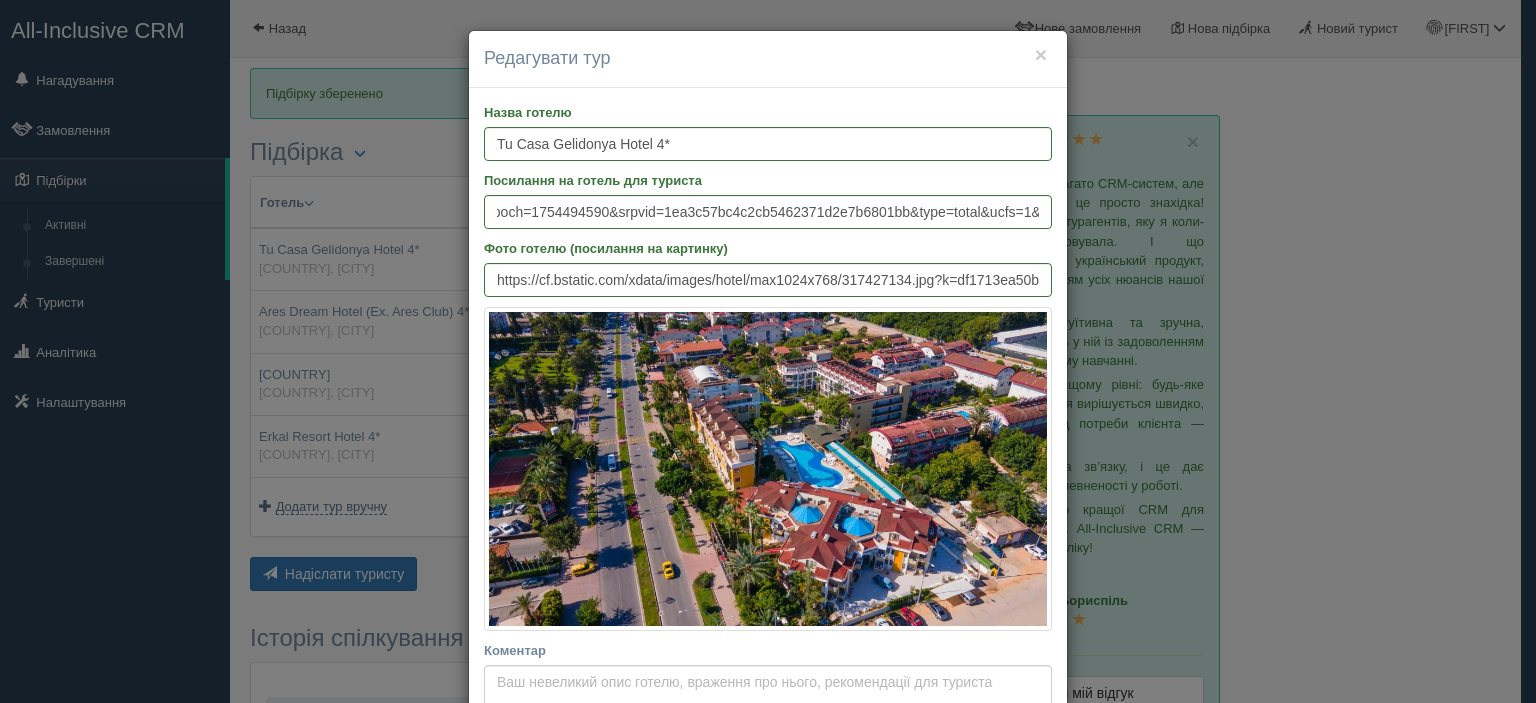 scroll, scrollTop: 0, scrollLeft: 0, axis: both 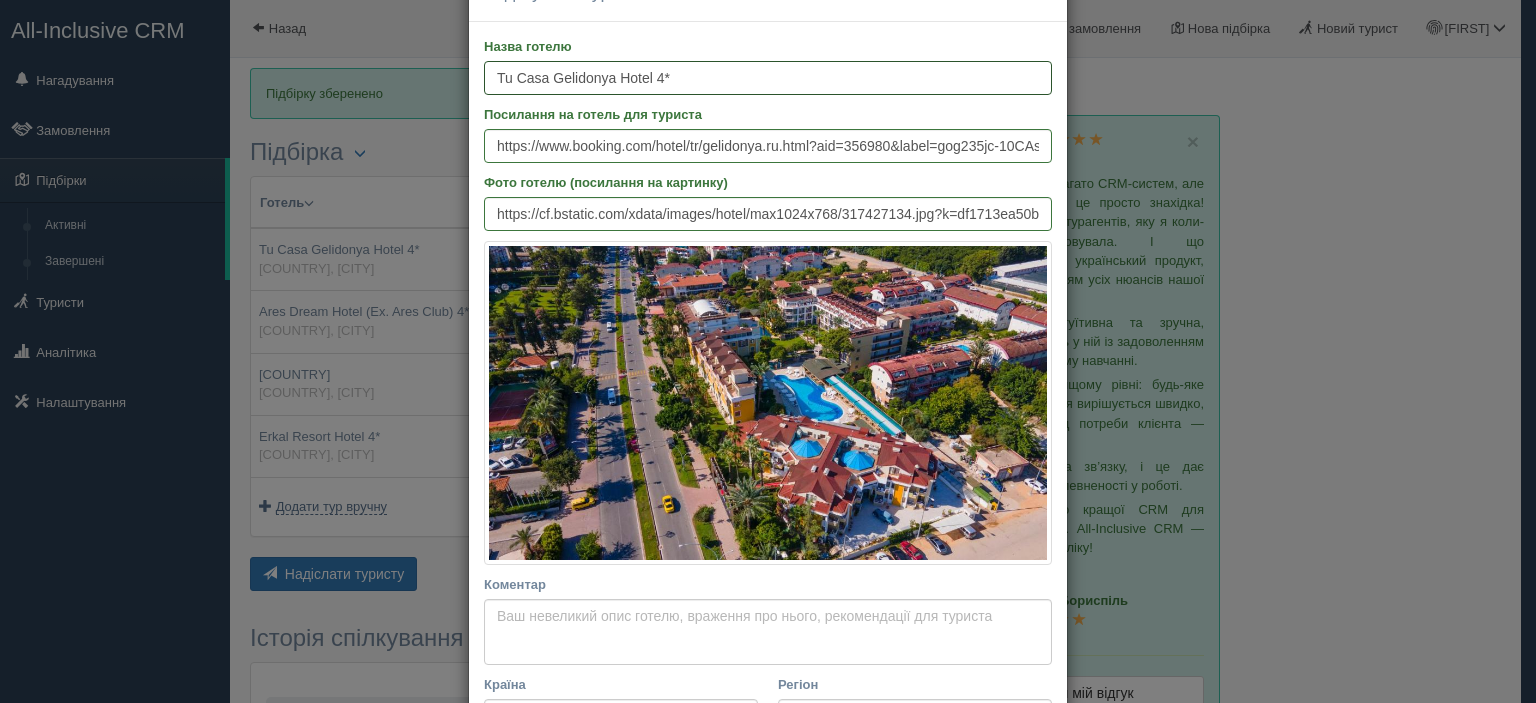 click on "Tu Casa Gelidonya Hotel 4*" at bounding box center (768, 78) 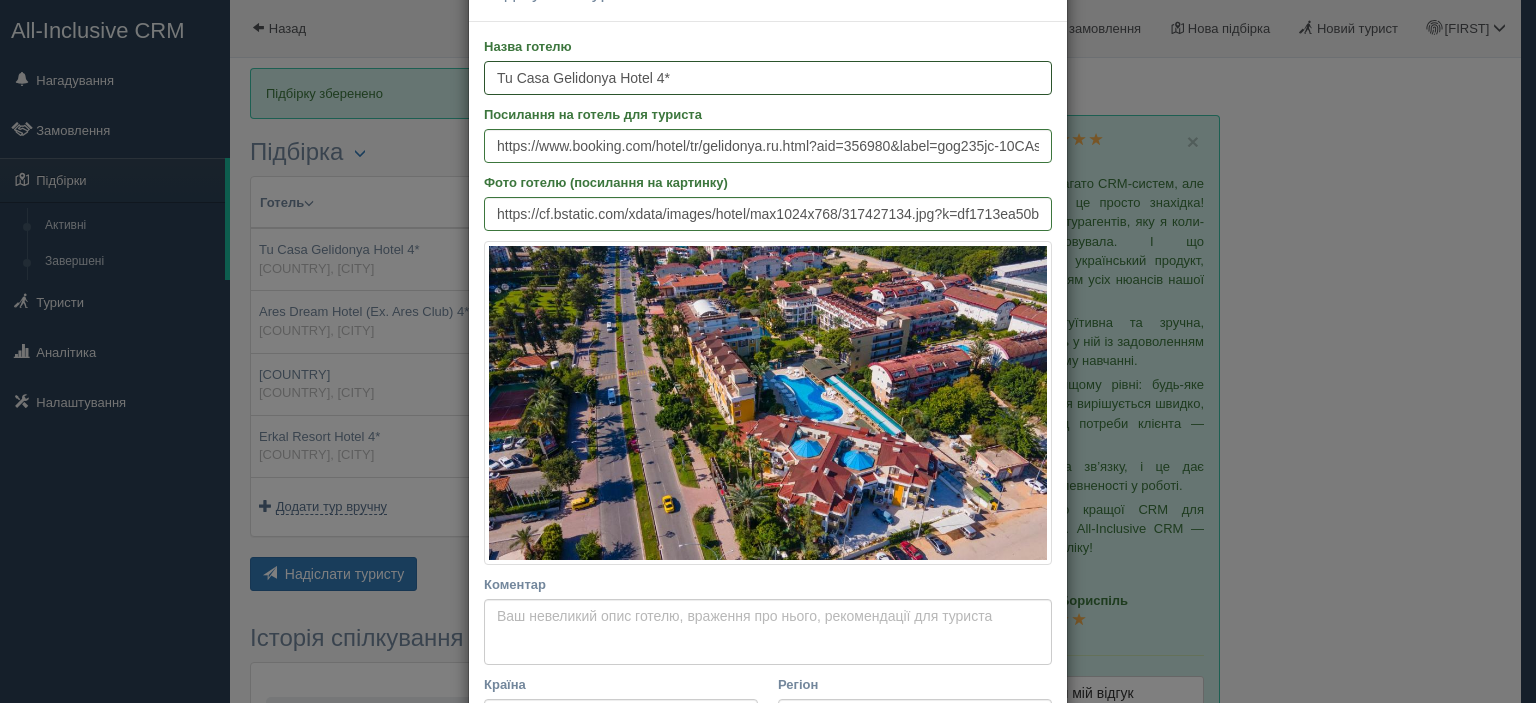 click on "Tu Casa Gelidonya Hotel 4*" at bounding box center [768, 78] 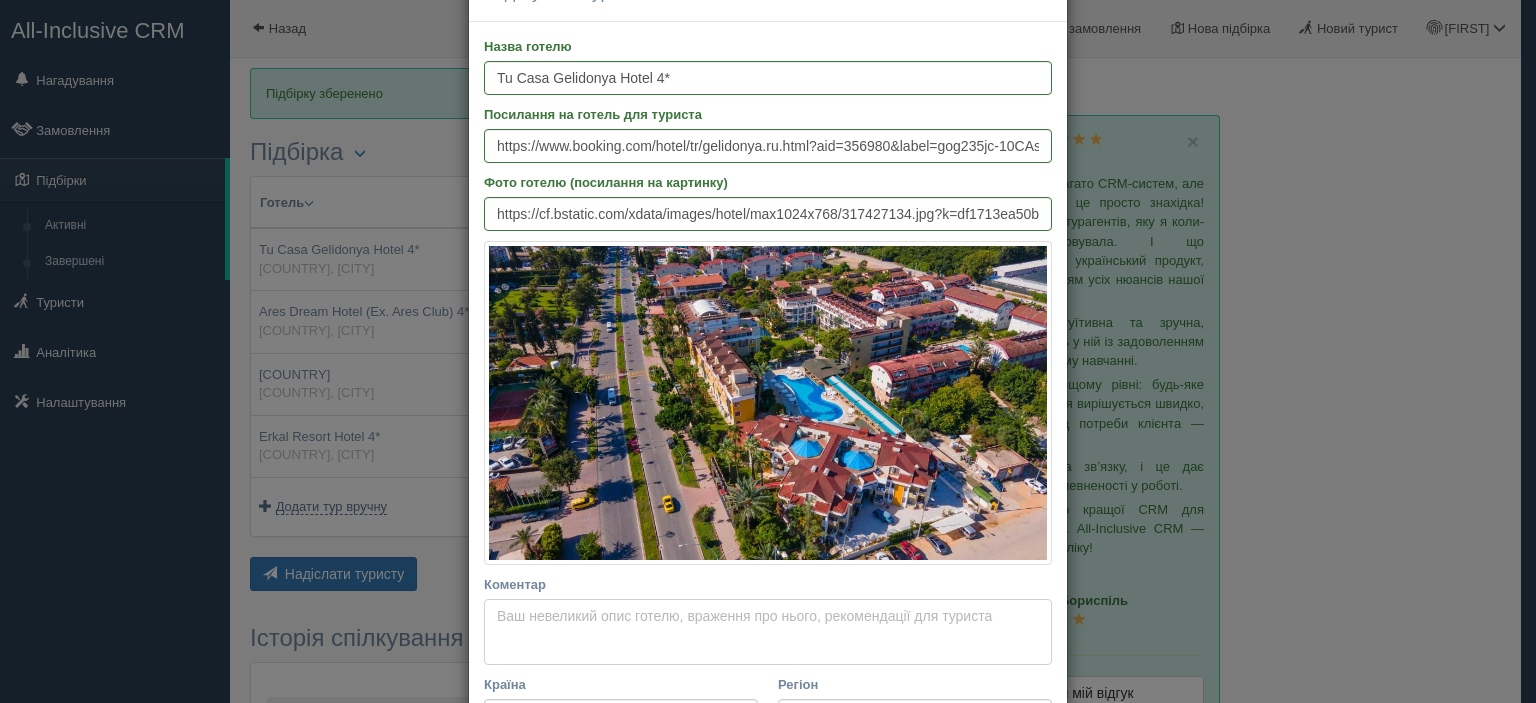 click on "Коментар
Основний опис
Додатковий опис
Закріпити
Збережено
Необхідно вказати назву готелю і країну" at bounding box center [768, 632] 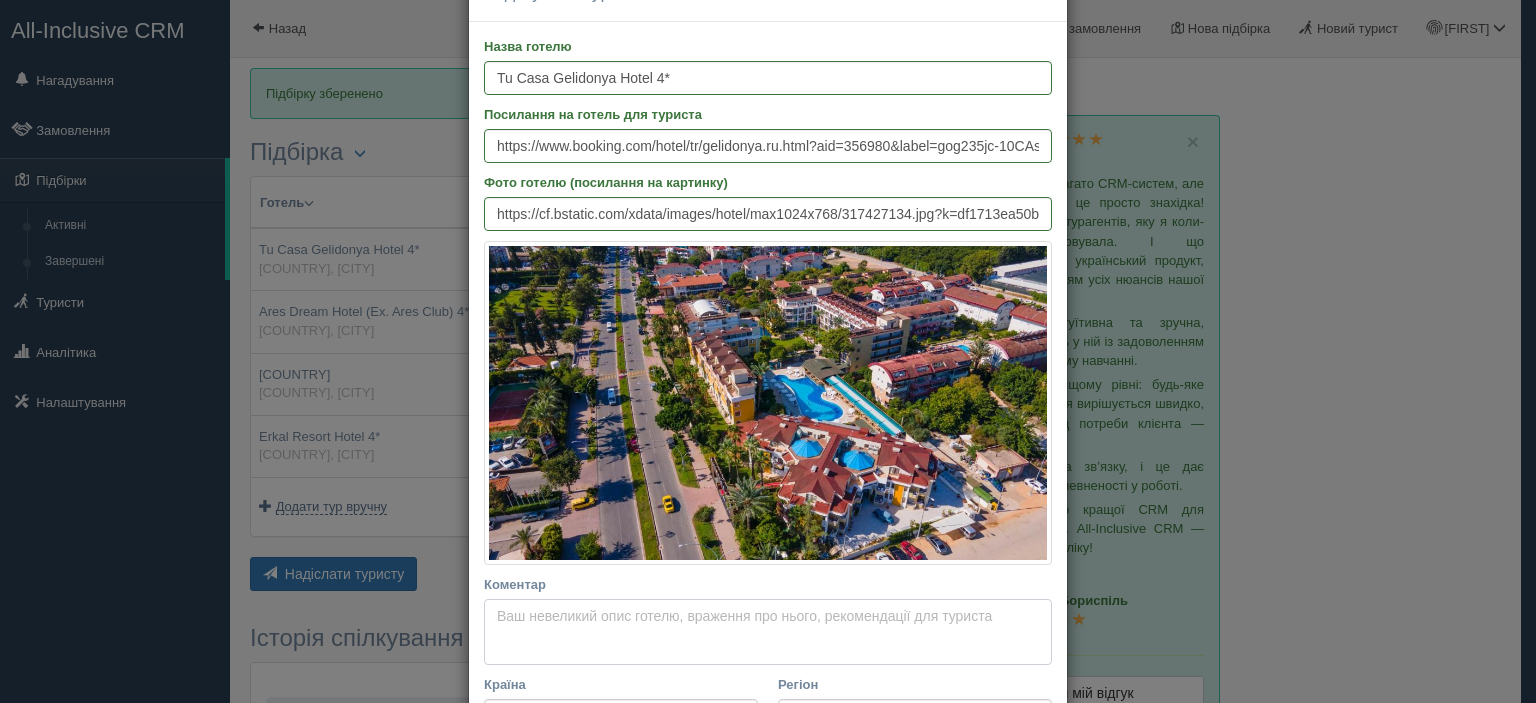paste on "Tu Casa Gelidonya Hotel 4* — це затишний готель у центрі Кемера, за 150–200 метрів від громадського пляжу, оточений зеленню та горами. Готель працює за концепцією "все включено", має 2 басейни, водні гірки, ресторан, а також пропонує стандартні номери з балконами." 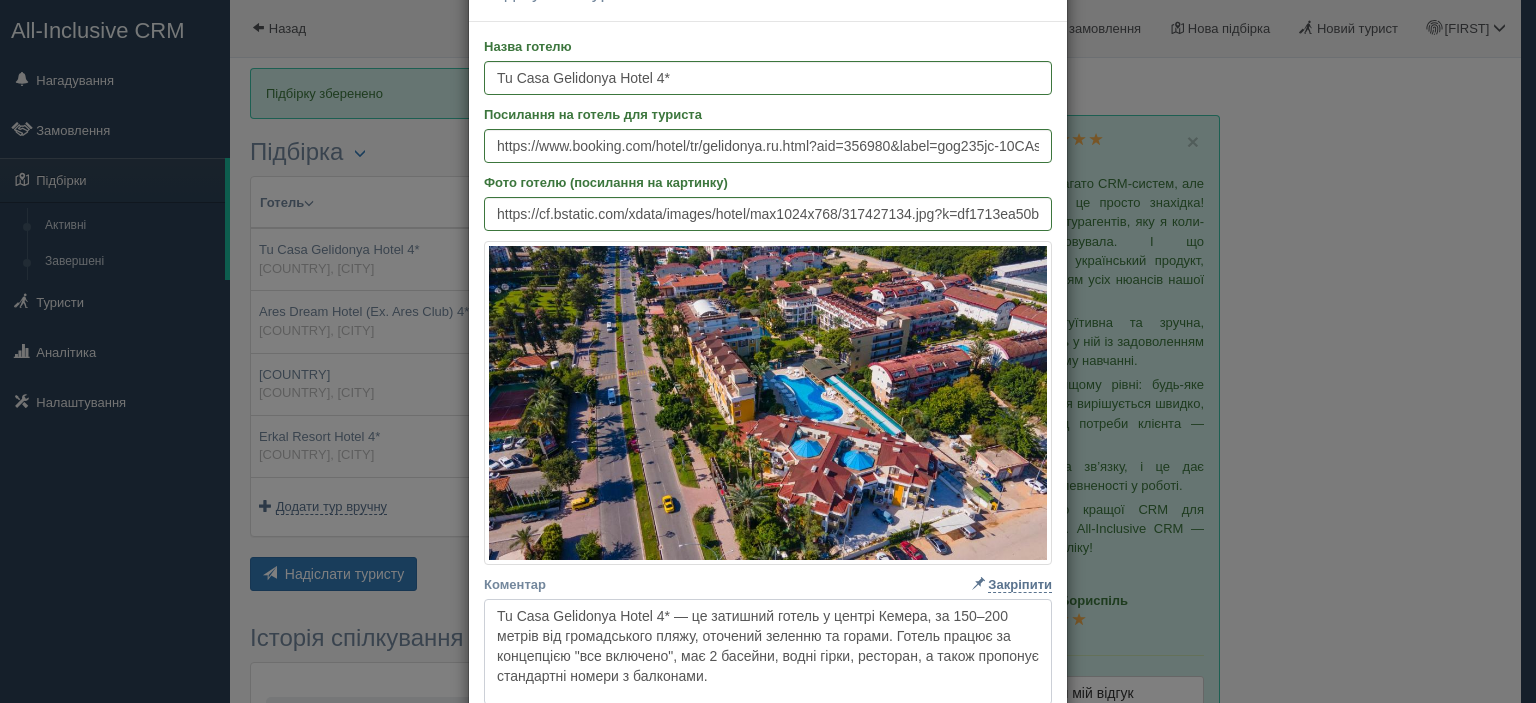 type on "Tu Casa Gelidonya Hotel 4* — це затишний готель у центрі Кемера, за 150–200 метрів від громадського пляжу, оточений зеленню та горами. Готель працює за концепцією "все включено", має 2 басейни, водні гірки, ресторан, а також пропонує стандартні номери з балконами." 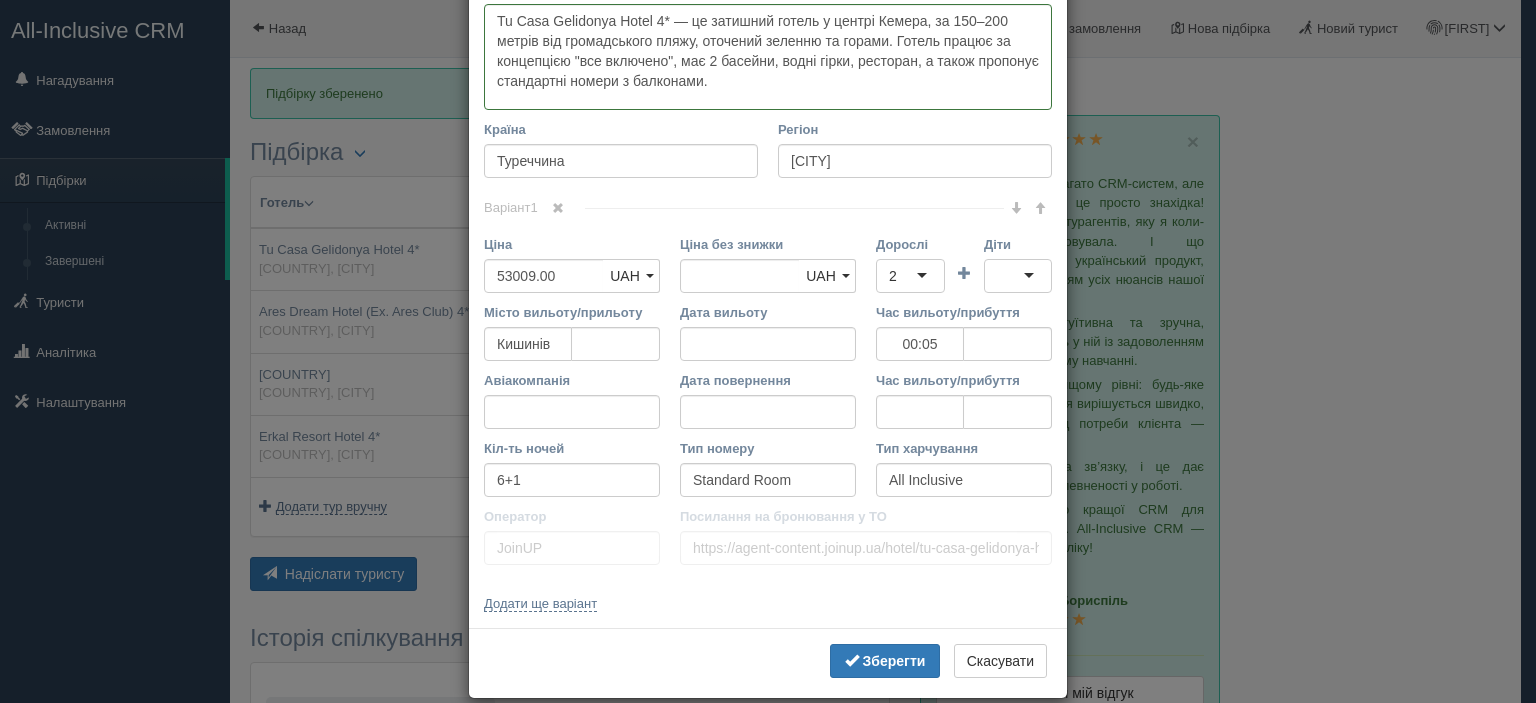 scroll, scrollTop: 681, scrollLeft: 0, axis: vertical 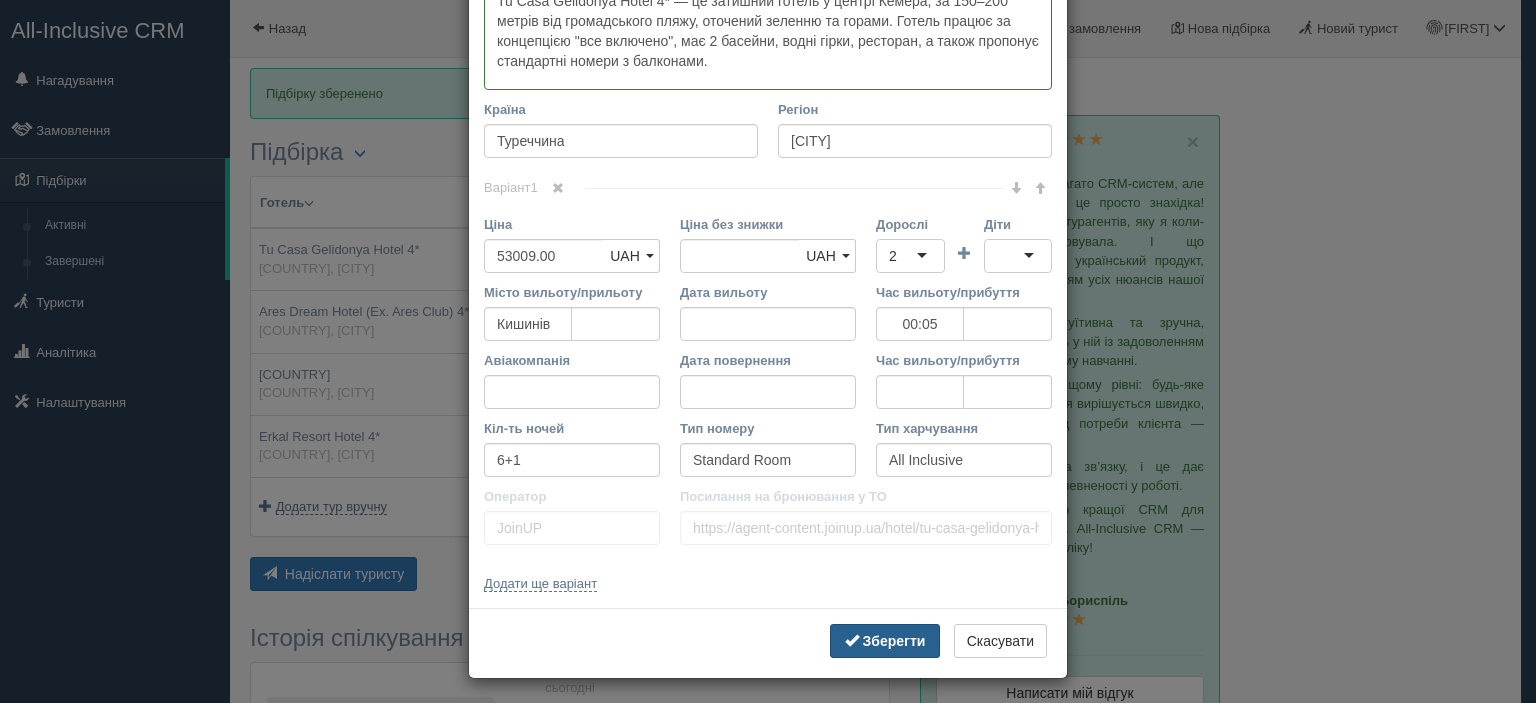 click on "Зберегти" at bounding box center (894, 641) 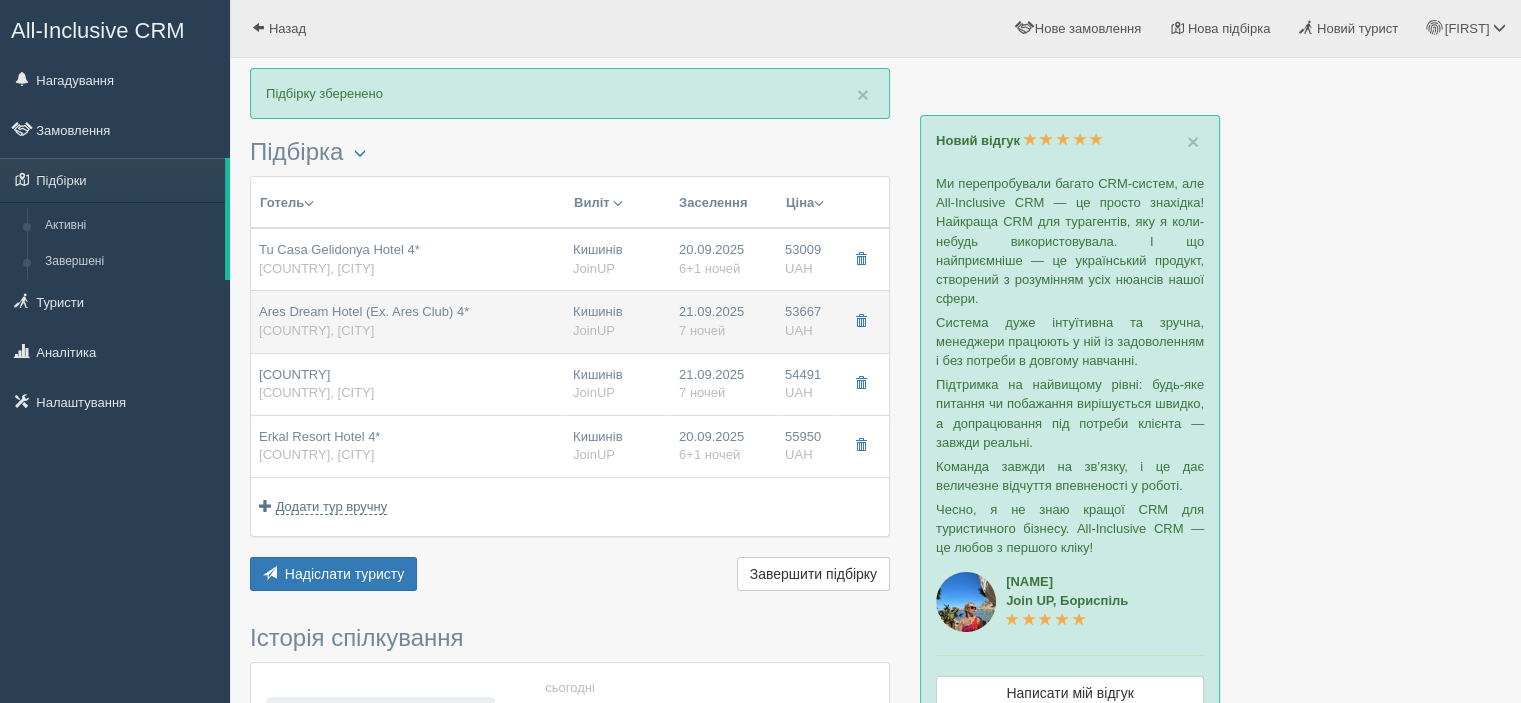 click on "Ares Dream Hotel (Ex. Ares Club) 4*" at bounding box center [364, 311] 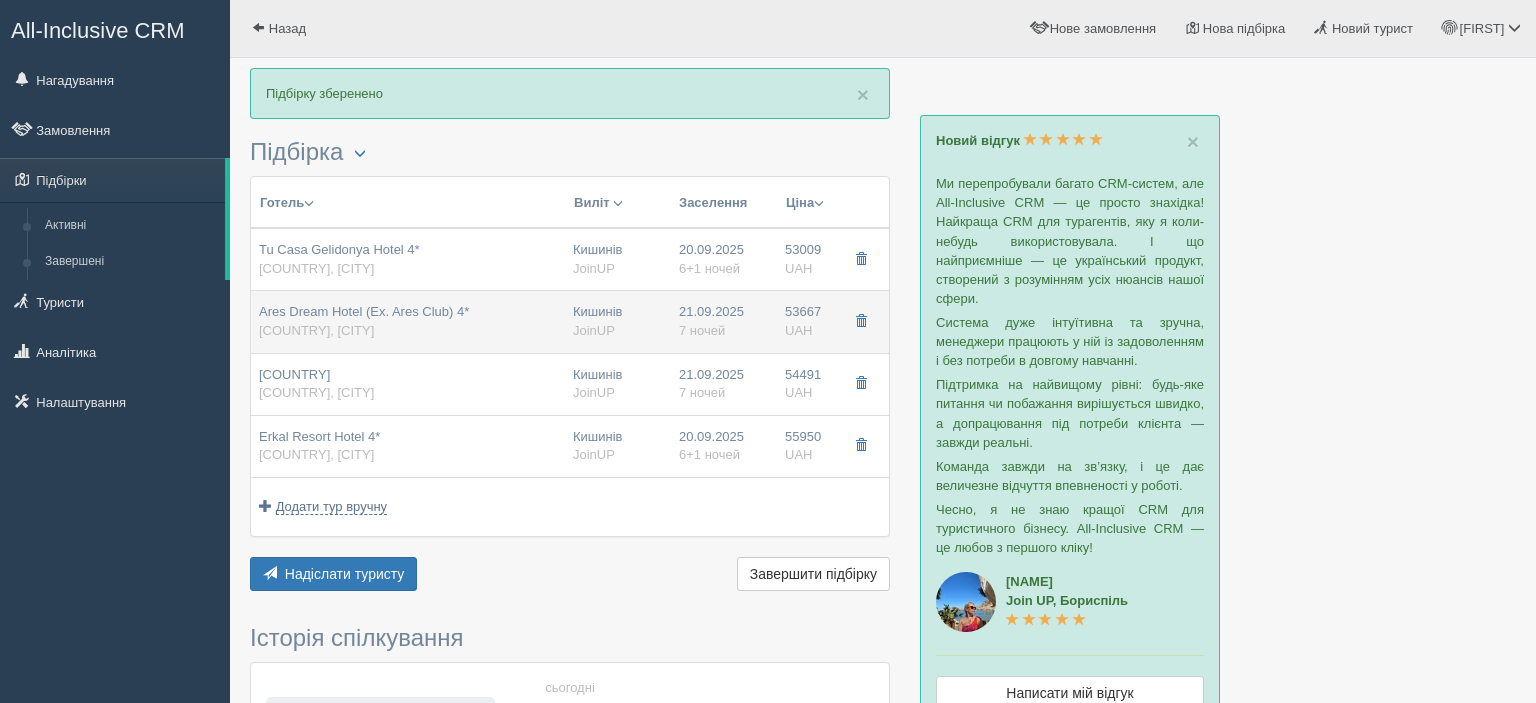 scroll, scrollTop: 0, scrollLeft: 0, axis: both 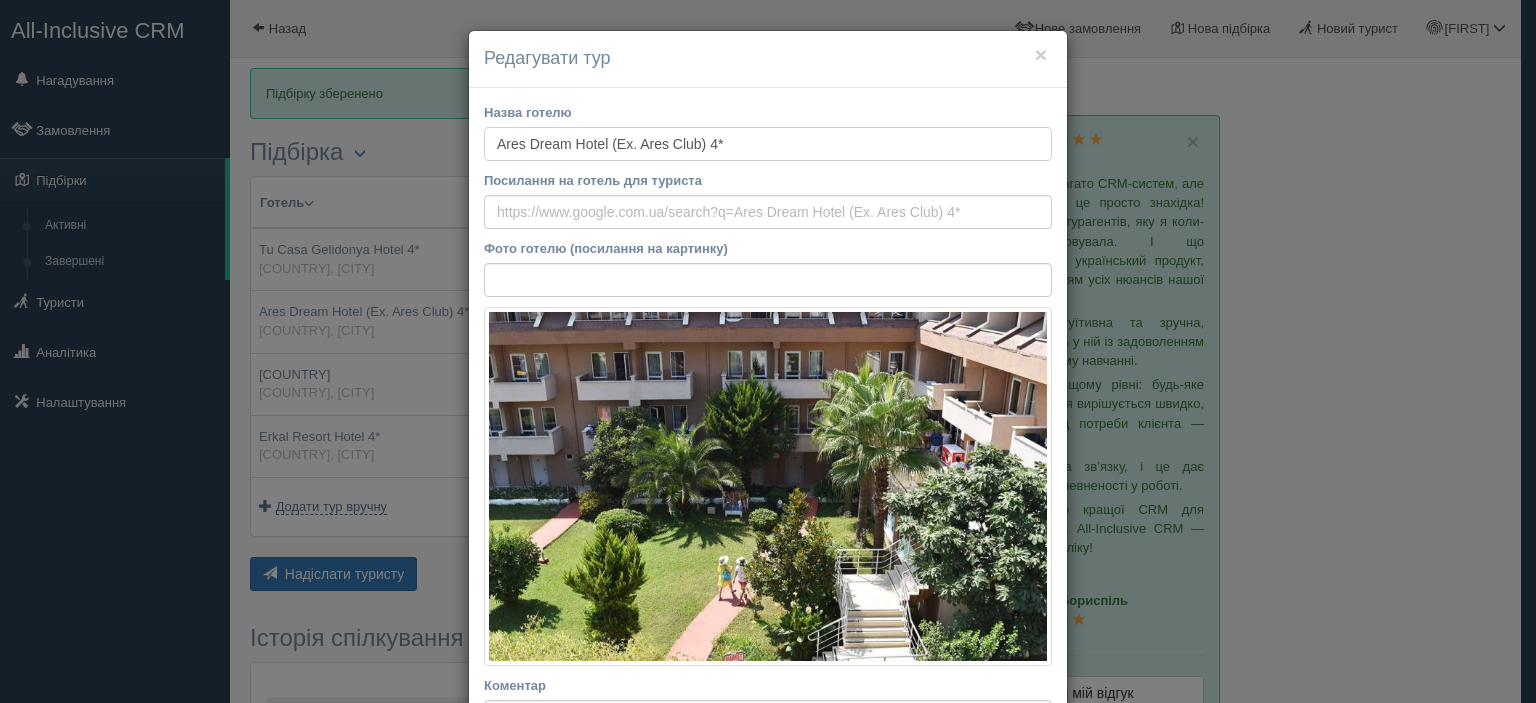 click on "Ares Dream Hotel (Ex. Ares Club) 4*" at bounding box center (768, 144) 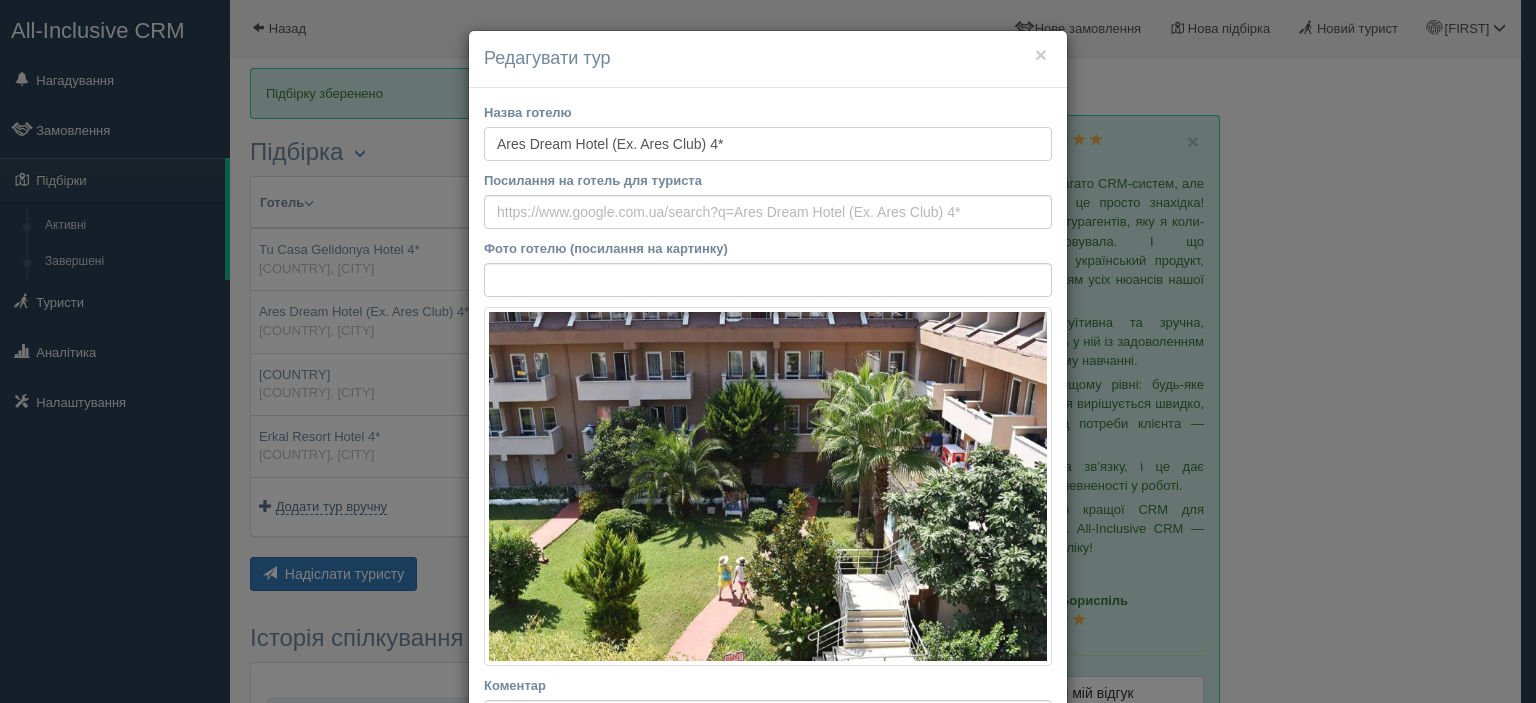 click on "Ares Dream Hotel (Ex. Ares Club) 4*" at bounding box center [768, 144] 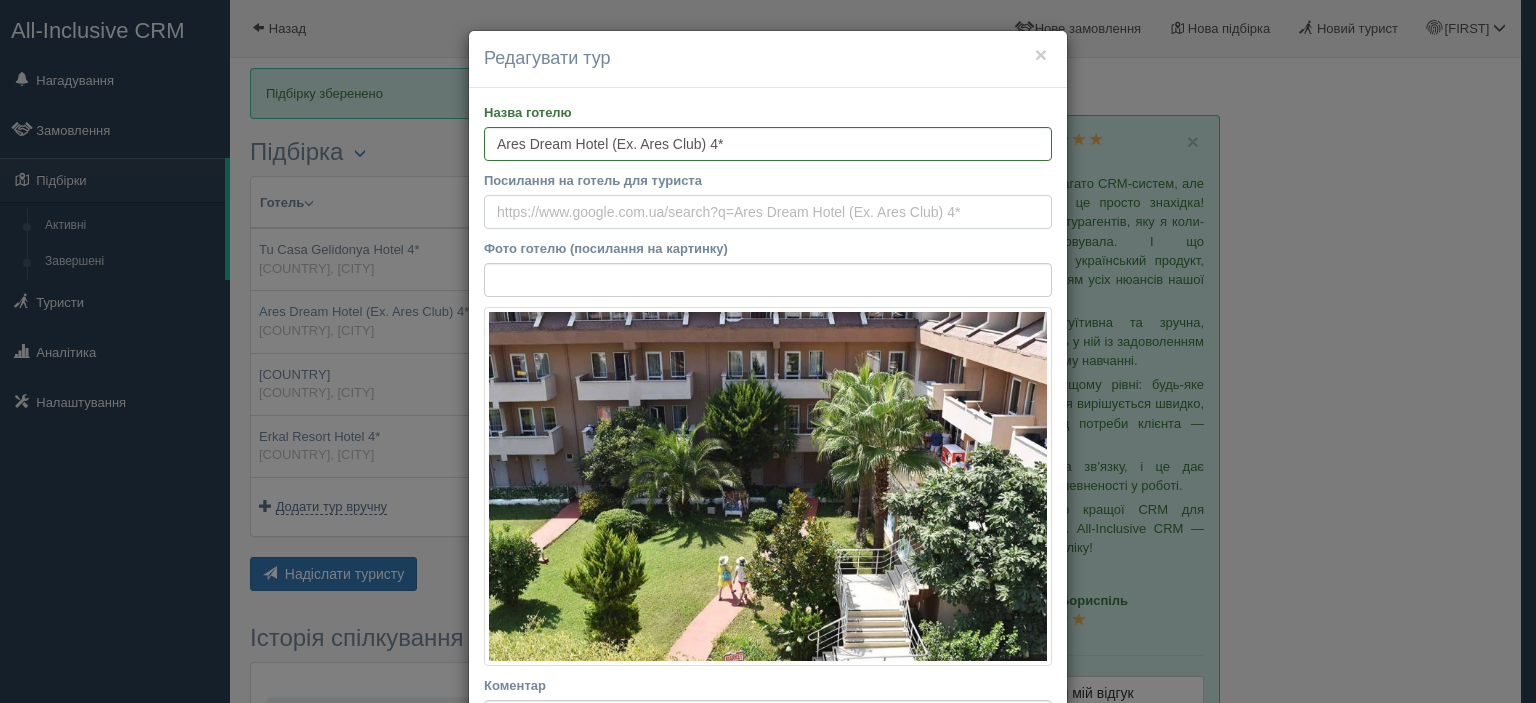 click on "Посилання на готель для туриста" at bounding box center (768, 212) 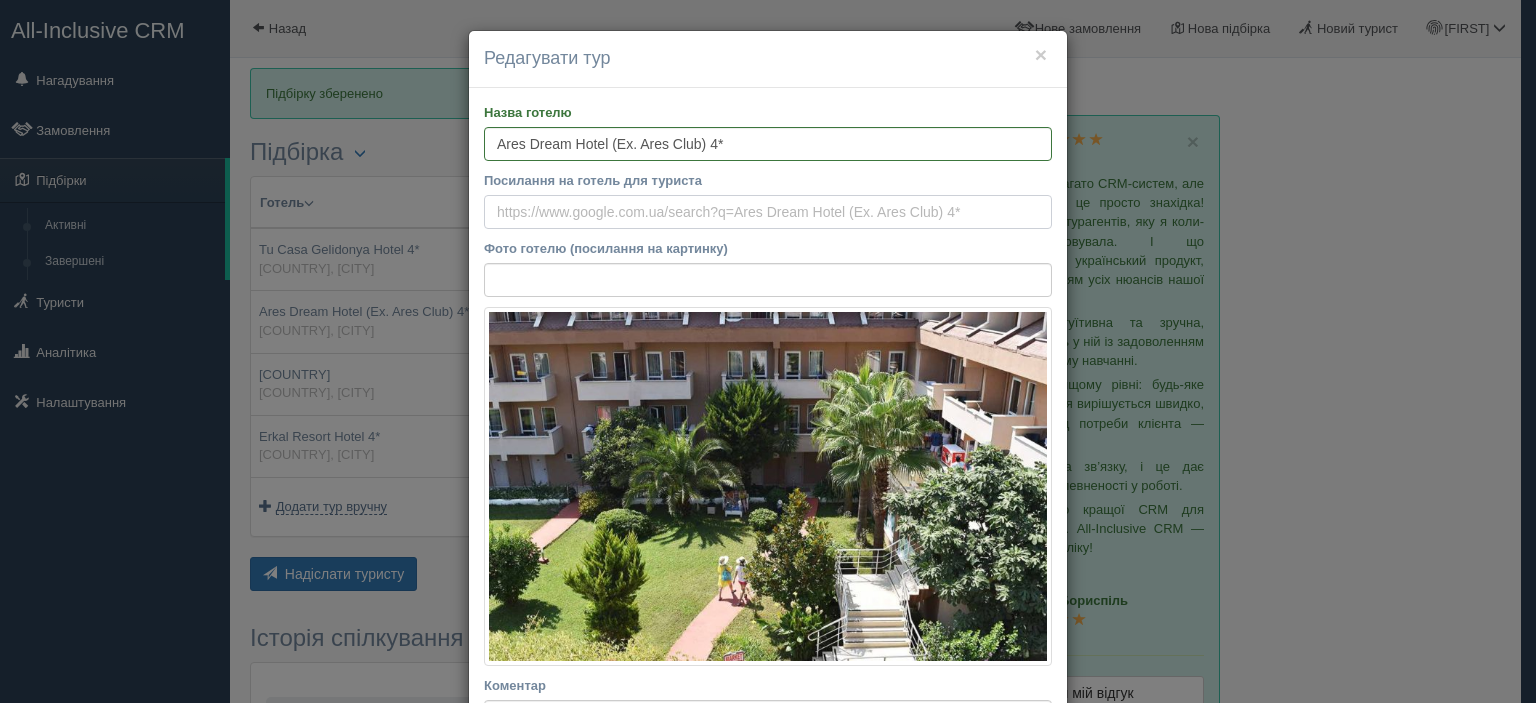 paste on "https://www.booking.com/hotel/tr/club-ares-kemer.ru.html?aid=356980&label=gog235jc-10CAso5AFCD2NsdWItYXJlcy1rZW1lckghWANo6QGIAQGYATO4ARfIAQzYAQPoAQH4AQGIAgGoAgG4AoXuzcQGwAIB0gIkZGRiMTg0MzItMTk4YS00YzI5LWE5NTEtYTBkMjQyMDc3ZDNk2AIB4AIB&sid=341a258f789cf244ee4786ca717215ed&dest_id=-759455&dest_type=city&dist=0&group_adults=2&group_children=0&hapos=1&hpos=1&no_rooms=1&req_adults=2&req_children=0&room1=A%2CA&sb_price_type=total&sr_order=popularity&srepoch=1754494731&srpvid=23f2c048923e82b9f1ea88807d02d23d&type=total&ucfs=1&" 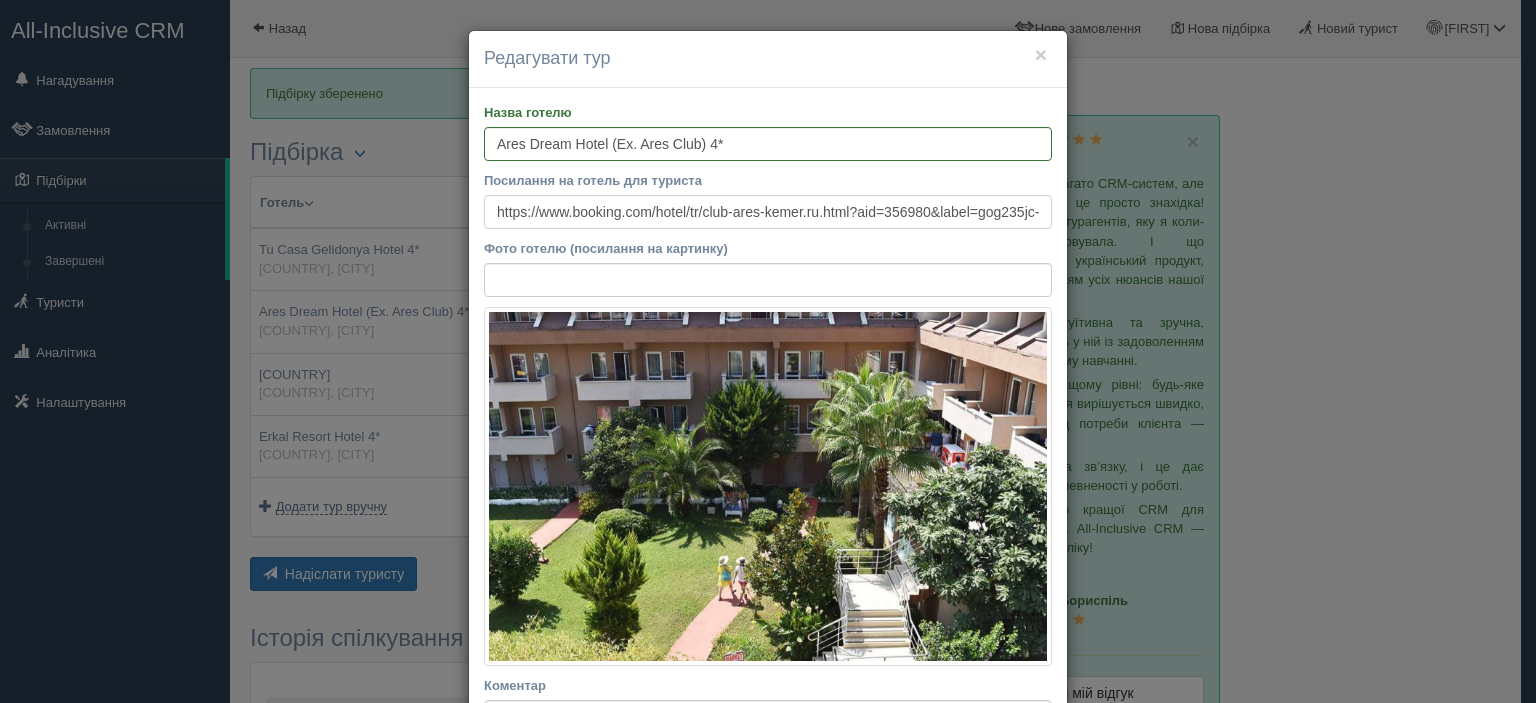 scroll, scrollTop: 0, scrollLeft: 3348, axis: horizontal 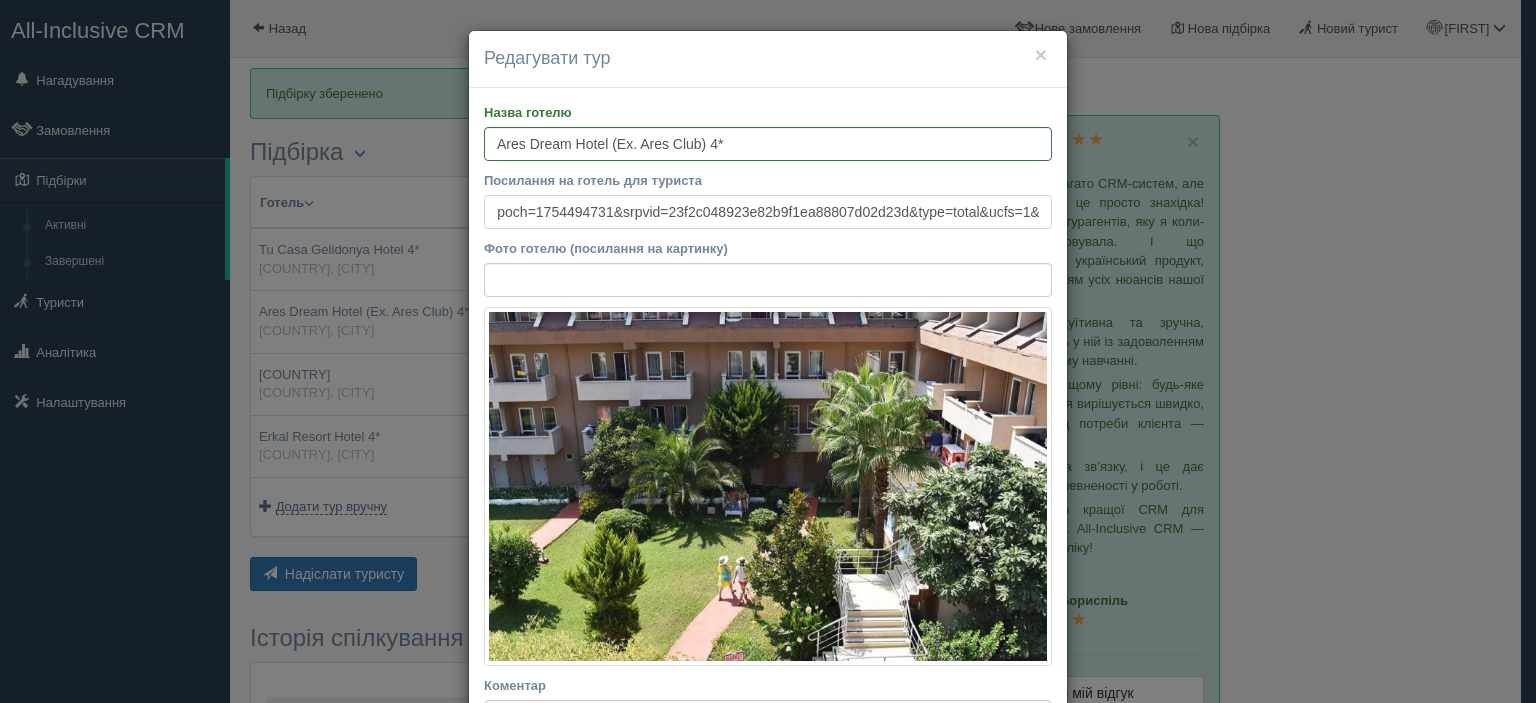 type on "https://www.booking.com/hotel/tr/club-ares-kemer.ru.html?aid=356980&label=gog235jc-10CAso5AFCD2NsdWItYXJlcy1rZW1lckghWANo6QGIAQGYATO4ARfIAQzYAQPoAQH4AQGIAgGoAgG4AoXuzcQGwAIB0gIkZGRiMTg0MzItMTk4YS00YzI5LWE5NTEtYTBkMjQyMDc3ZDNk2AIB4AIB&sid=341a258f789cf244ee4786ca717215ed&dest_id=-759455&dest_type=city&dist=0&group_adults=2&group_children=0&hapos=1&hpos=1&no_rooms=1&req_adults=2&req_children=0&room1=A%2CA&sb_price_type=total&sr_order=popularity&srepoch=1754494731&srpvid=23f2c048923e82b9f1ea88807d02d23d&type=total&ucfs=1&" 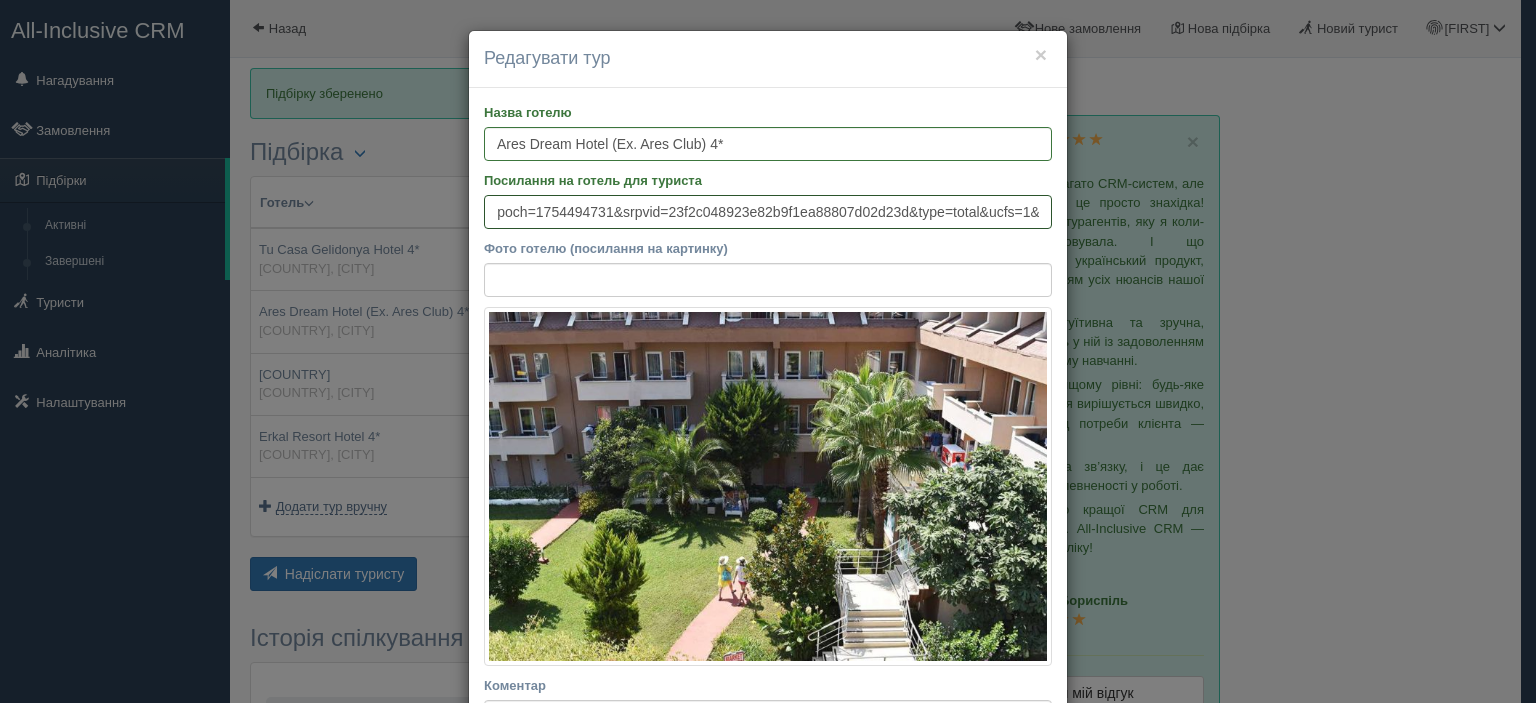 scroll, scrollTop: 0, scrollLeft: 0, axis: both 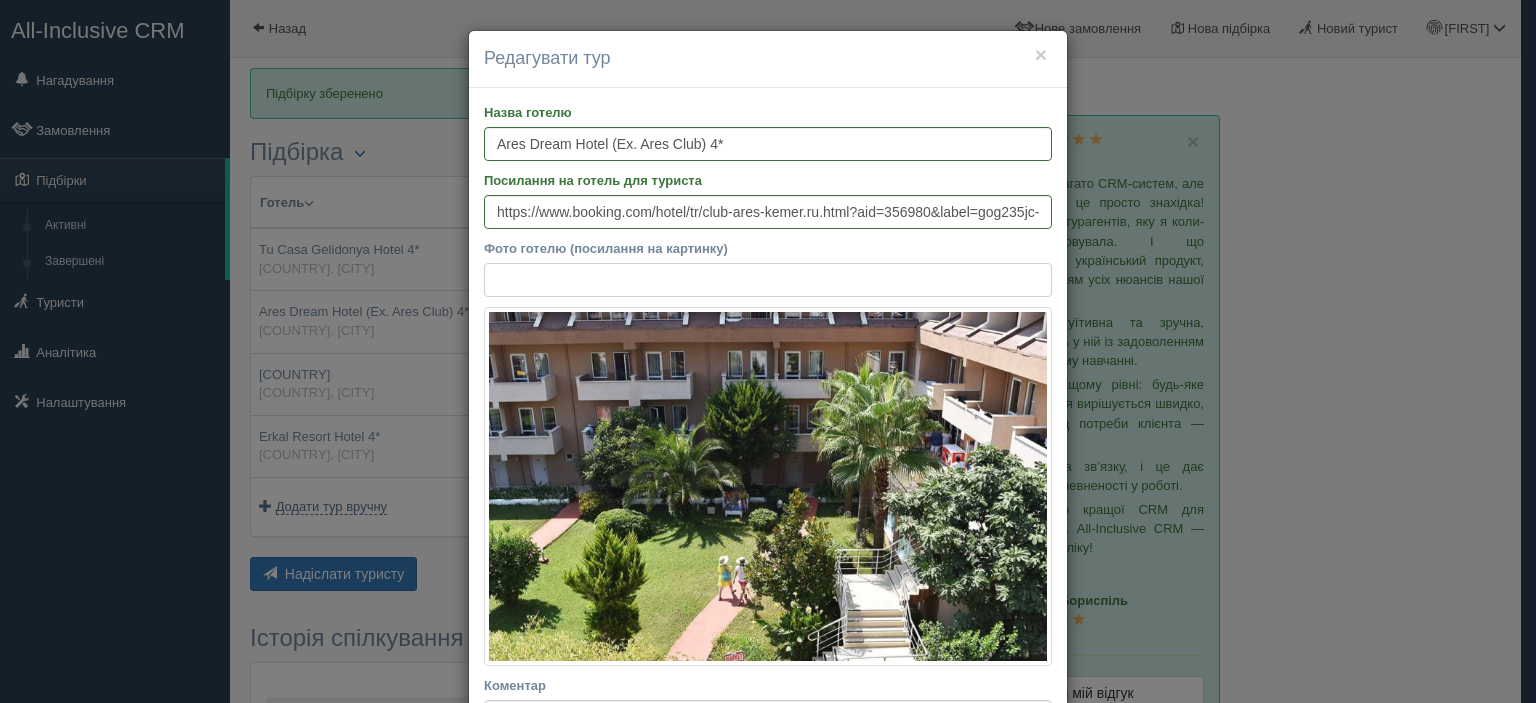 click on "Фото готелю (посилання на картинку)" at bounding box center (768, 280) 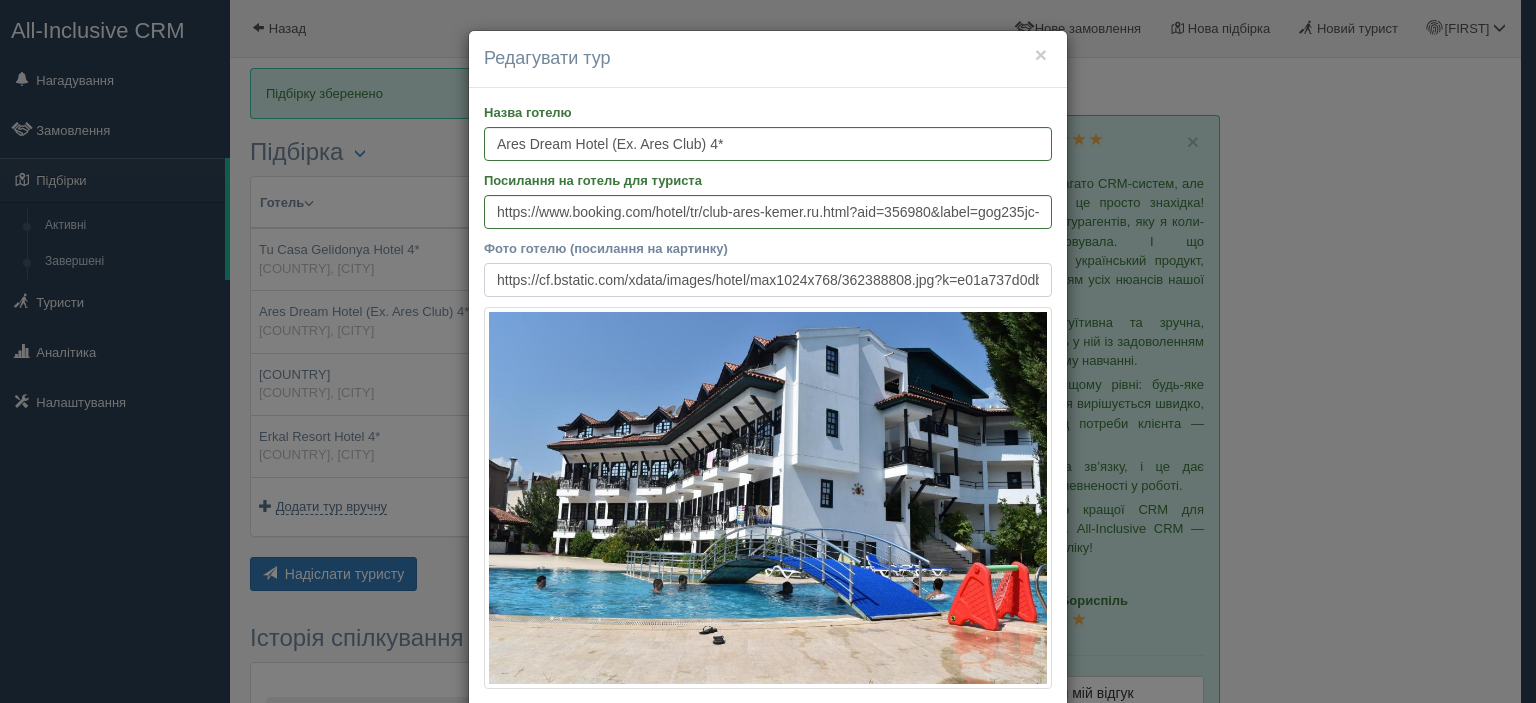 scroll, scrollTop: 0, scrollLeft: 424, axis: horizontal 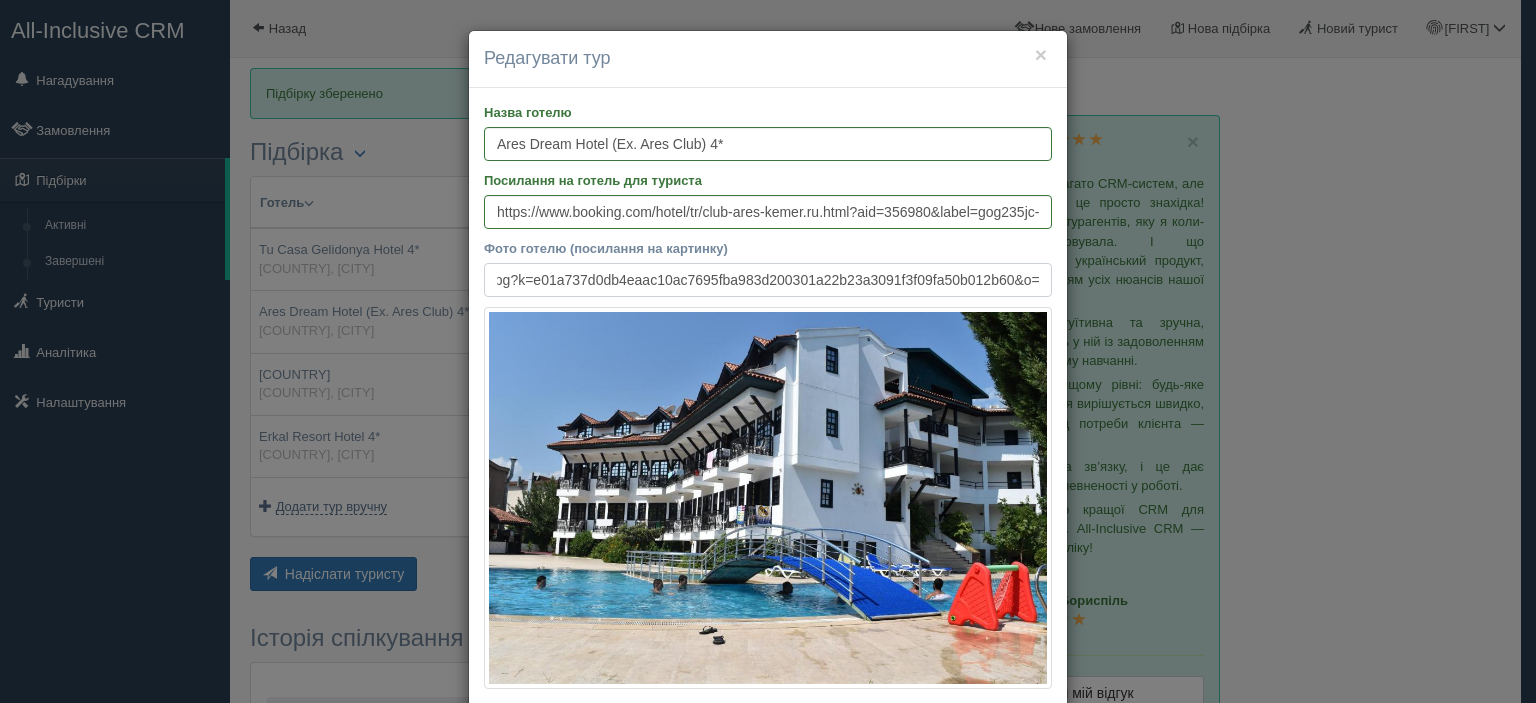 type on "https://cf.bstatic.com/xdata/images/hotel/max1024x768/362388808.jpg?k=e01a737d0db4eaac10ac7695fba983d200301a22b23a3091f3f09fa50b012b60&o=" 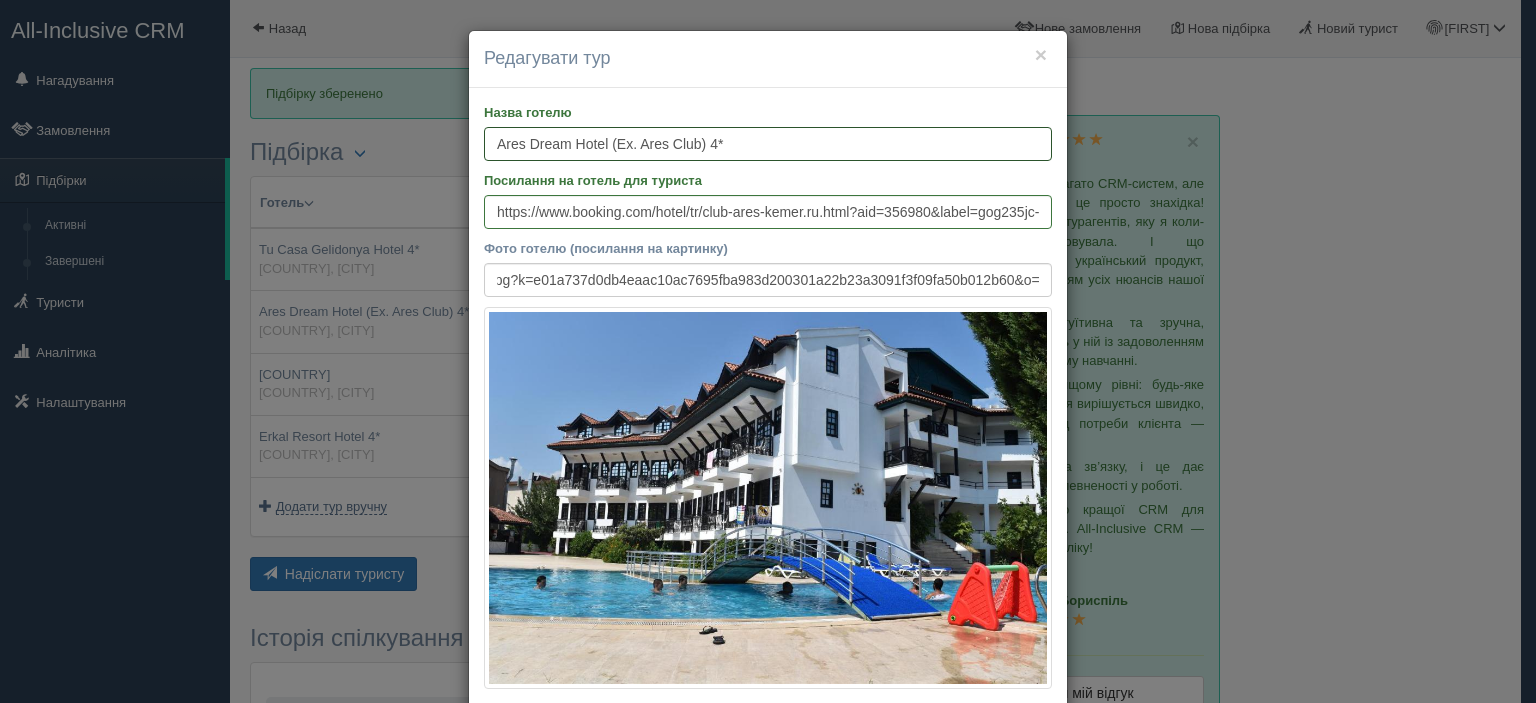 scroll, scrollTop: 0, scrollLeft: 0, axis: both 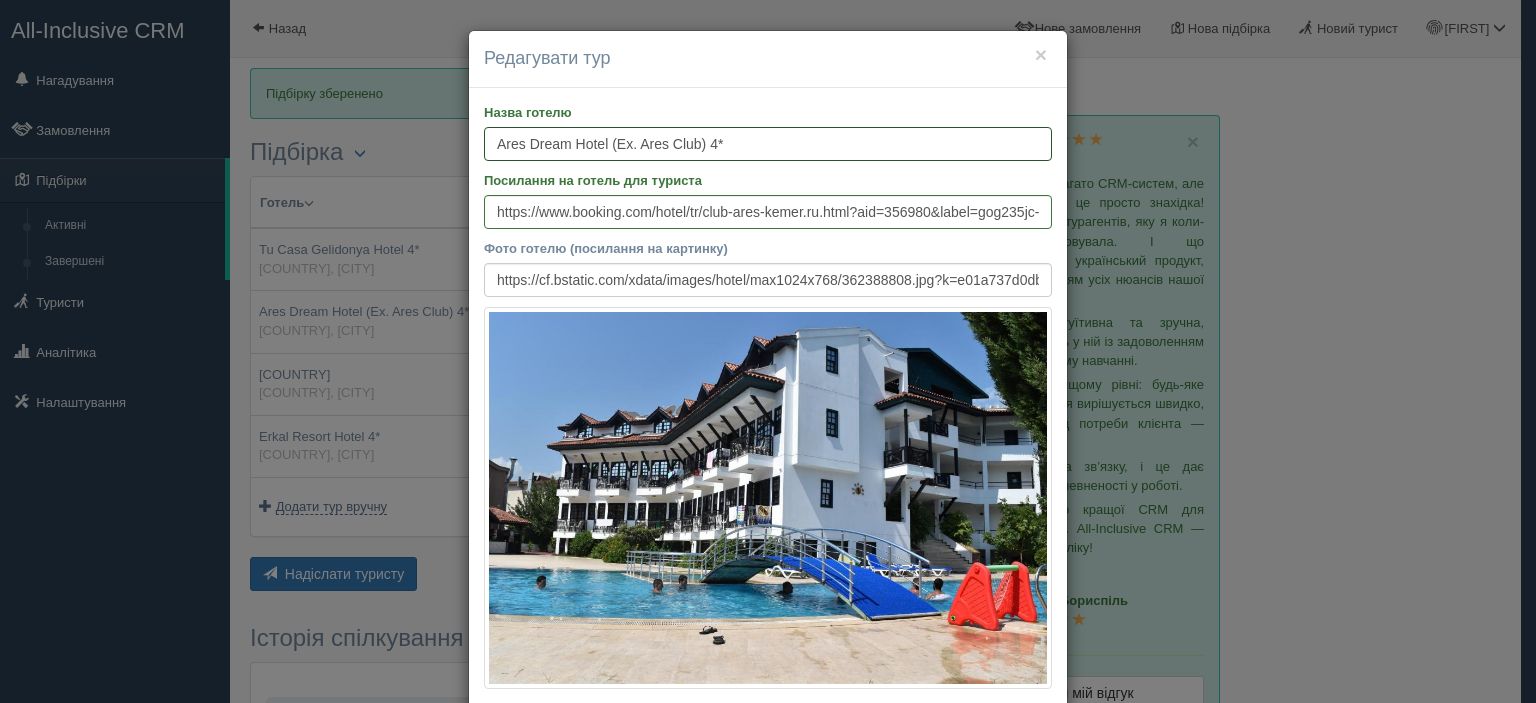 click on "Ares Dream Hotel (Ex. Ares Club) 4*" at bounding box center (768, 144) 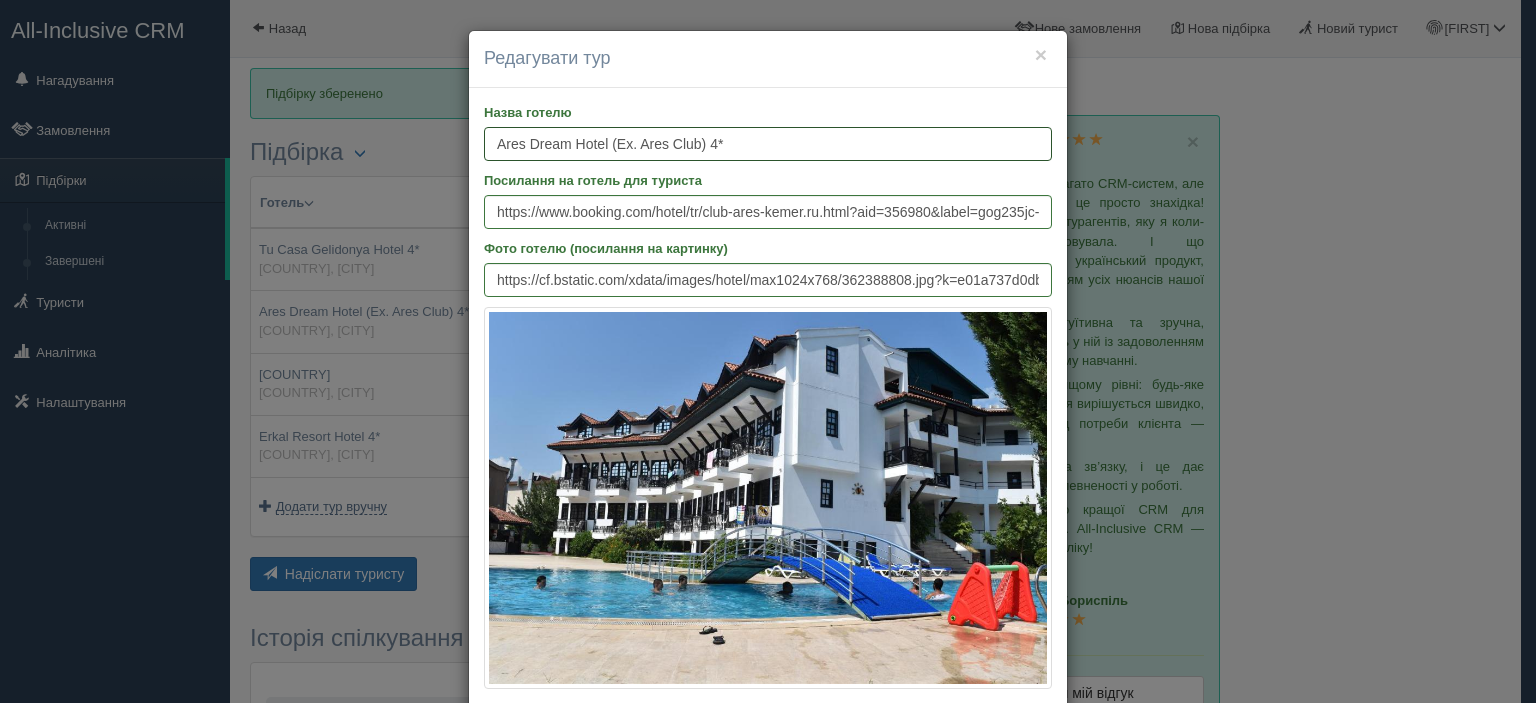 click on "Ares Dream Hotel (Ex. Ares Club) 4*" at bounding box center (768, 144) 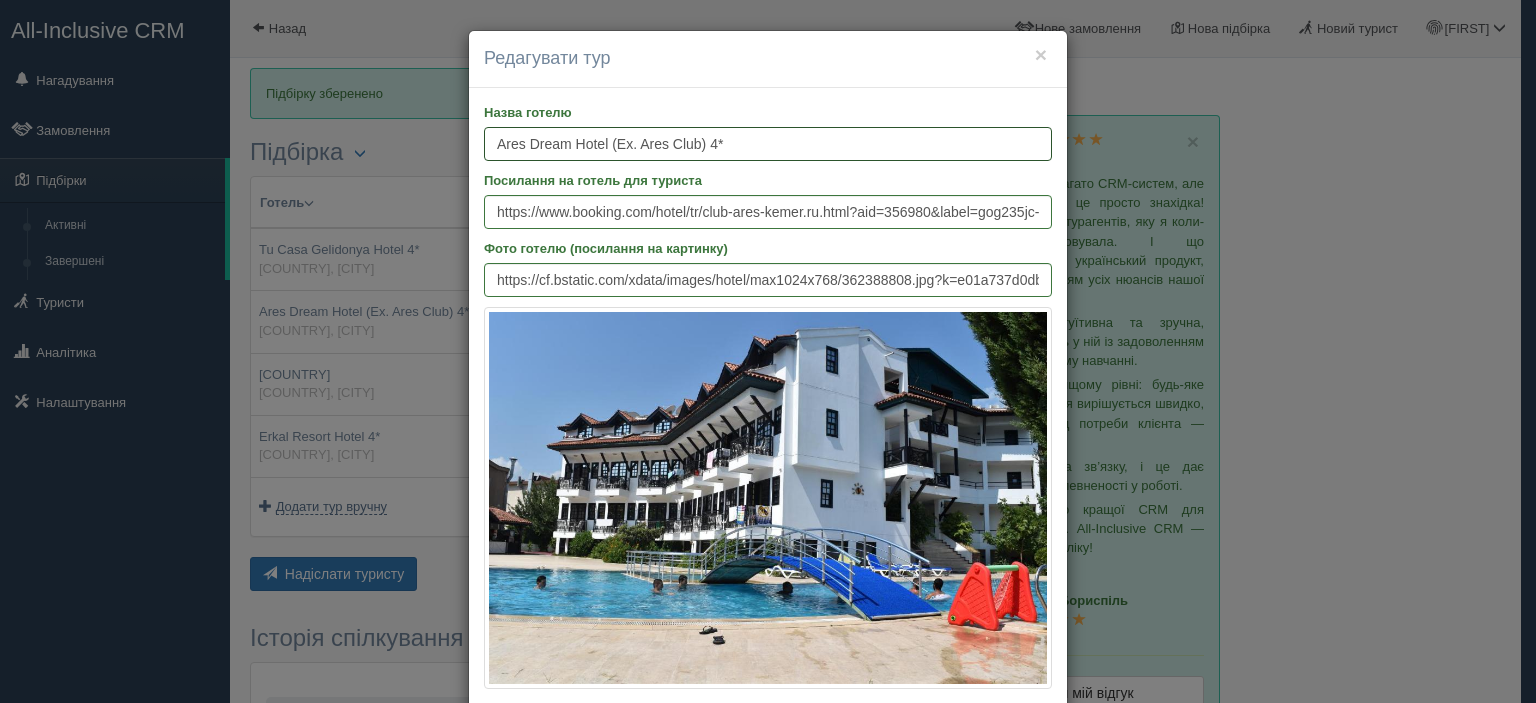 click on "Ares Dream Hotel (Ex. Ares Club) 4*" at bounding box center (768, 144) 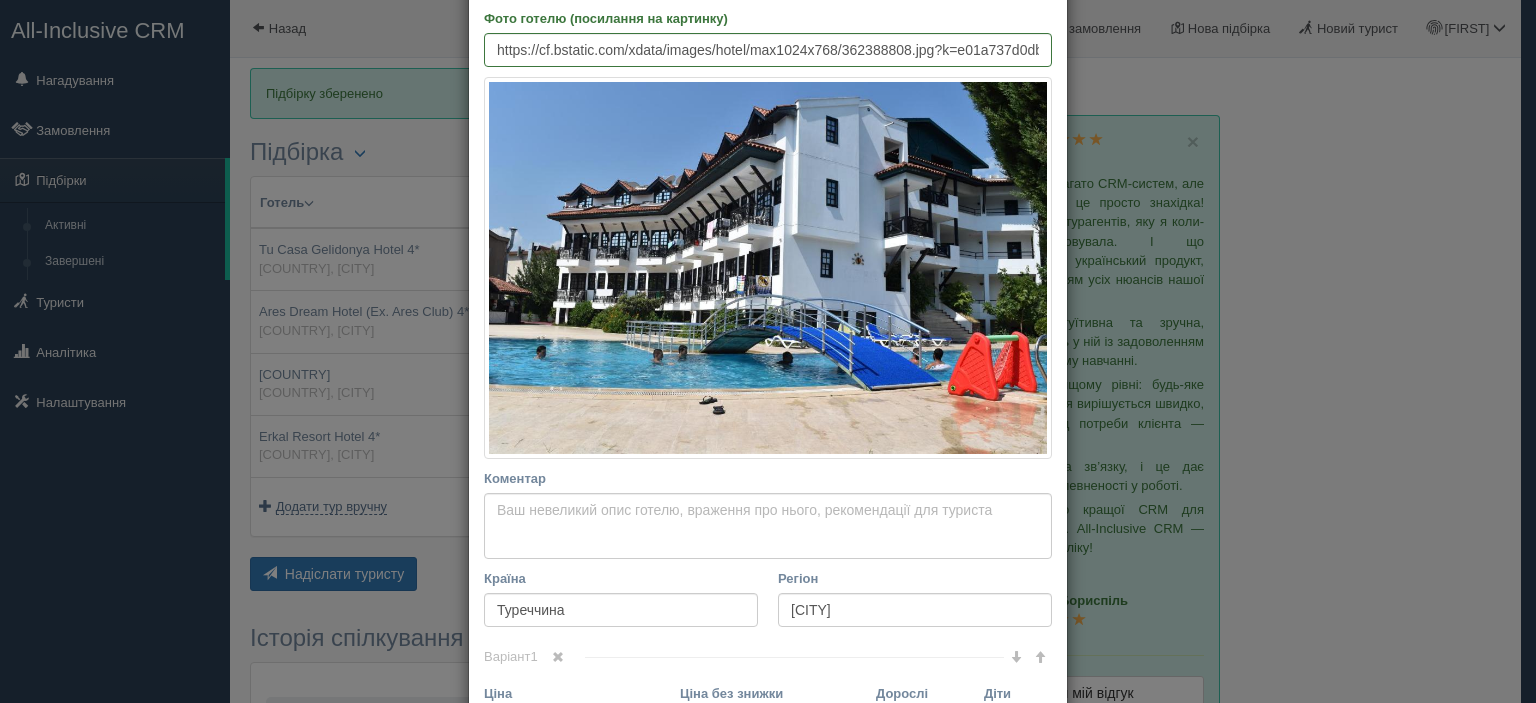 scroll, scrollTop: 292, scrollLeft: 0, axis: vertical 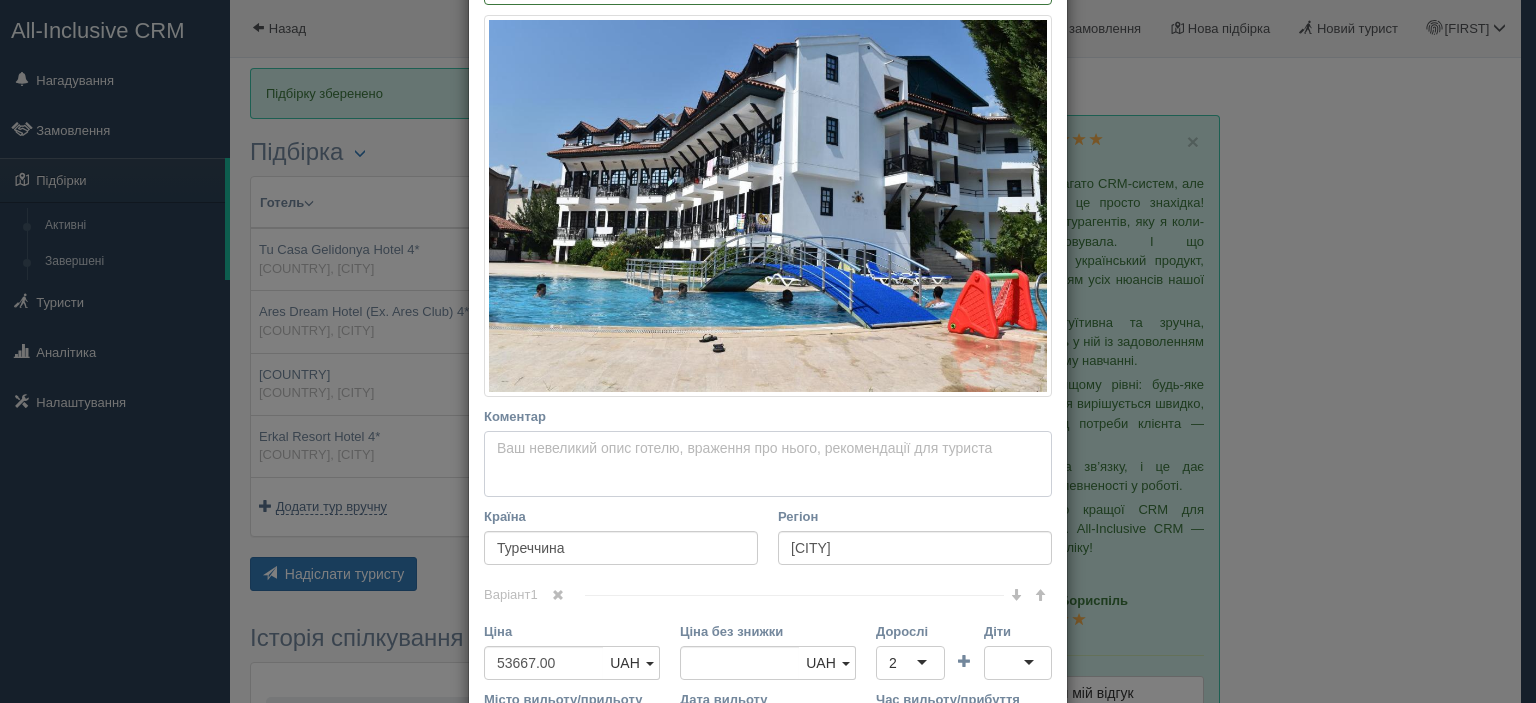click on "Коментар
Основний опис
Додатковий опис
Закріпити
Збережено
Необхідно вказати назву готелю і країну" at bounding box center (768, 464) 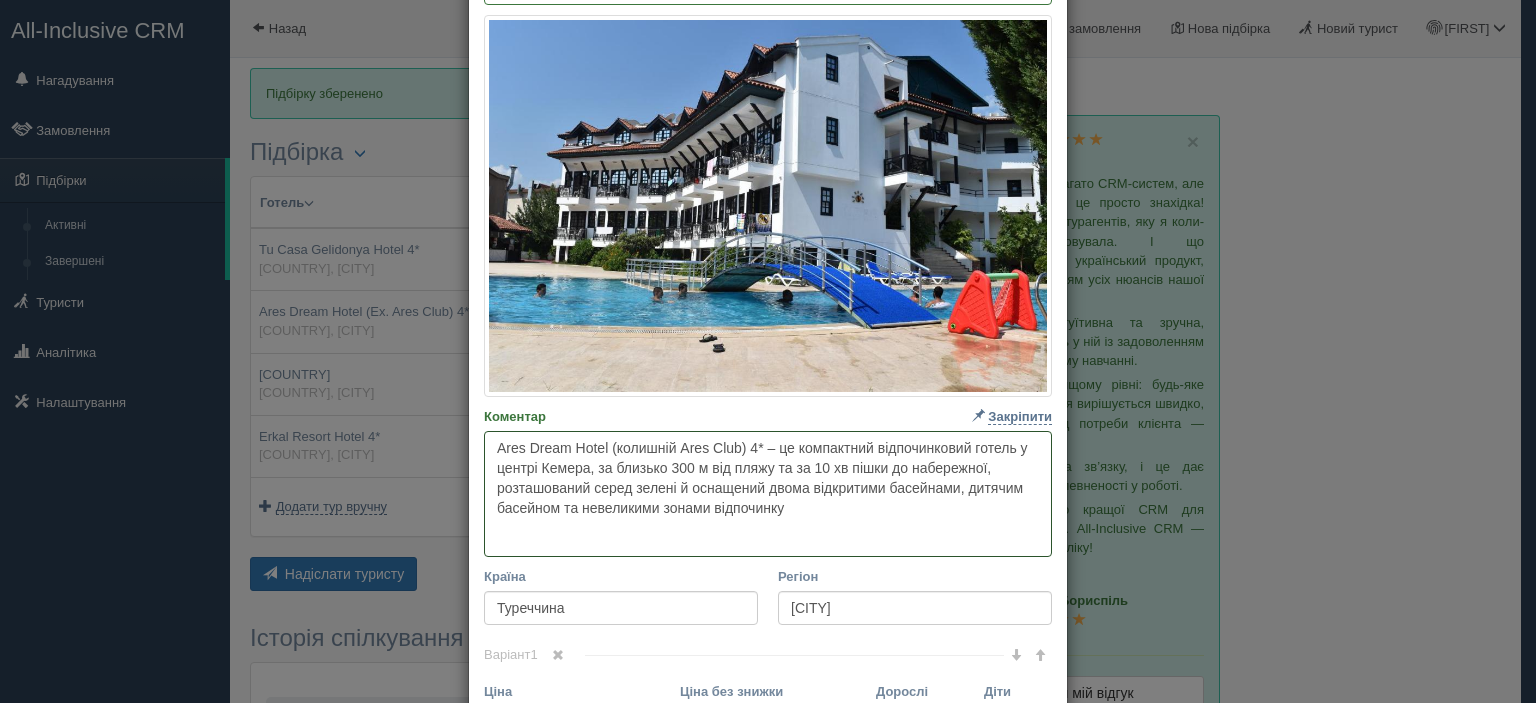 paste on "Готель працює за концепцією All Inclusive, із основним рестораном-бюфетом, баром біля басейну та базовими зручностями в номерах (кондиціонер, балкон, телевізор, сейф за окрему плату), але часто згадується у відгуках про старі меблі, нерегулярне прибирання та обмежений вибір їжі" 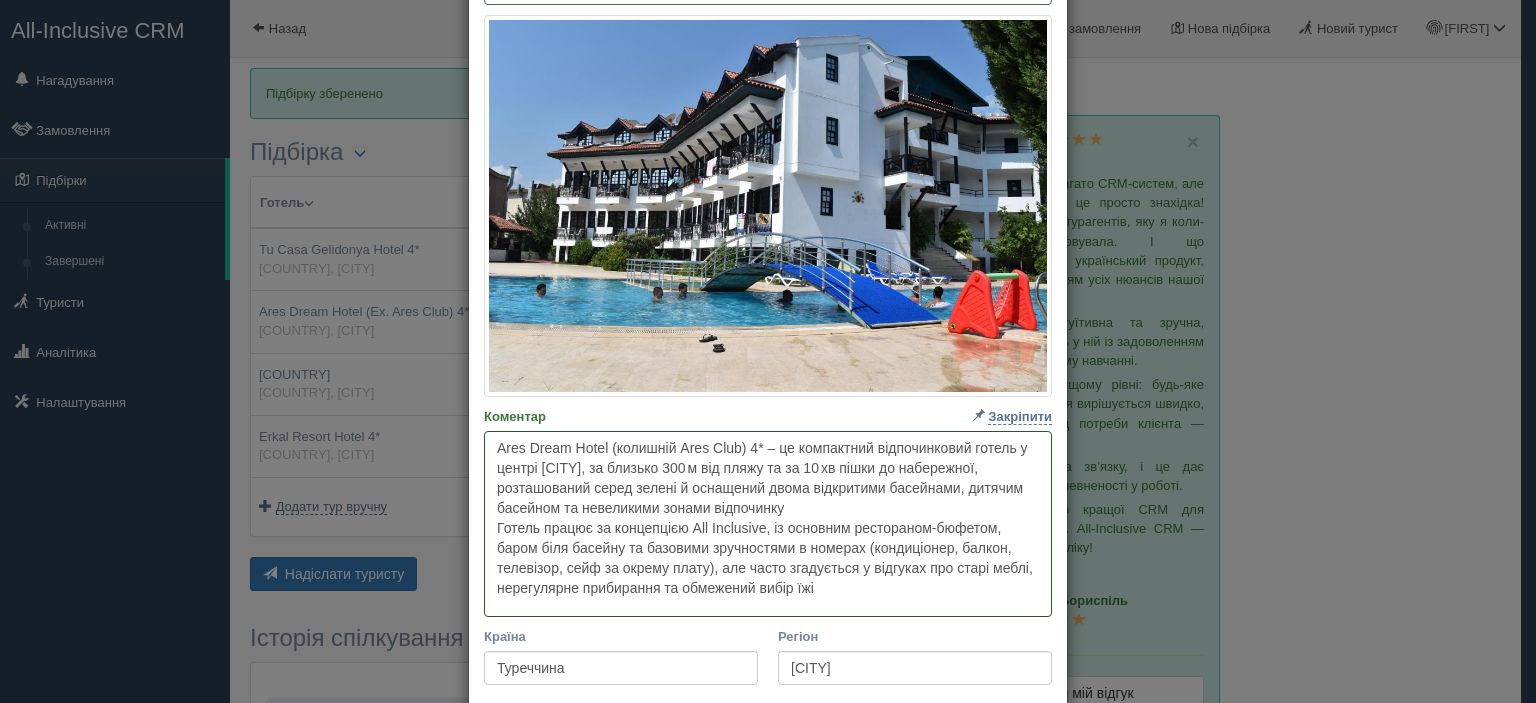 type on "Ares Dream Hotel (колишній Ares Club) 4* – це компактний відпочинковий готель у центрі [CITY], за близько 300 м від пляжу та за 10 хв пішки до набережної, розташований серед зелені й оснащений двома відкритими басейнами, дитячим басейном та невеликими зонами відпочинку
Готель працює за концепцією All Inclusive, із основним рестораном-бюфетом, баром біля басейну та базовими зручностями в номерах (кондиціонер, балкон, телевізор, сейф за окрему плату), але часто згадується у відгуках про старі меблі, нерегулярне прибирання та обмежений вибір їжі" 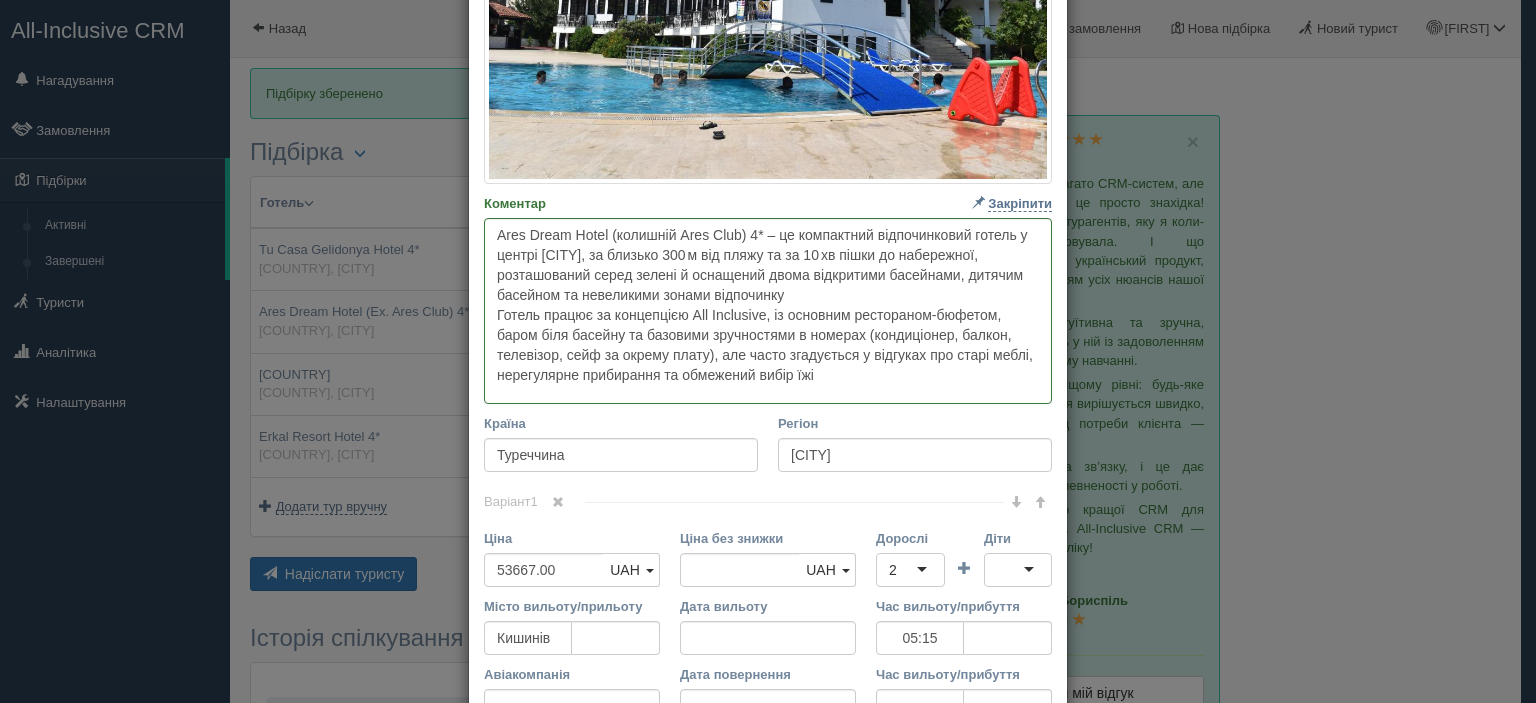 scroll, scrollTop: 540, scrollLeft: 0, axis: vertical 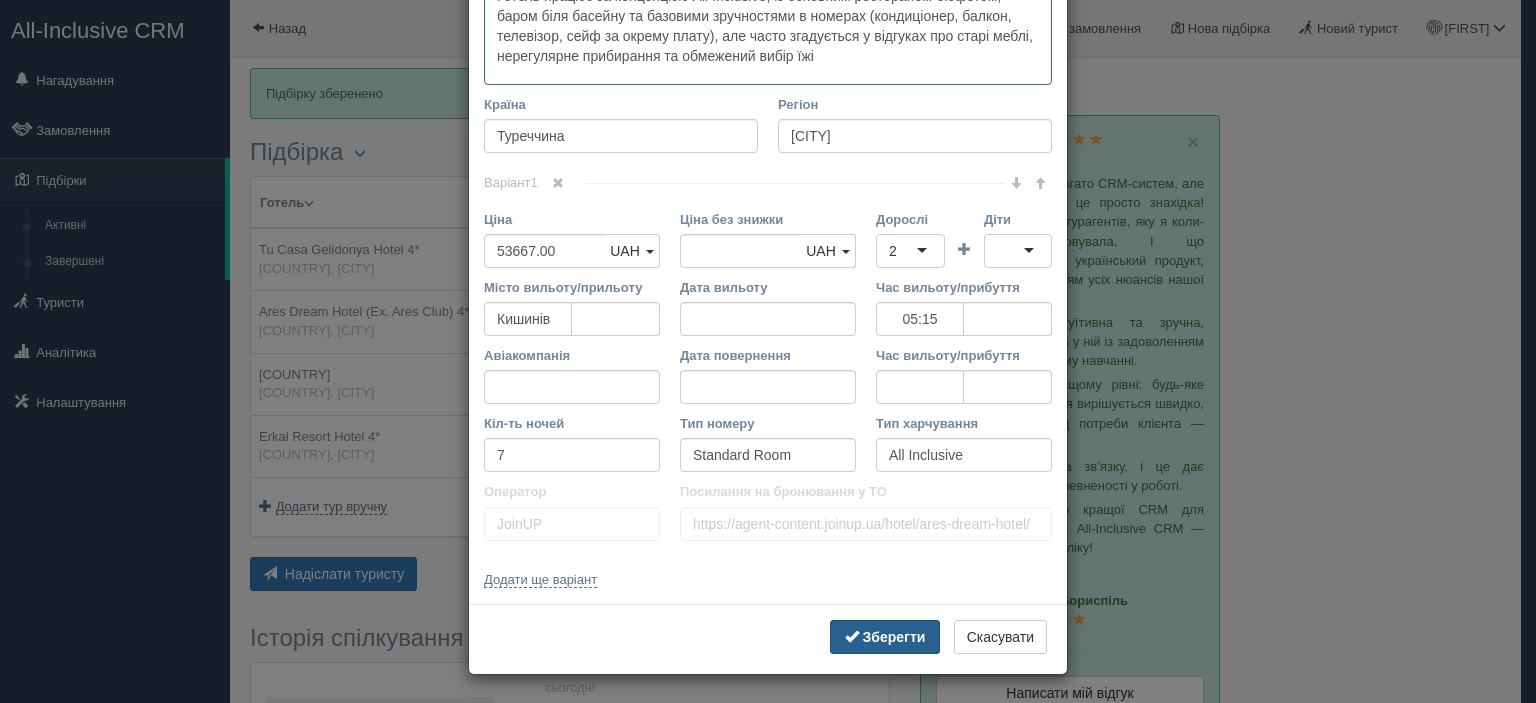 click on "Зберегти" at bounding box center (894, 637) 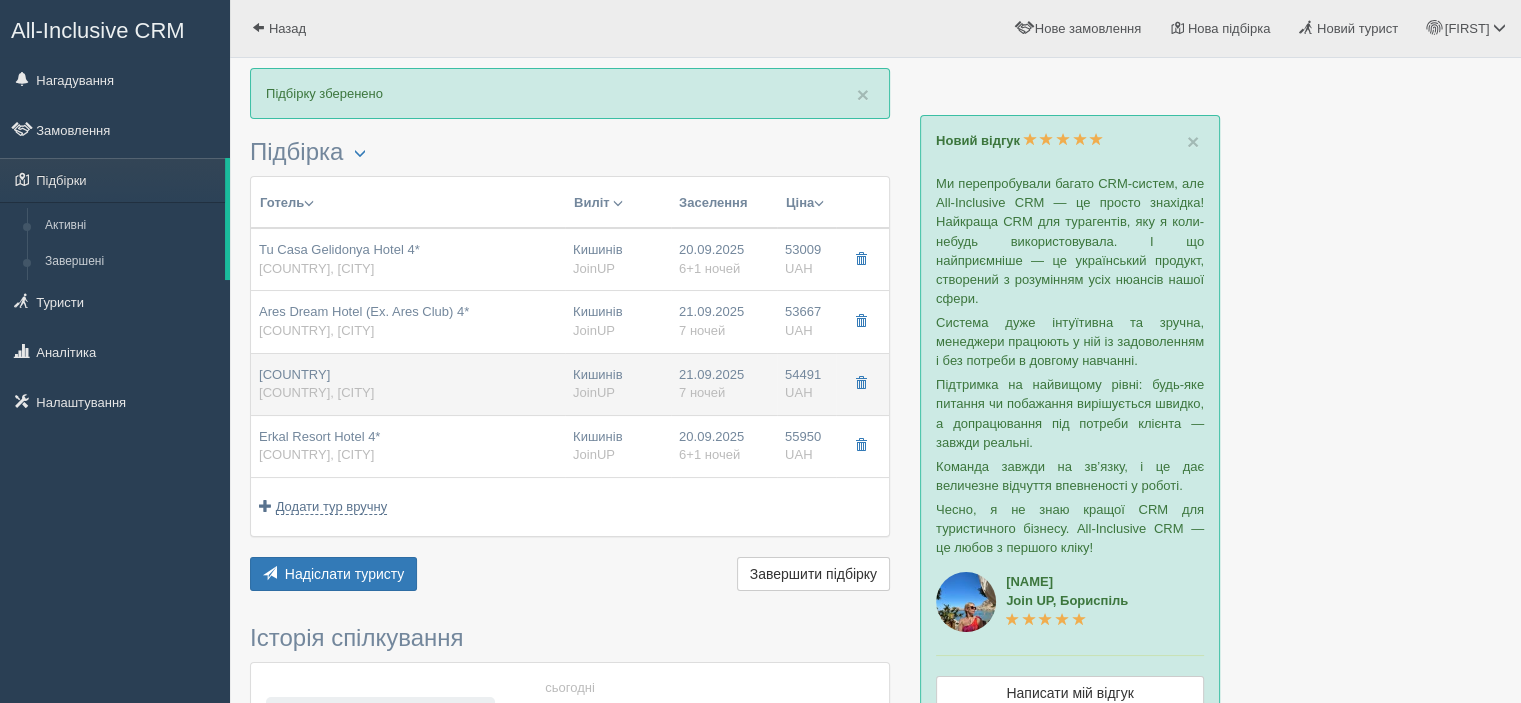 click on "[COUNTRY], [LOCATION]" at bounding box center (316, 384) 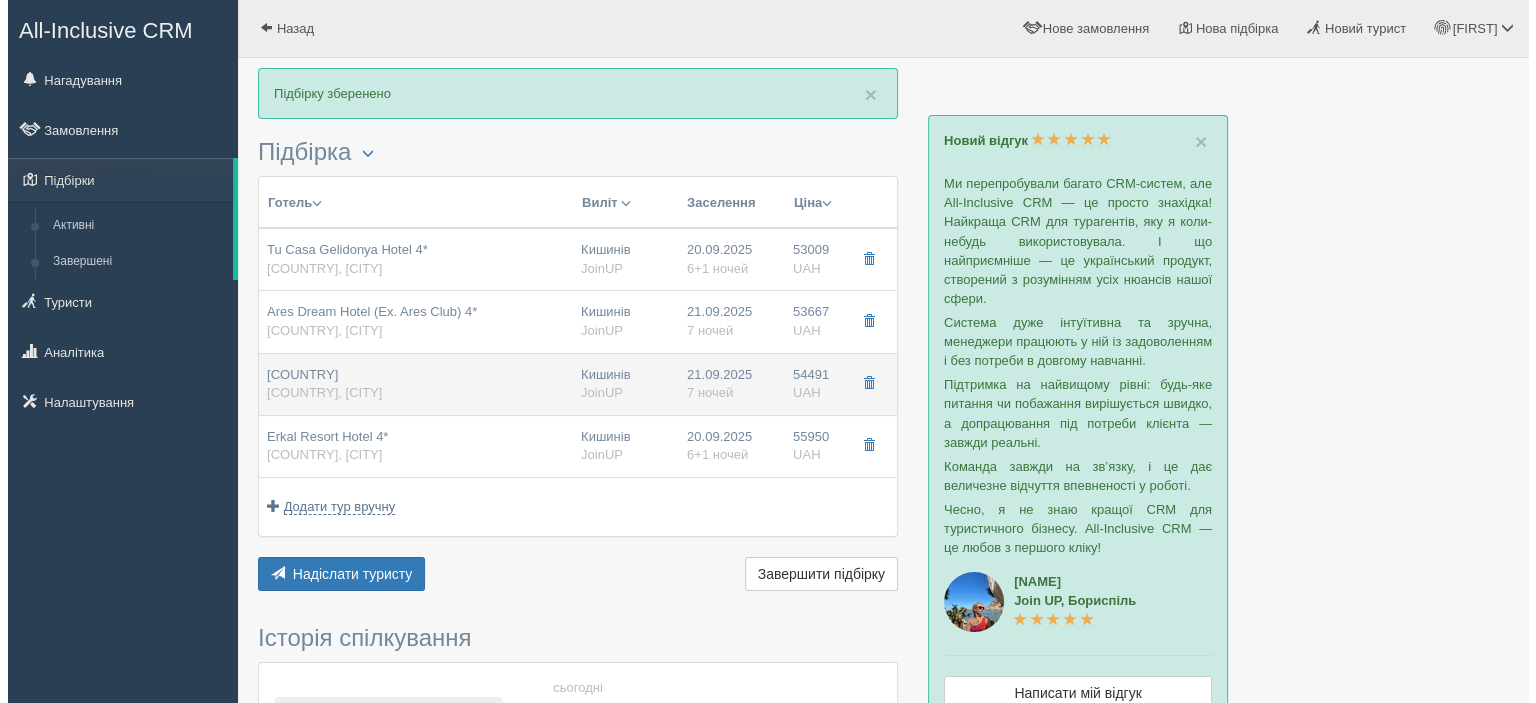 scroll, scrollTop: 0, scrollLeft: 0, axis: both 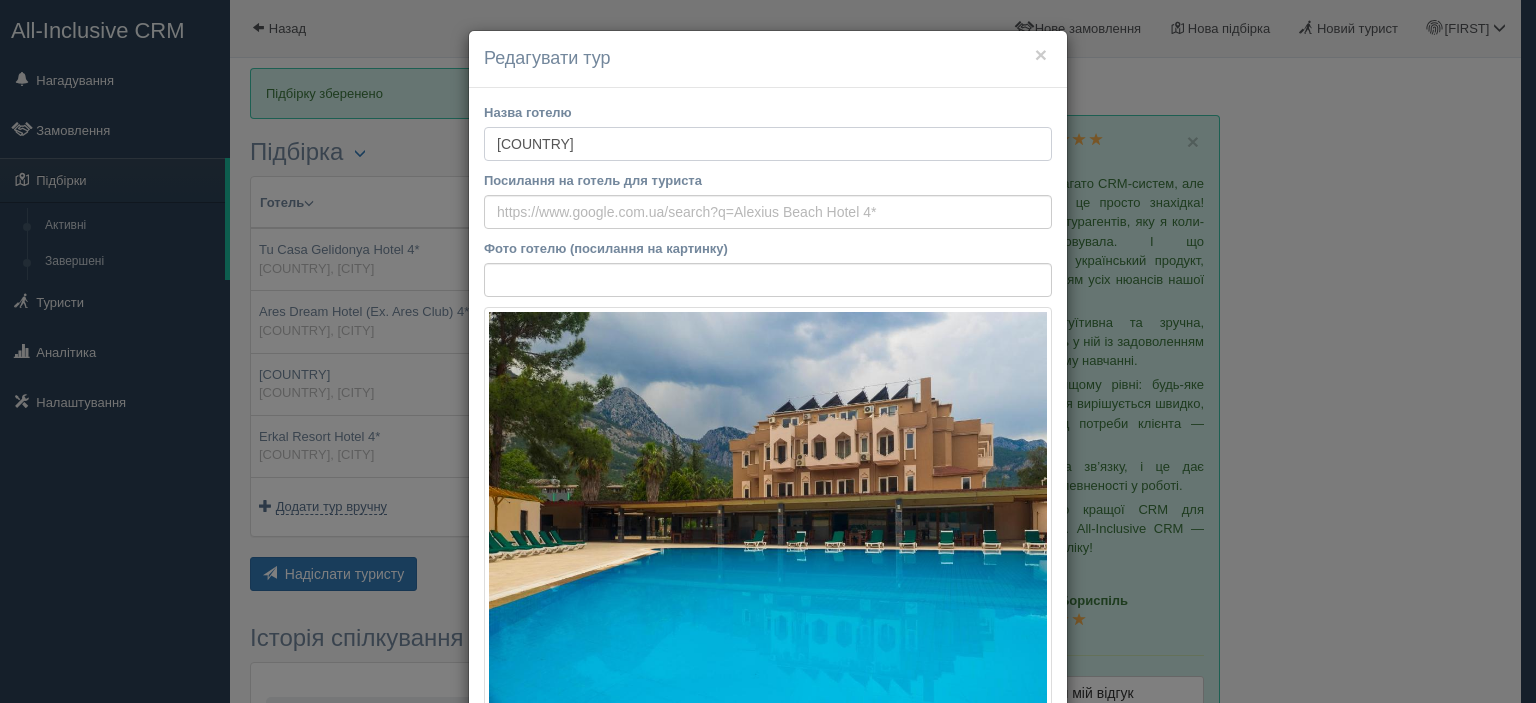 click on "[COUNTRY]" at bounding box center (768, 144) 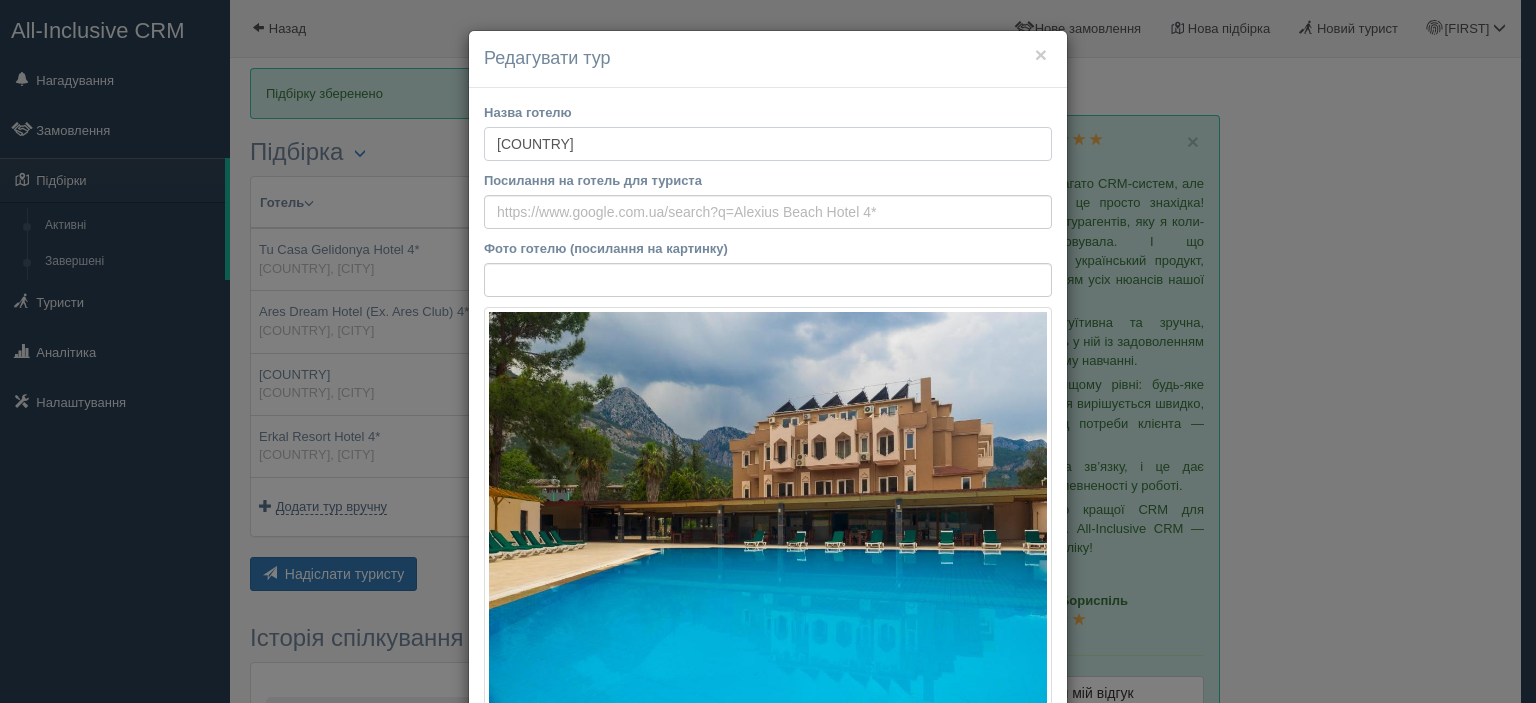 click on "[COUNTRY]" at bounding box center [768, 144] 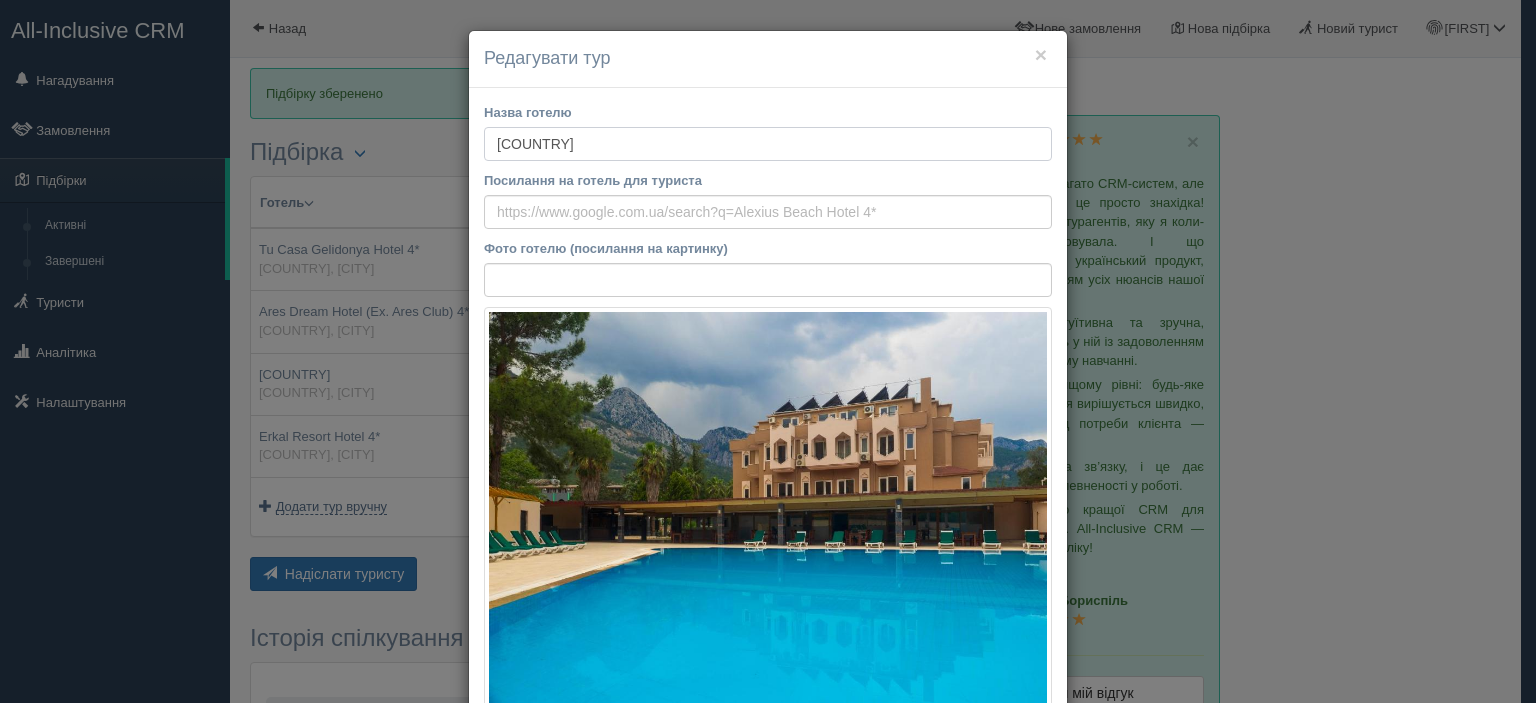 click on "[COUNTRY]" at bounding box center (768, 144) 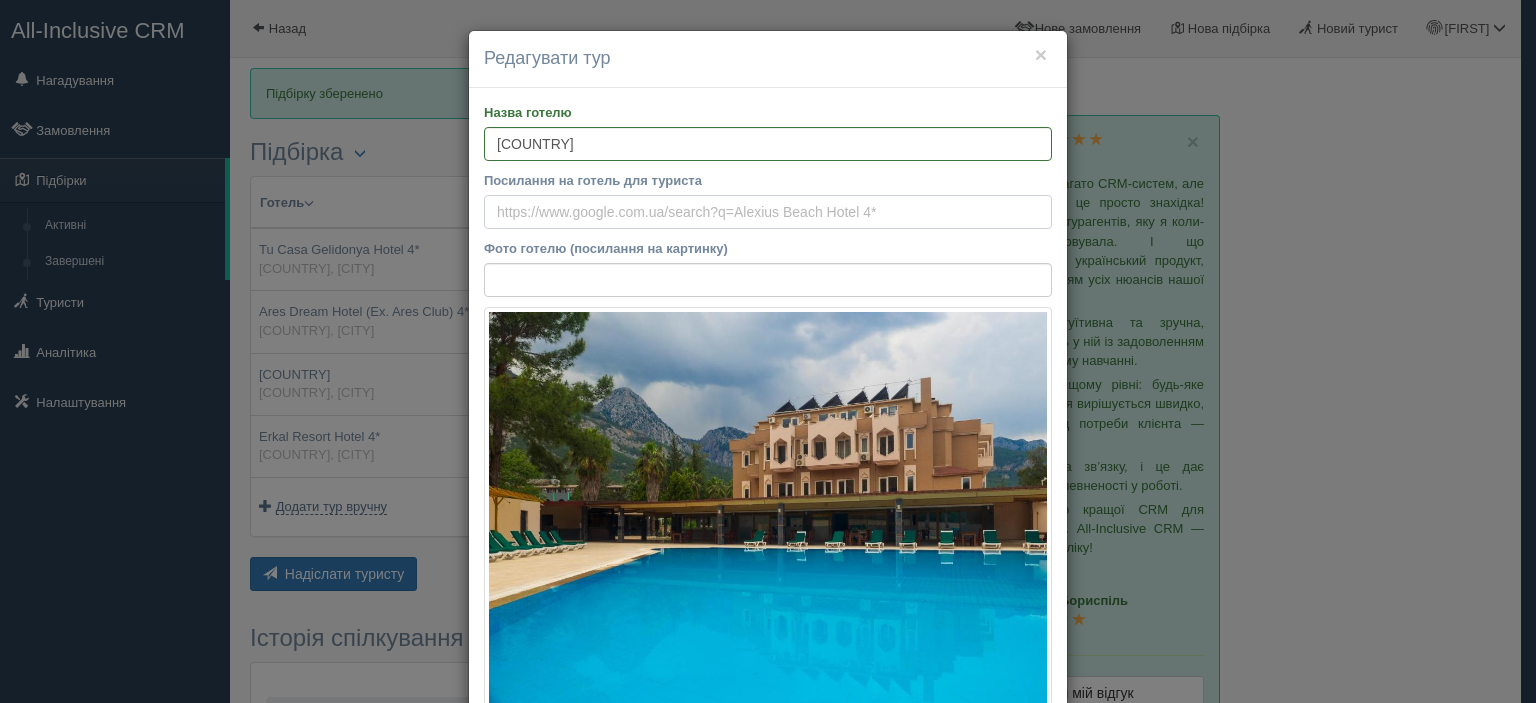 click on "Посилання на готель для туриста" at bounding box center (768, 212) 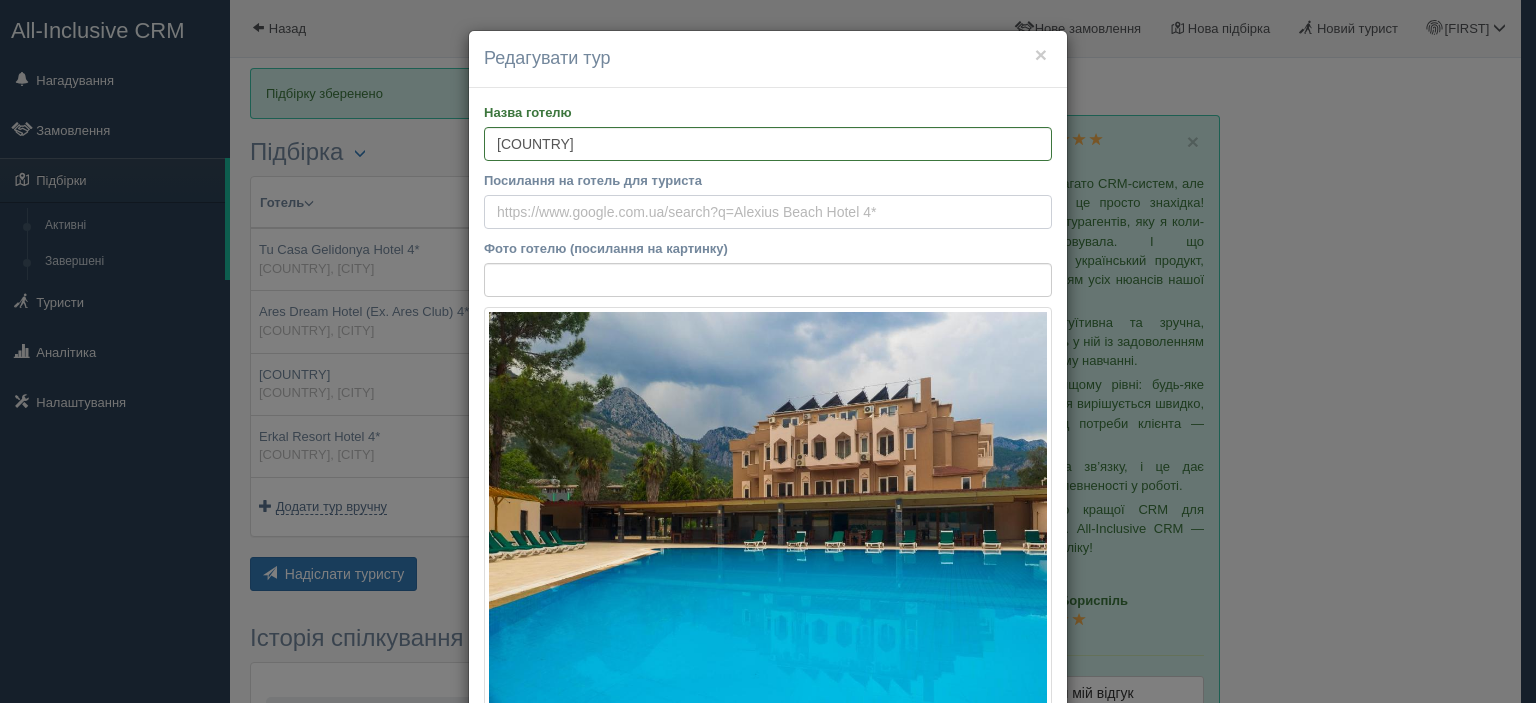 paste on "https://www.booking.com/hotel/tr/alexius-beach-kemer.ru.html?aid=318615&label=New_Ukrainian_UK_5226437665-yIkX6W%2AEJoVw6HRjm85eXAS217246880040%3Apl%3Ata%3Ap1%3Ap2%3Aac%3Aap%3Aneg&sid=341a258f789cf244ee4786ca717215ed&dest_id=-738715&dest_type=city&dist=0&group_adults=2&group_children=0&hapos=1&hpos=1&no_rooms=1&req_adults=2&req_children=0&room1=A%2CA&sb_price_type=total&sr_order=popularity&srepoch=1754494834&srpvid=2b8a2c902272507fb91a7d619450321e&type=total&ucfs=1&" 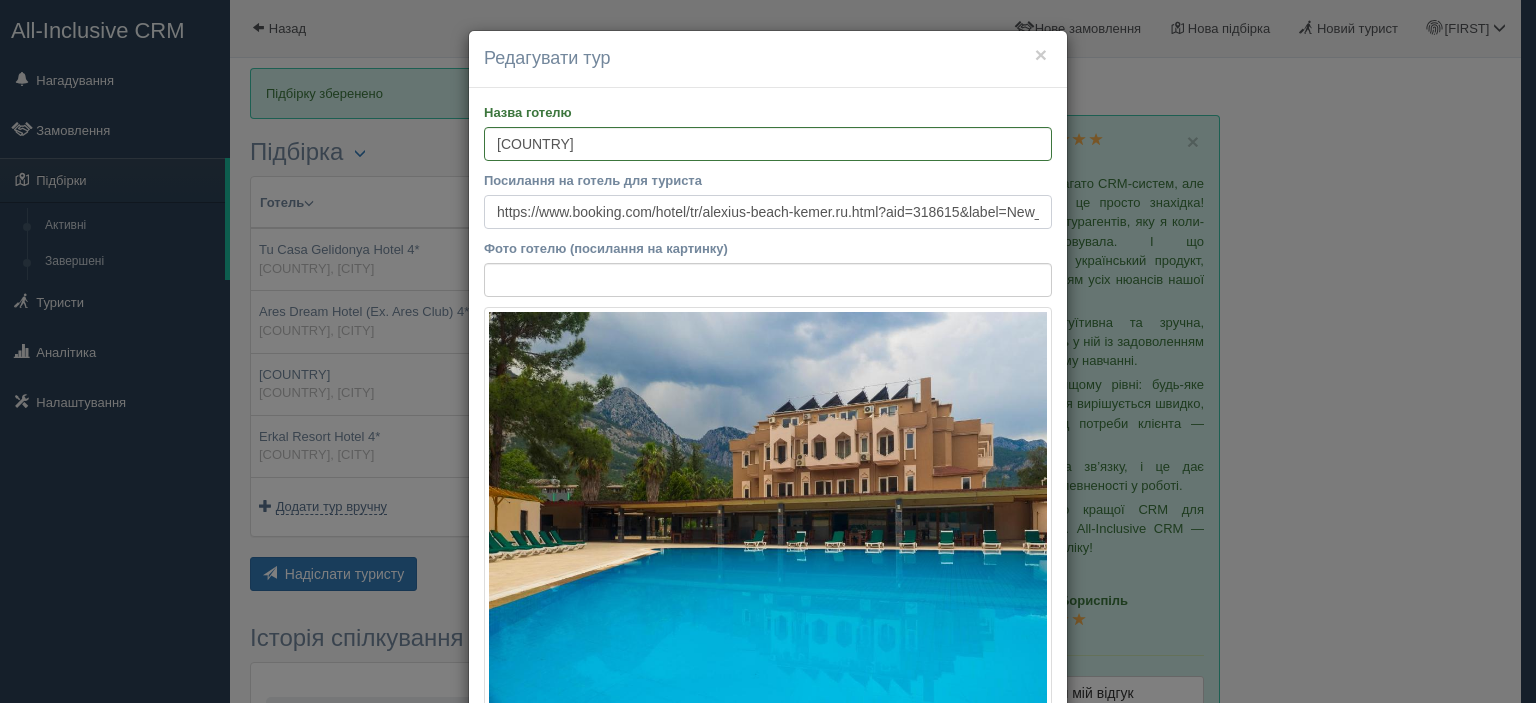 scroll, scrollTop: 0, scrollLeft: 2904, axis: horizontal 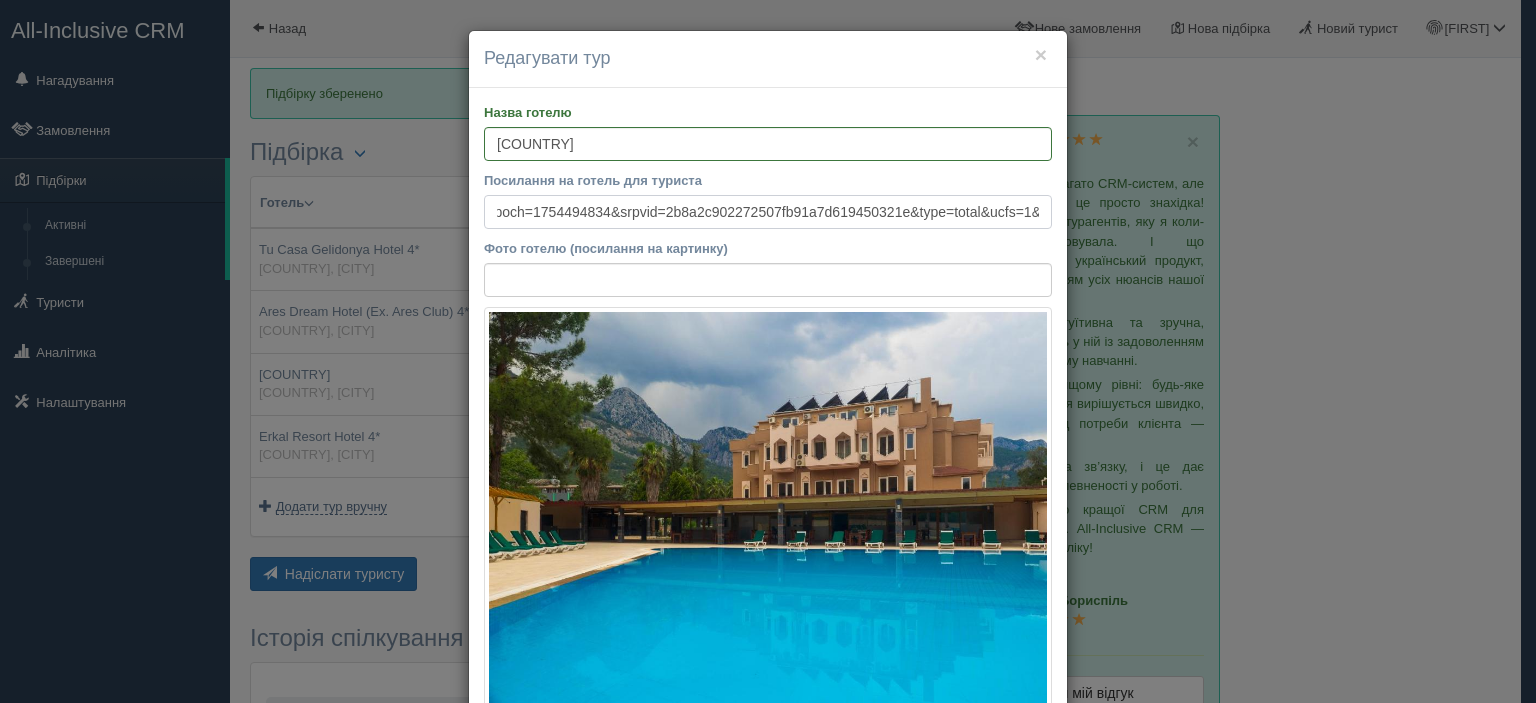 type on "https://www.booking.com/hotel/tr/alexius-beach-kemer.ru.html?aid=318615&label=New_Ukrainian_UK_5226437665-yIkX6W%2AEJoVw6HRjm85eXAS217246880040%3Apl%3Ata%3Ap1%3Ap2%3Aac%3Aap%3Aneg&sid=341a258f789cf244ee4786ca717215ed&dest_id=-738715&dest_type=city&dist=0&group_adults=2&group_children=0&hapos=1&hpos=1&no_rooms=1&req_adults=2&req_children=0&room1=A%2CA&sb_price_type=total&sr_order=popularity&srepoch=1754494834&srpvid=2b8a2c902272507fb91a7d619450321e&type=total&ucfs=1&" 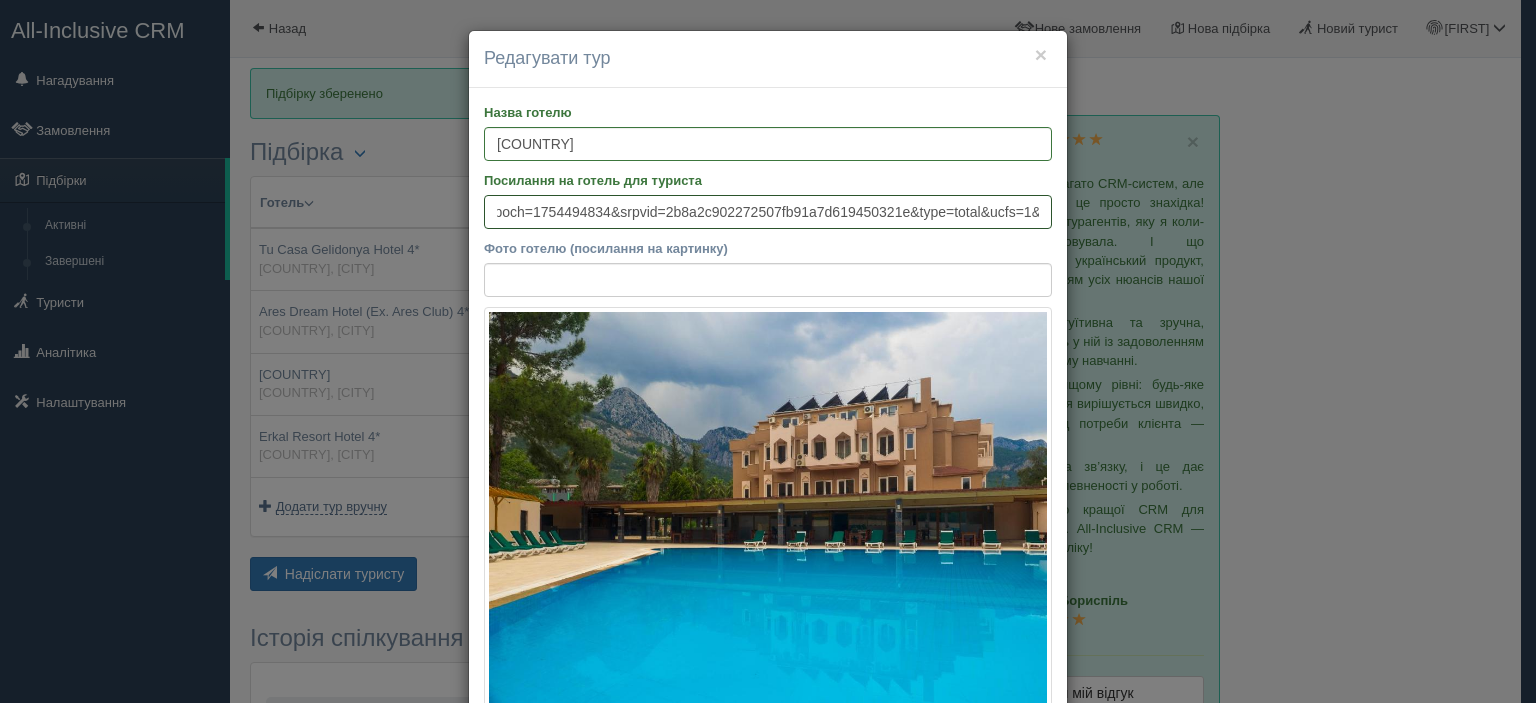 scroll, scrollTop: 0, scrollLeft: 0, axis: both 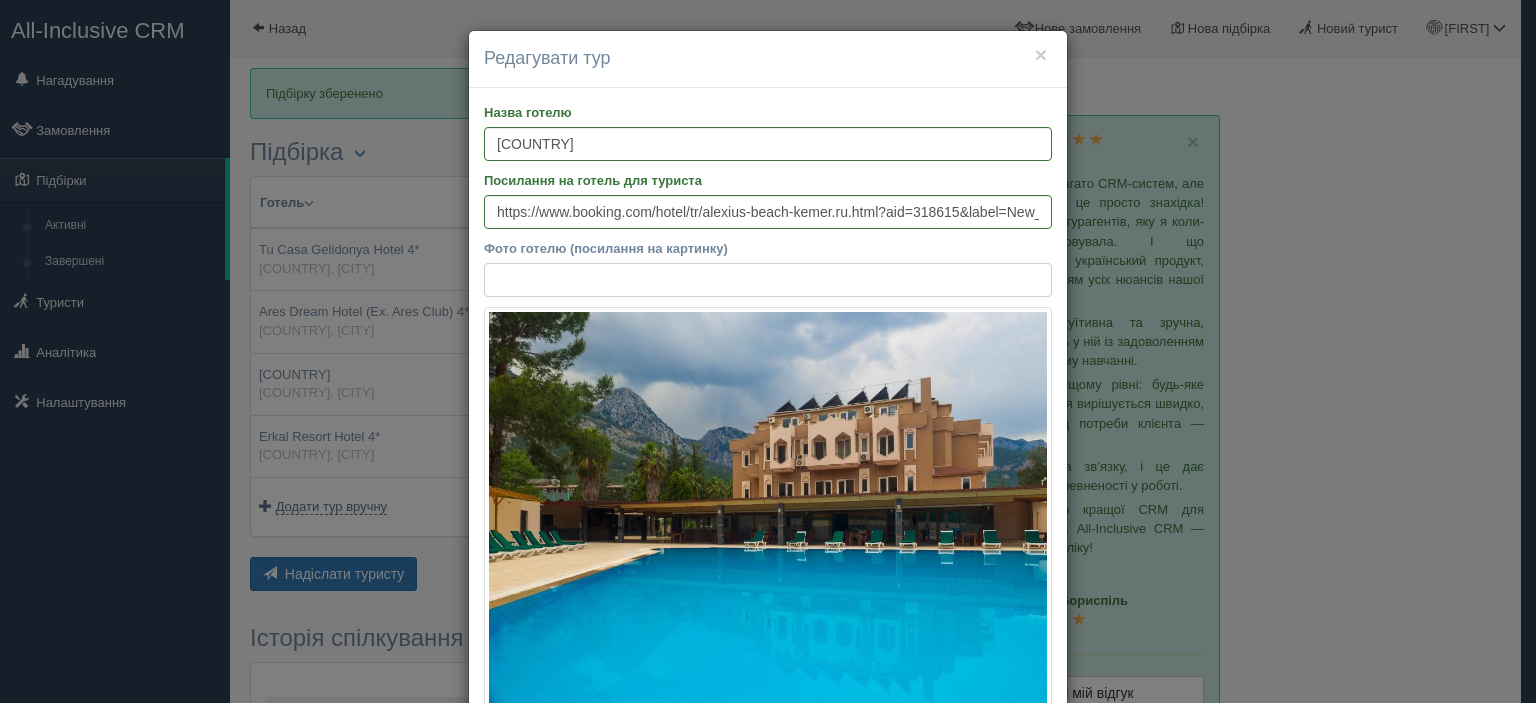 click on "Фото готелю (посилання на картинку)" at bounding box center [768, 280] 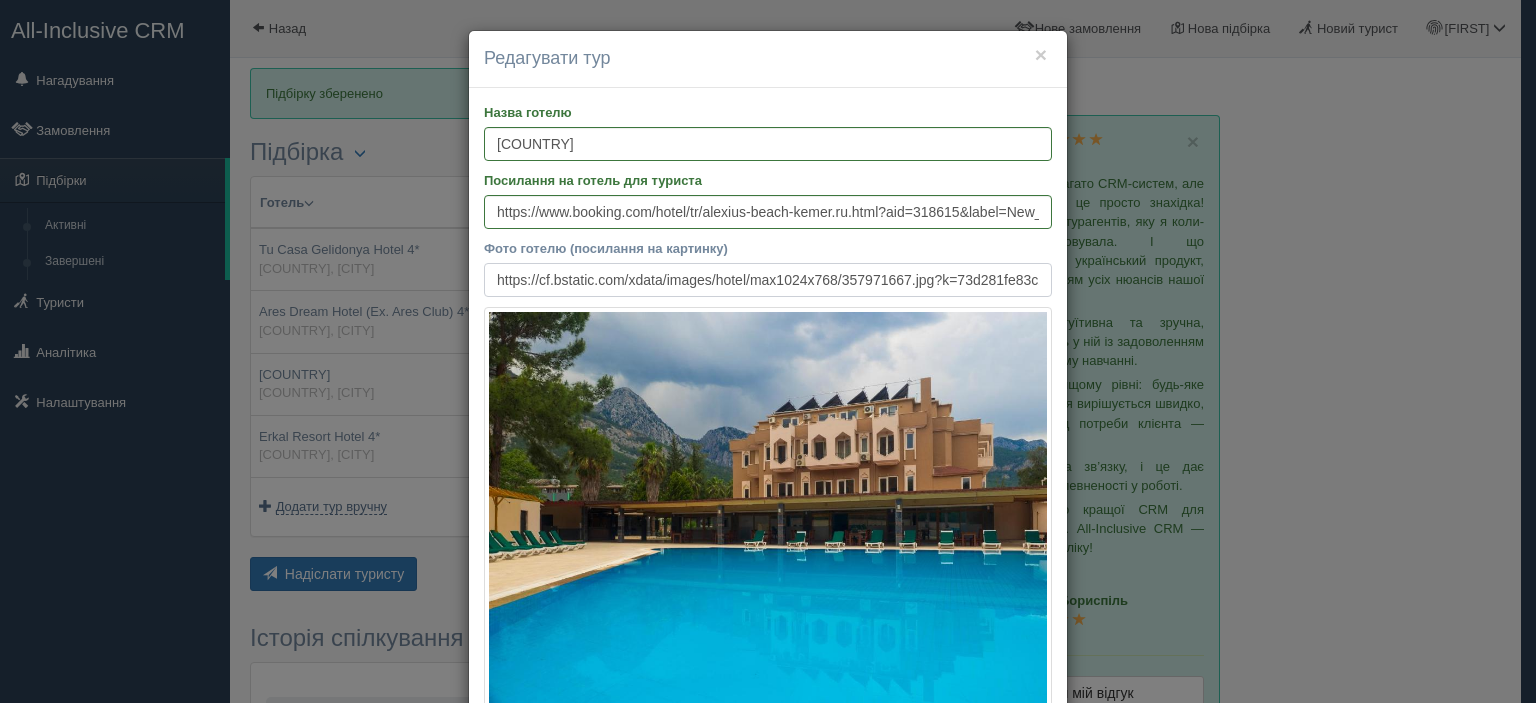 scroll, scrollTop: 0, scrollLeft: 426, axis: horizontal 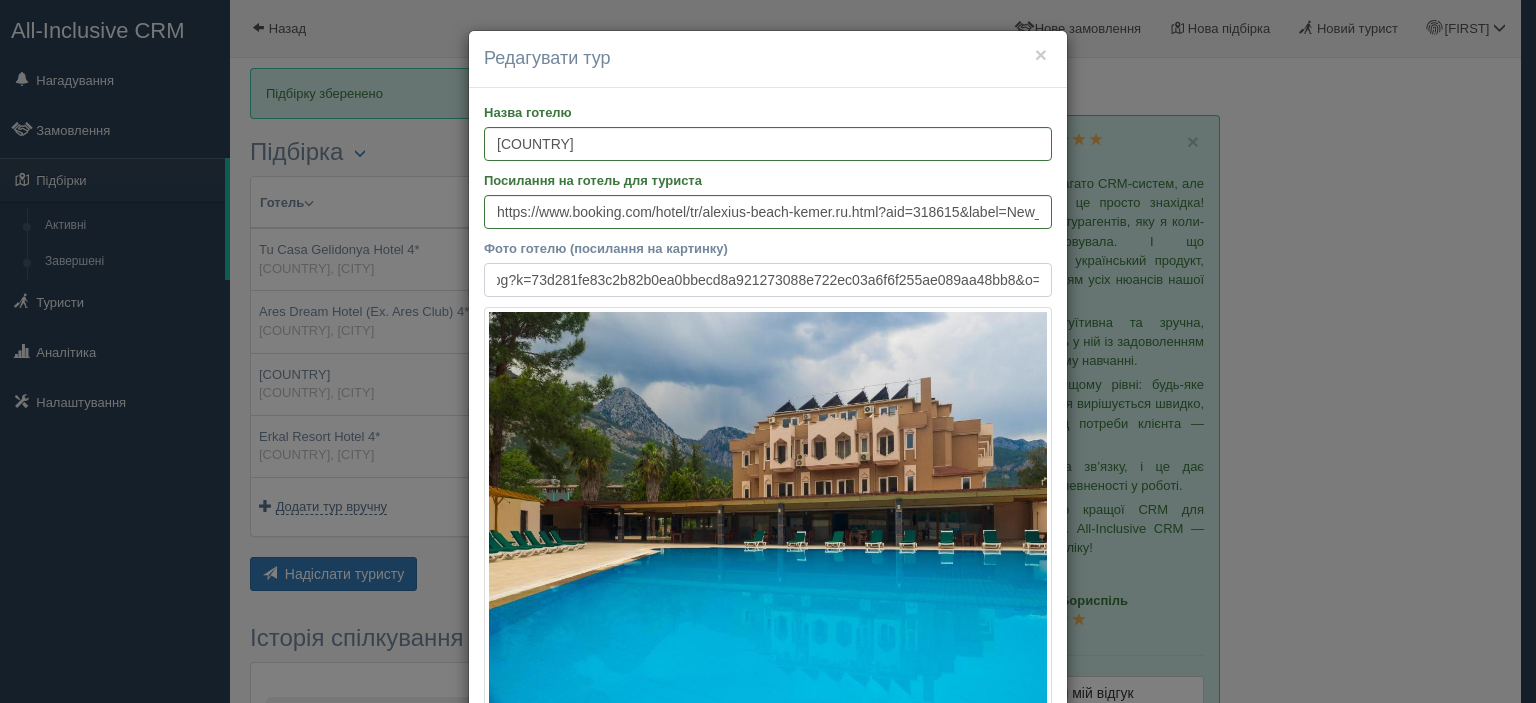 type on "https://cf.bstatic.com/xdata/images/hotel/max1024x768/357971667.jpg?k=73d281fe83c2b82b0ea0bbecd8a921273088e722ec03a6f6f255ae089aa48bb8&o=" 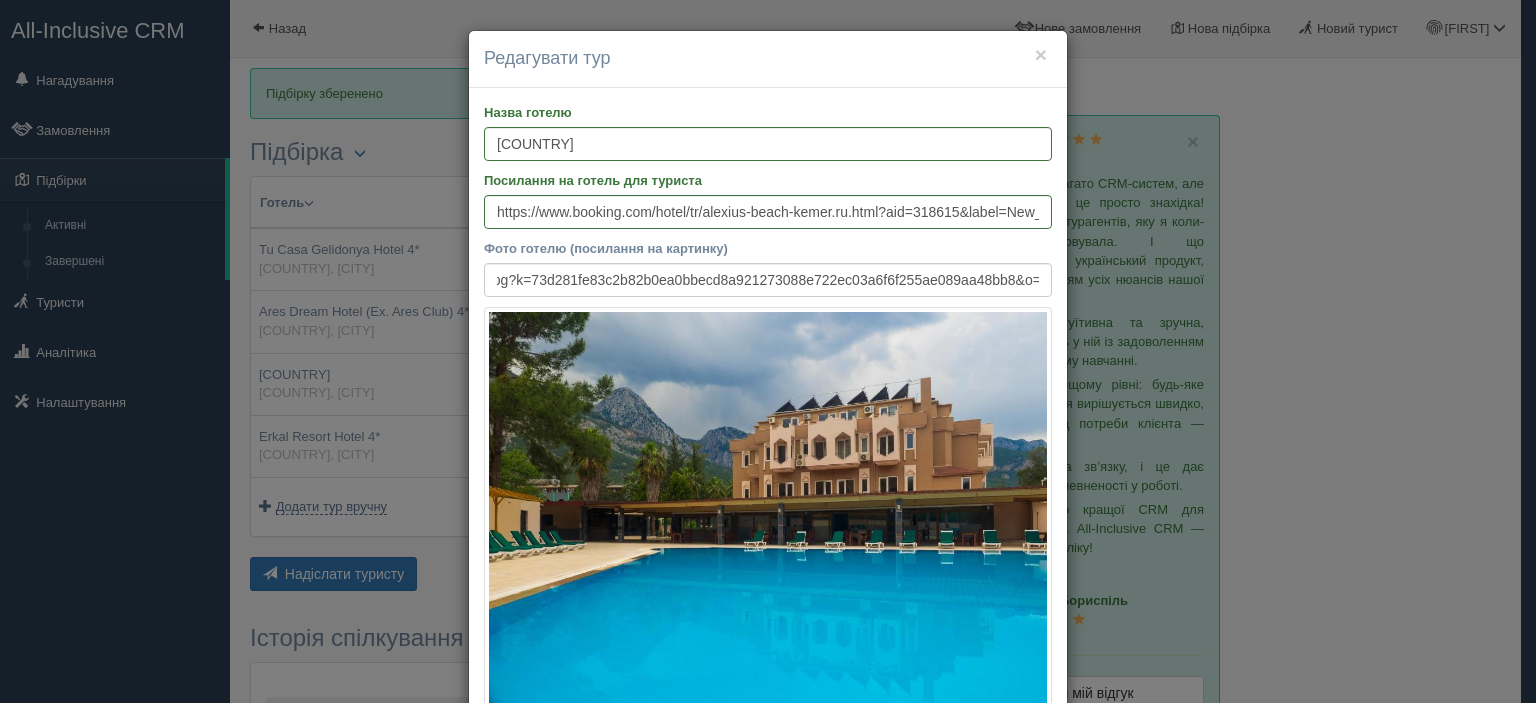 scroll, scrollTop: 0, scrollLeft: 0, axis: both 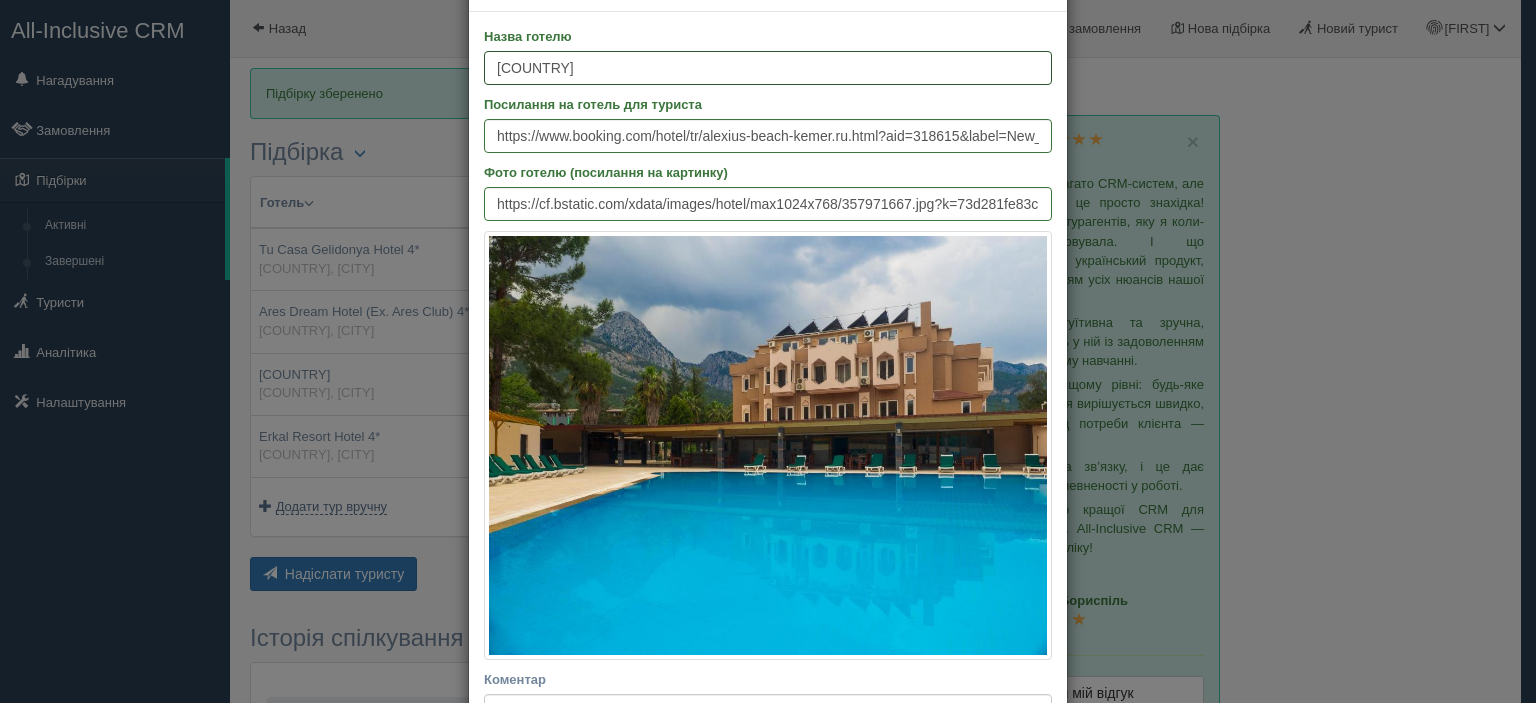 click on "[COUNTRY]" at bounding box center (768, 68) 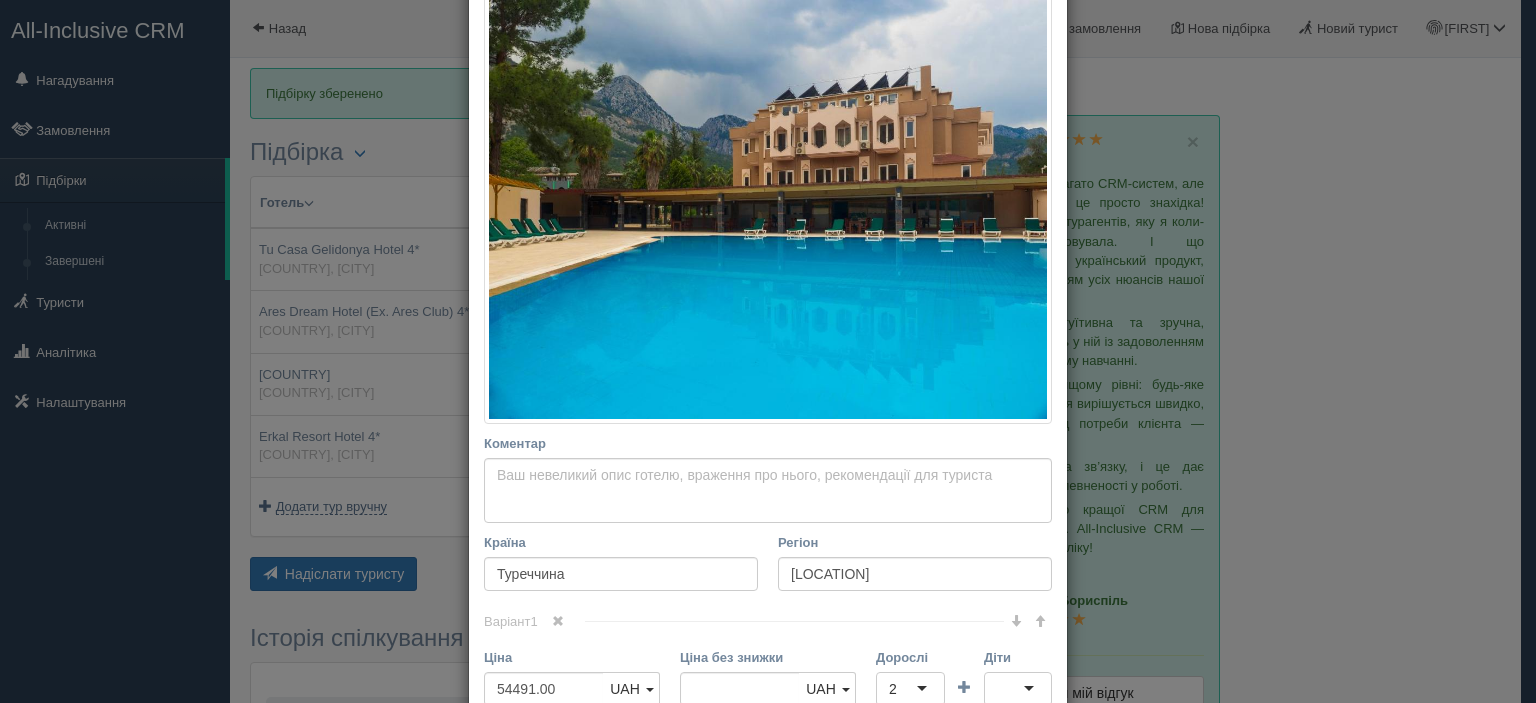 scroll, scrollTop: 362, scrollLeft: 0, axis: vertical 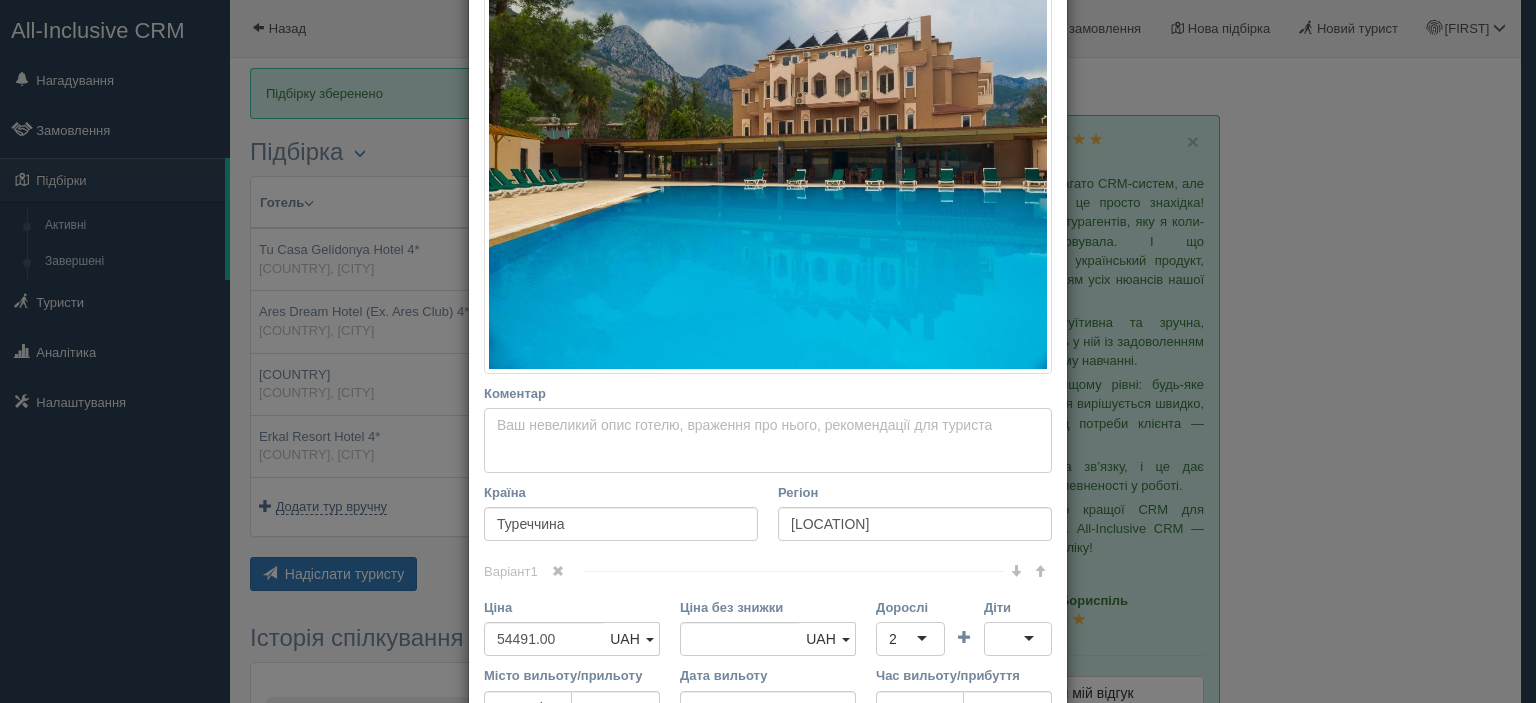 click on "Коментар
Основний опис
Додатковий опис
Закріпити
Збережено
Необхідно вказати назву готелю і країну" at bounding box center [768, 441] 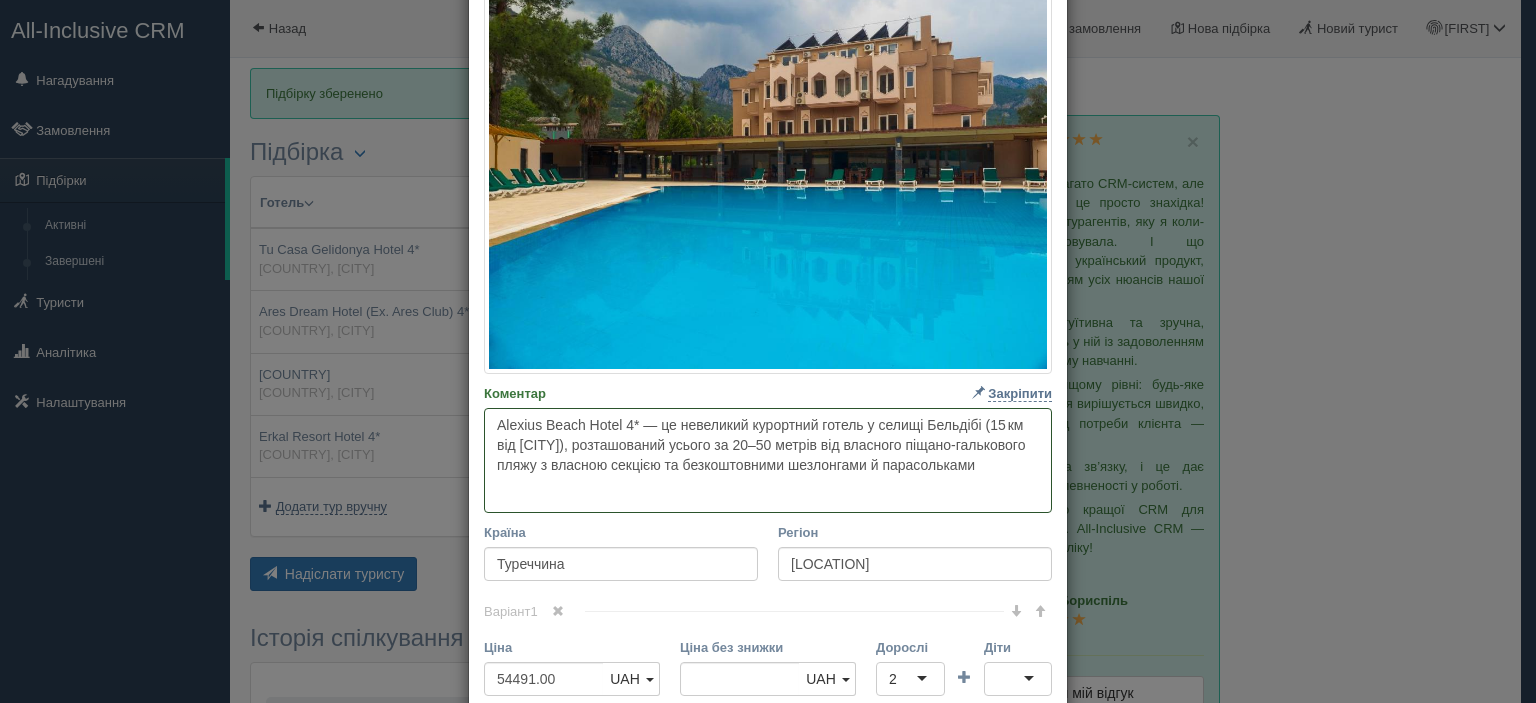 paste on "Готель має відкритий басейн (плюс дитячий), ресторан "все включено", бар біля басейну, SPA‑послуги (хамам, сауна, масаж), спортивні й дитячі розваги — ідеально підходить для спокійного сімейного відпочинку зі всіма базовими зручностями" 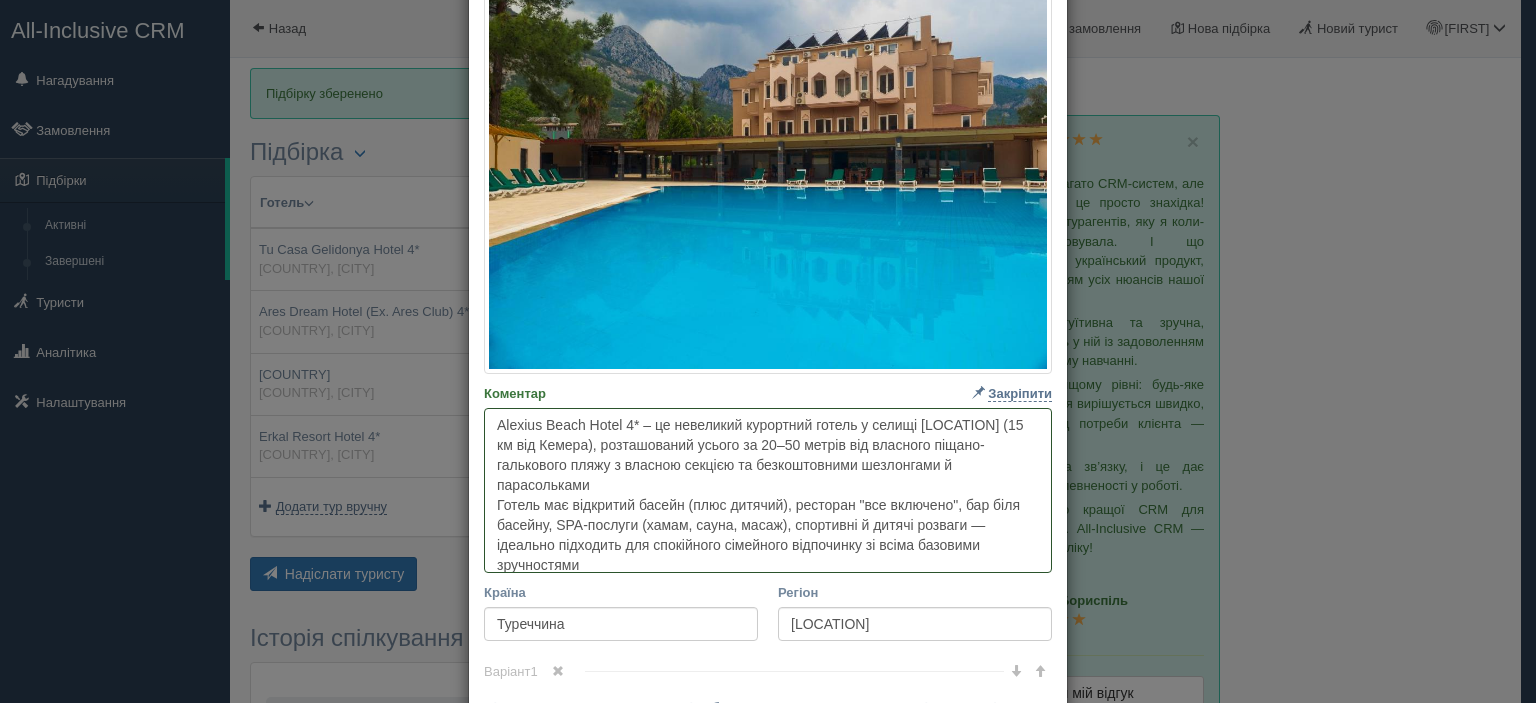 type on "Alexius Beach Hotel 4* – це невеликий курортний готель у селищі [LOCATION] (15 км від Кемера), розташований усього за 20–50 метрів від власного піщано-галькового пляжу з власною секцією та безкоштовними шезлонгами й парасольками
Готель має відкритий басейн (плюс дитячий), ресторан "все включено", бар біля басейну, SPA‑послуги (хамам, сауна, масаж), спортивні й дитячі розваги — ідеально підходить для спокійного сімейного відпочинку зі всіма базовими зручностями" 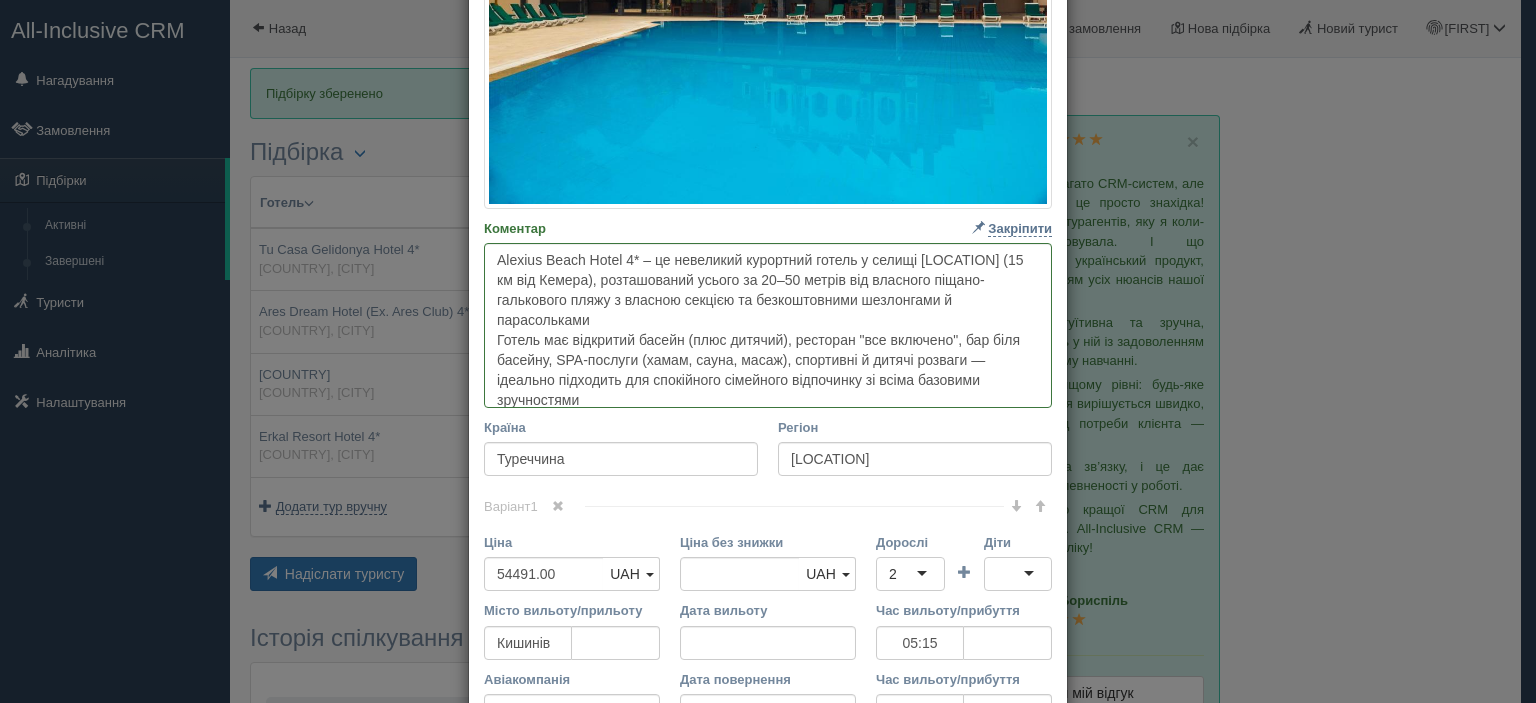 scroll, scrollTop: 564, scrollLeft: 0, axis: vertical 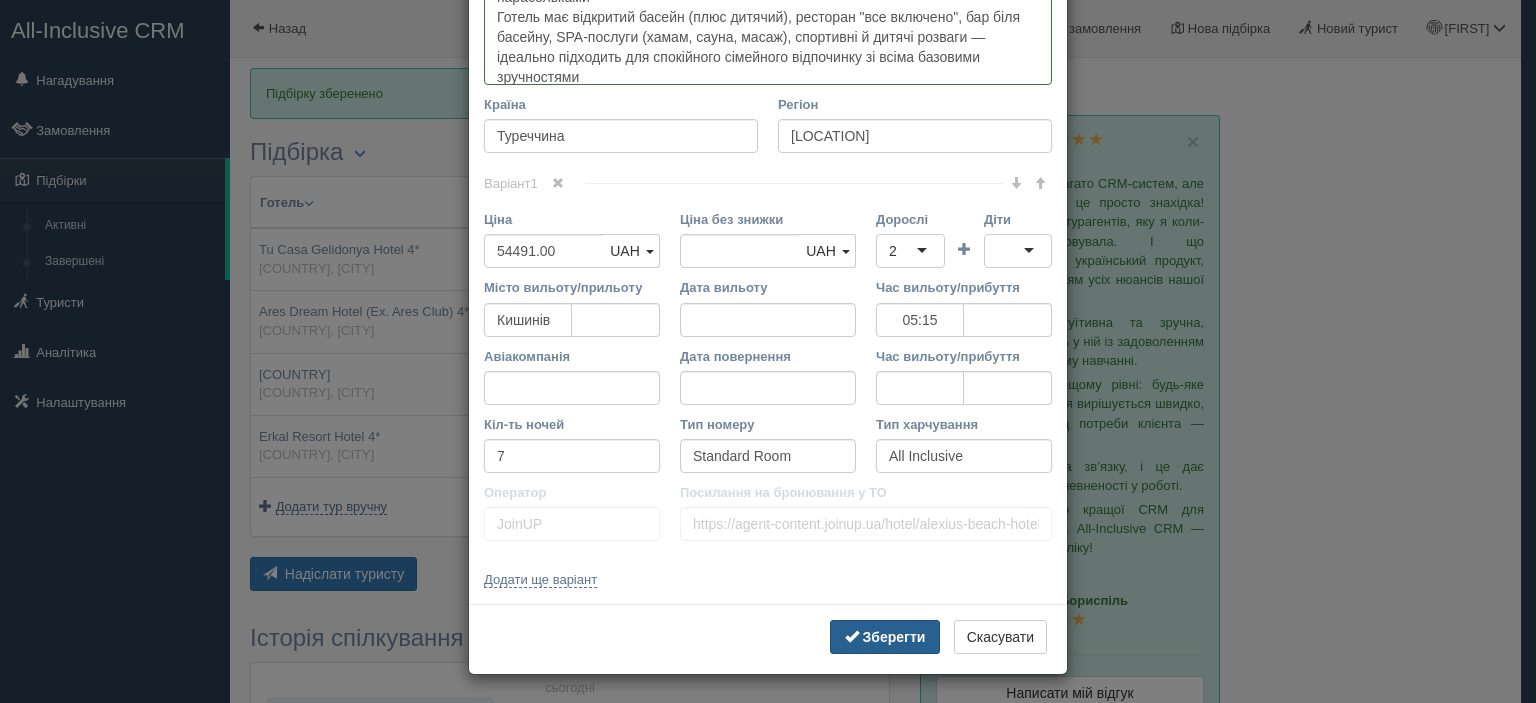 click on "Зберегти" at bounding box center [894, 637] 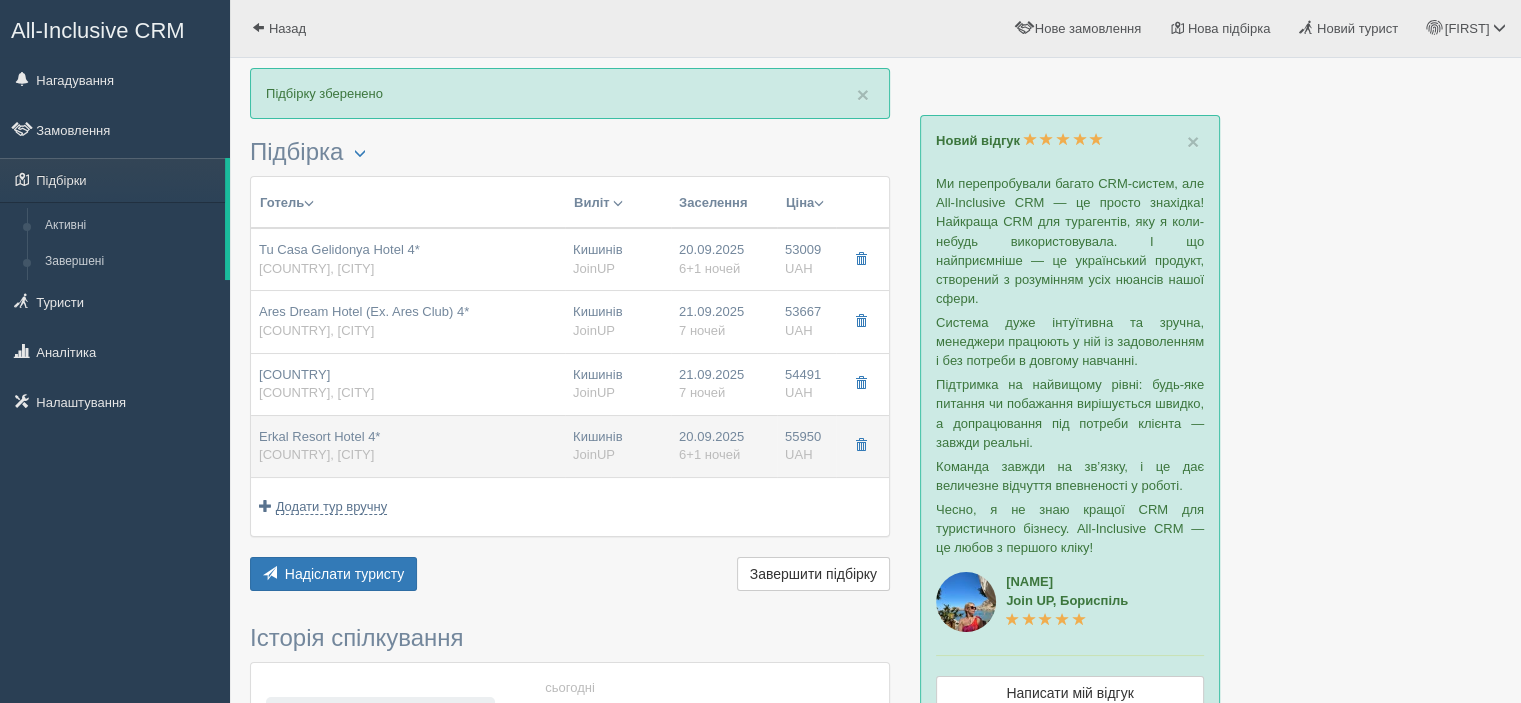 click on "Erkal Resort Hotel 4*" at bounding box center [319, 436] 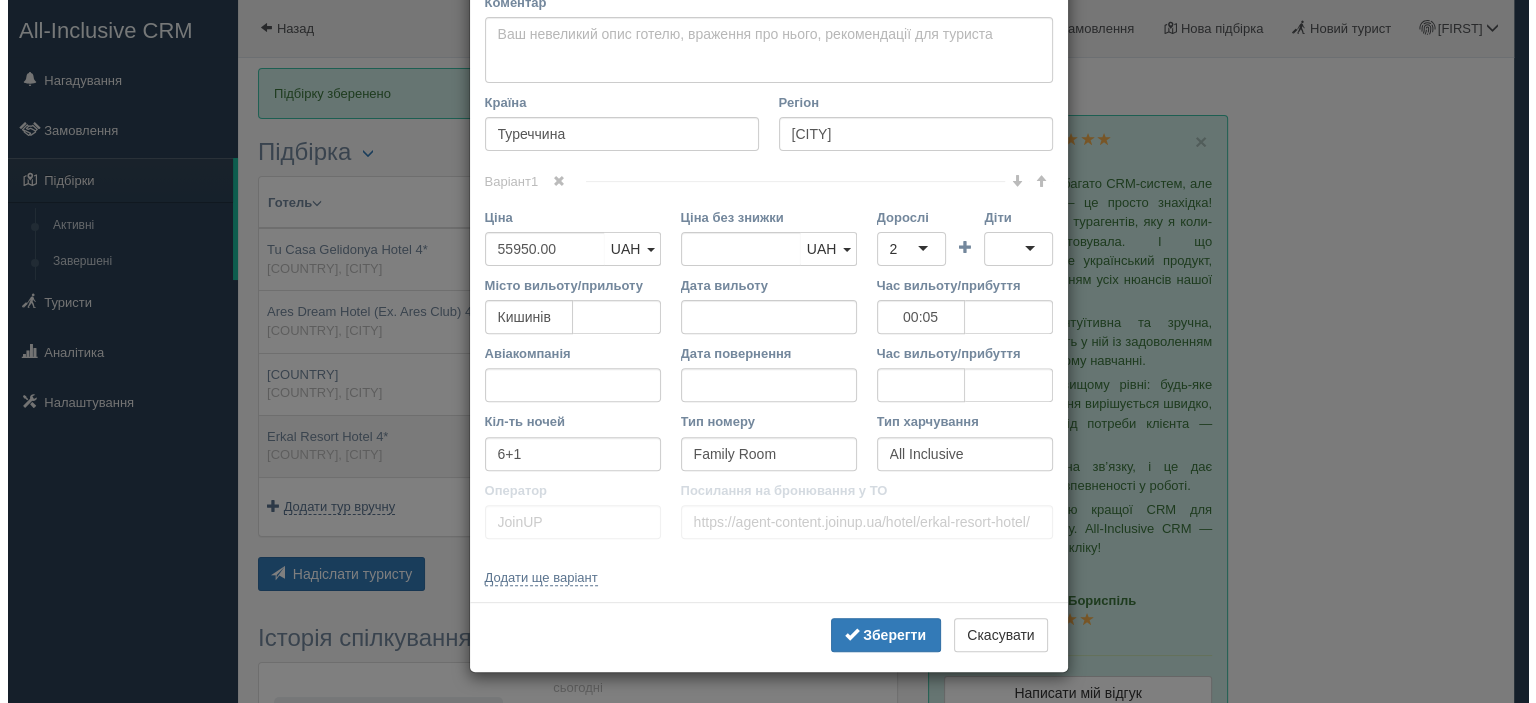 scroll, scrollTop: 0, scrollLeft: 0, axis: both 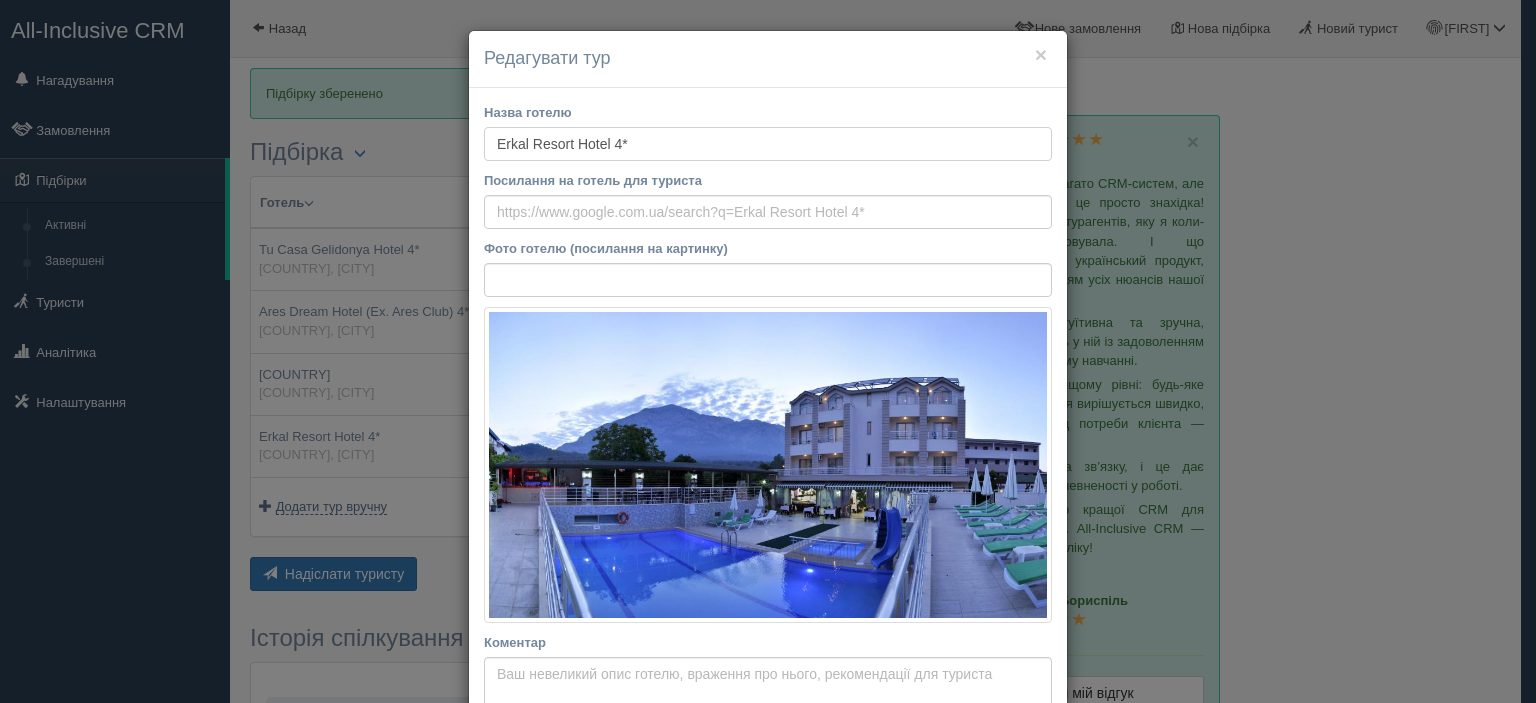click on "Erkal Resort Hotel 4*" at bounding box center (768, 144) 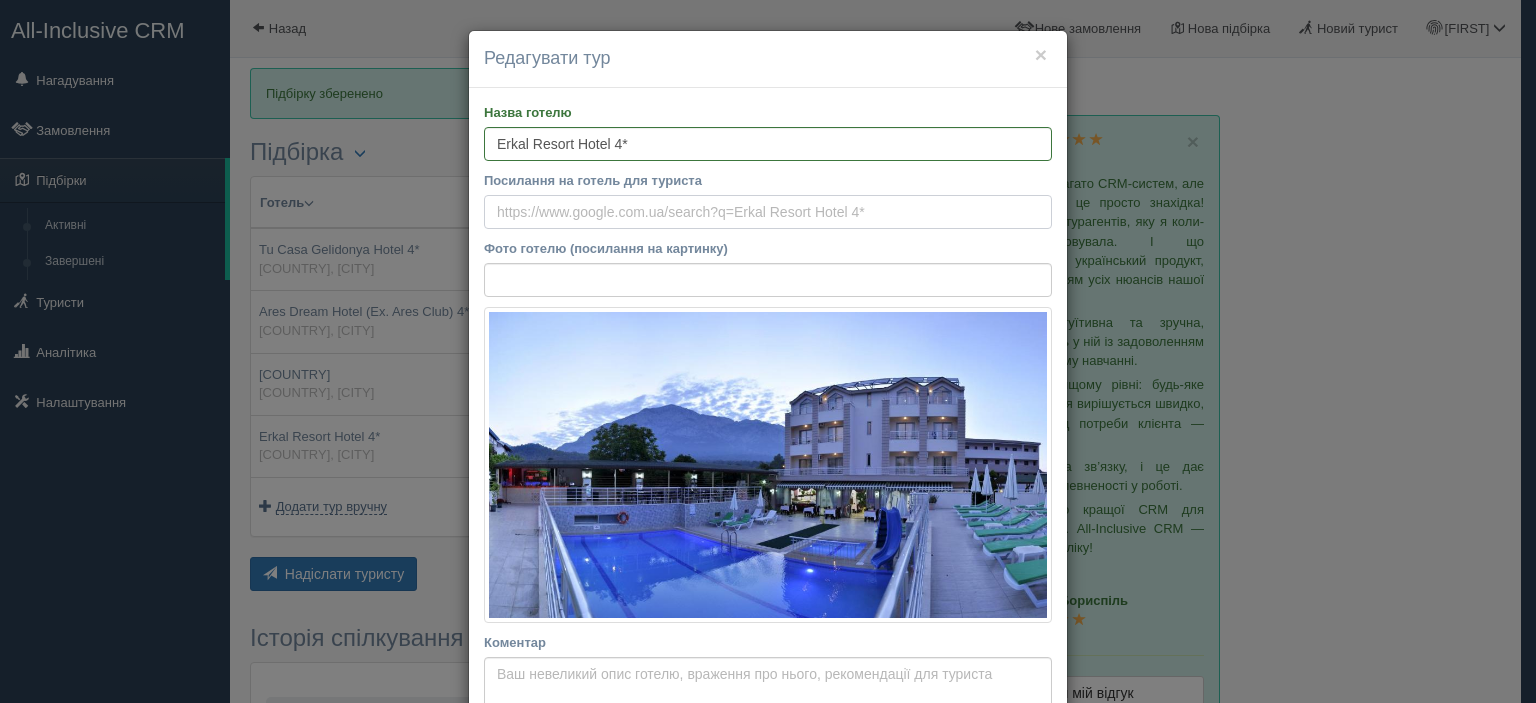 click on "Посилання на готель для туриста" at bounding box center [768, 212] 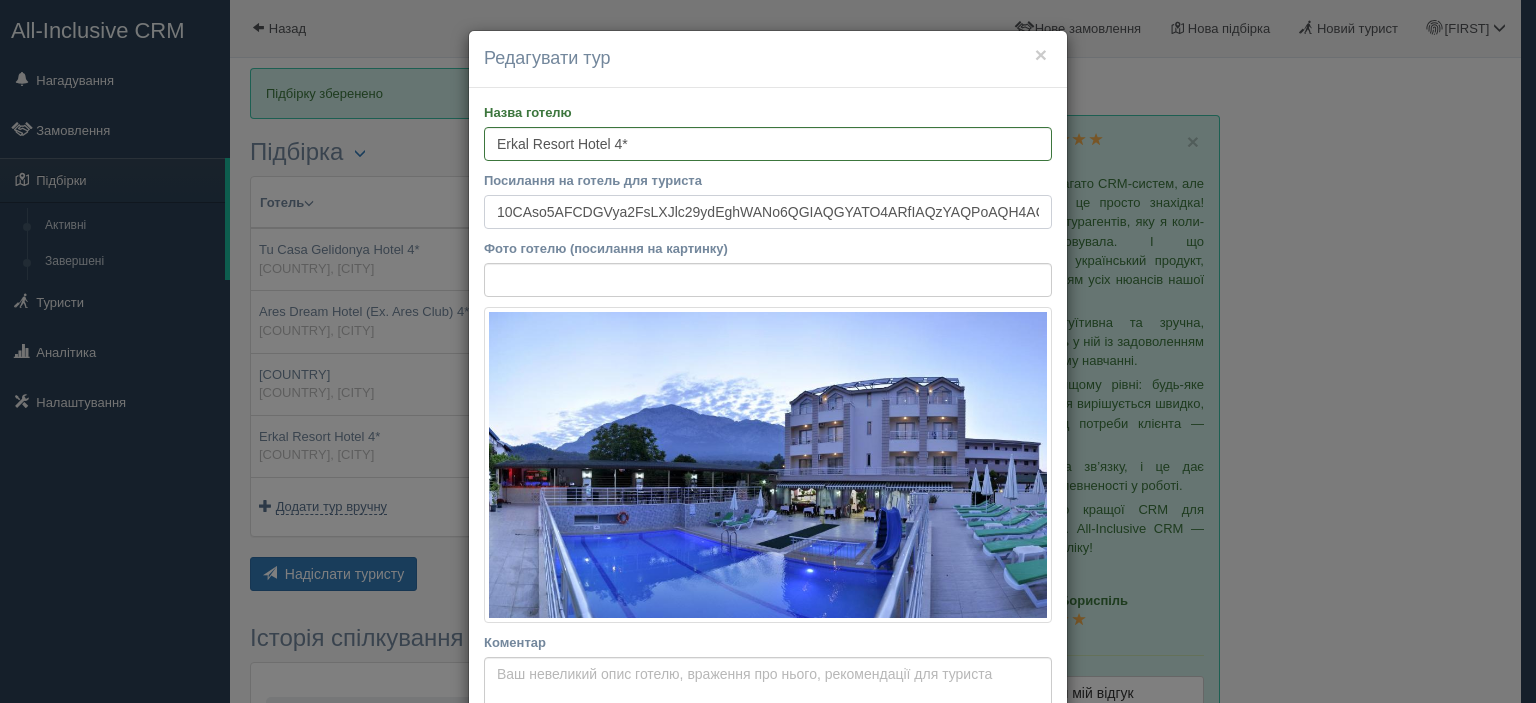 scroll, scrollTop: 0, scrollLeft: 710, axis: horizontal 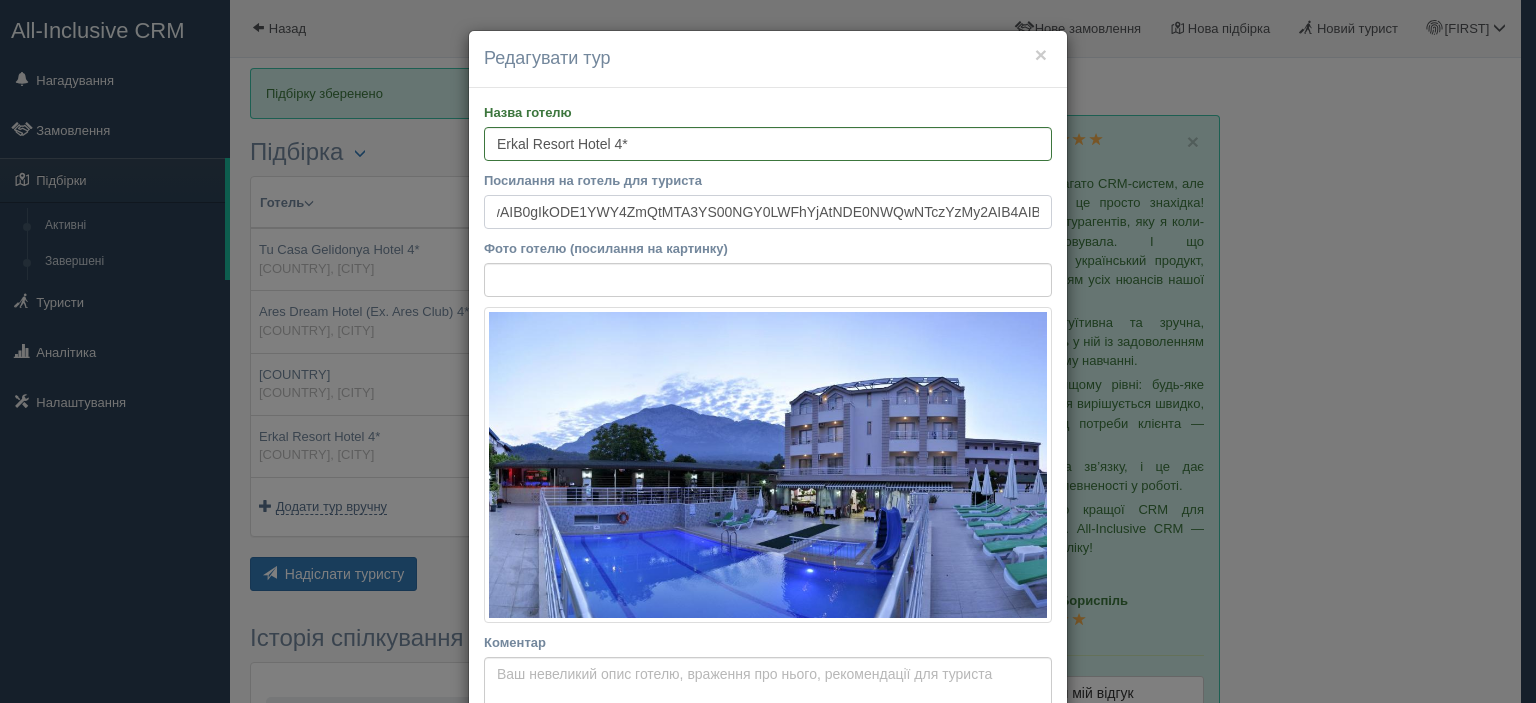 type on "10CAso5AFCDGVya2FsLXJlc29ydEghWANo6QGIAQGYATO4ARfIAQzYAQPoAQH4AQGIAgGoAgG4As3vzcQGwAIB0gIkODE1YWY4ZmQtMTA3YS00NGY0LWFhYjAtNDE0NWQwNTczYzMy2AIB4AIB" 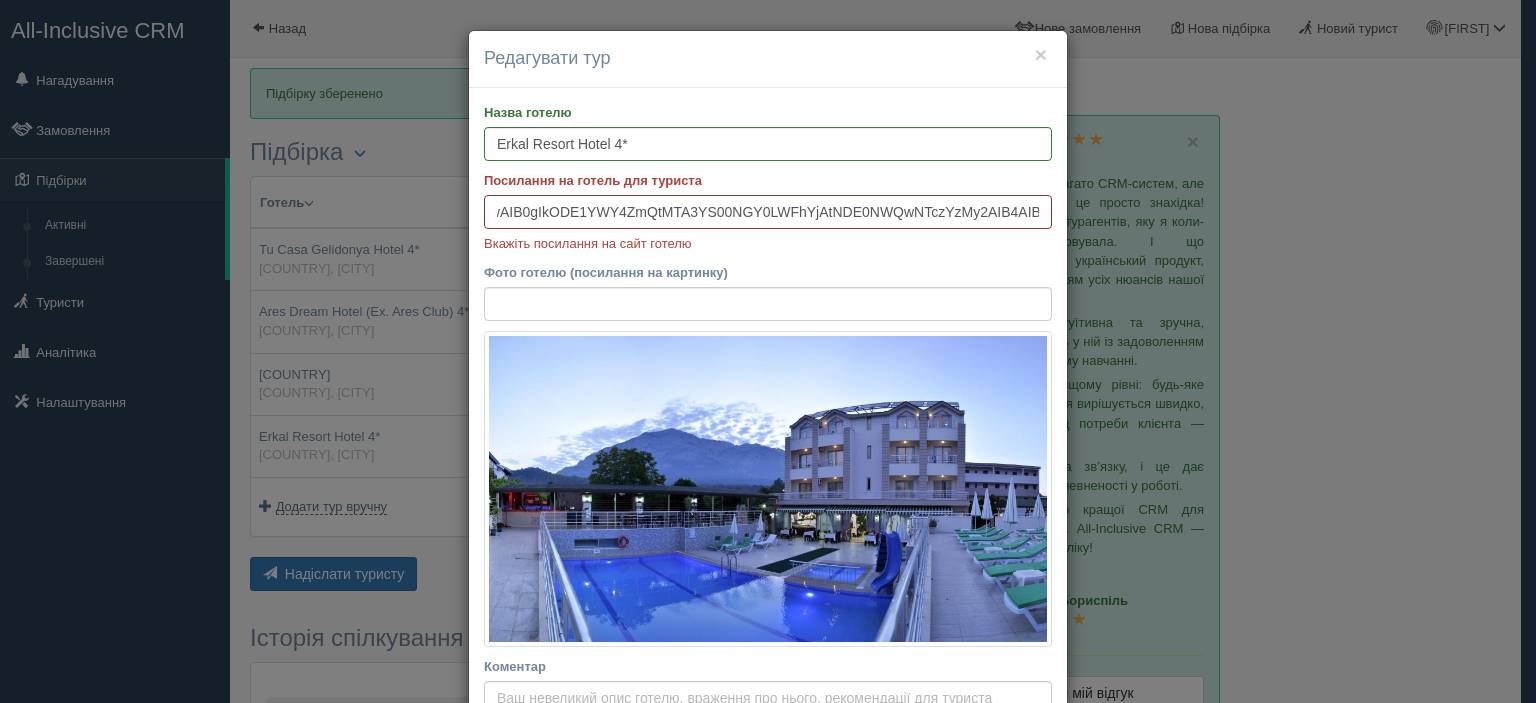scroll, scrollTop: 0, scrollLeft: 0, axis: both 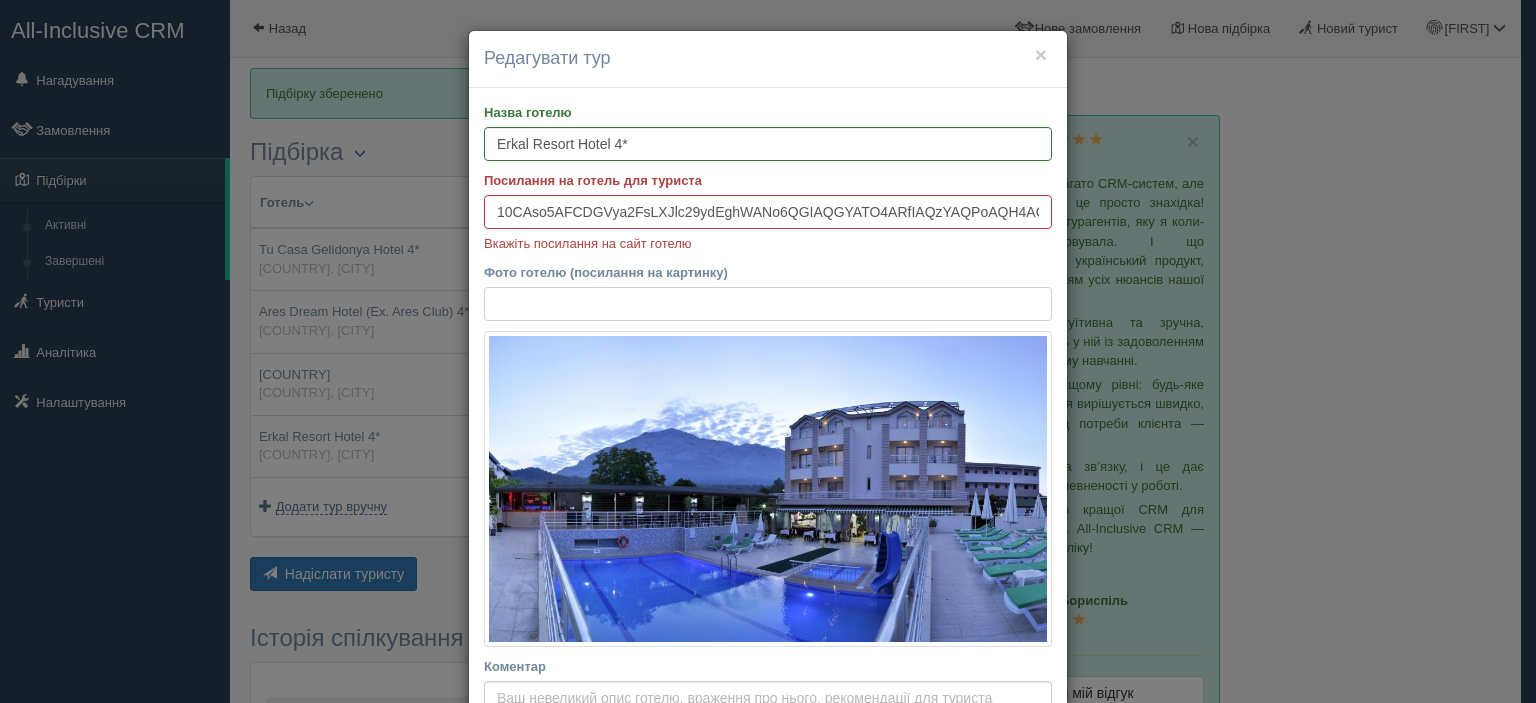 click on "Фото готелю (посилання на картинку)" at bounding box center (768, 304) 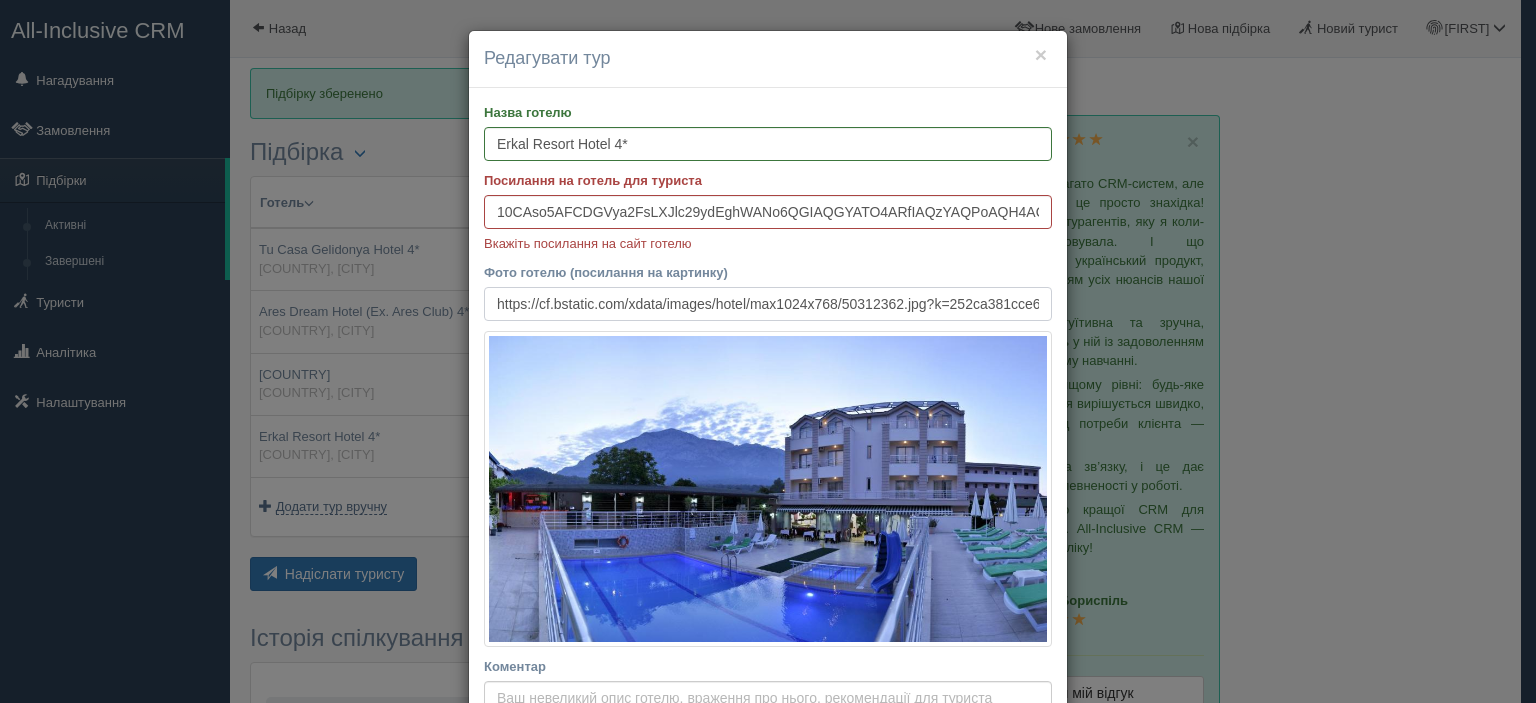 scroll, scrollTop: 0, scrollLeft: 421, axis: horizontal 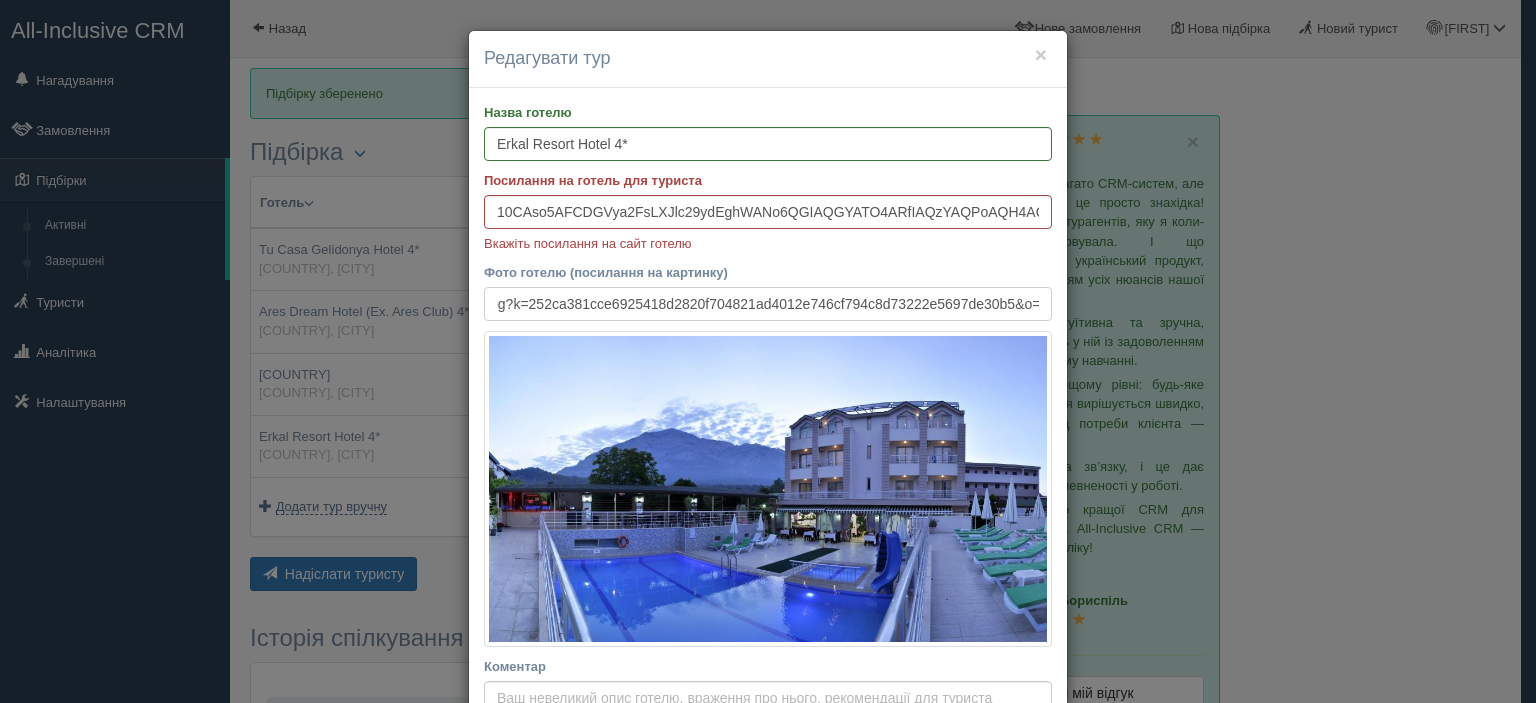 type on "https://cf.bstatic.com/xdata/images/hotel/max1024x768/50312362.jpg?k=252ca381cce6925418d2820f704821ad4012e746cf794c8d73222e5697de30b5&o=" 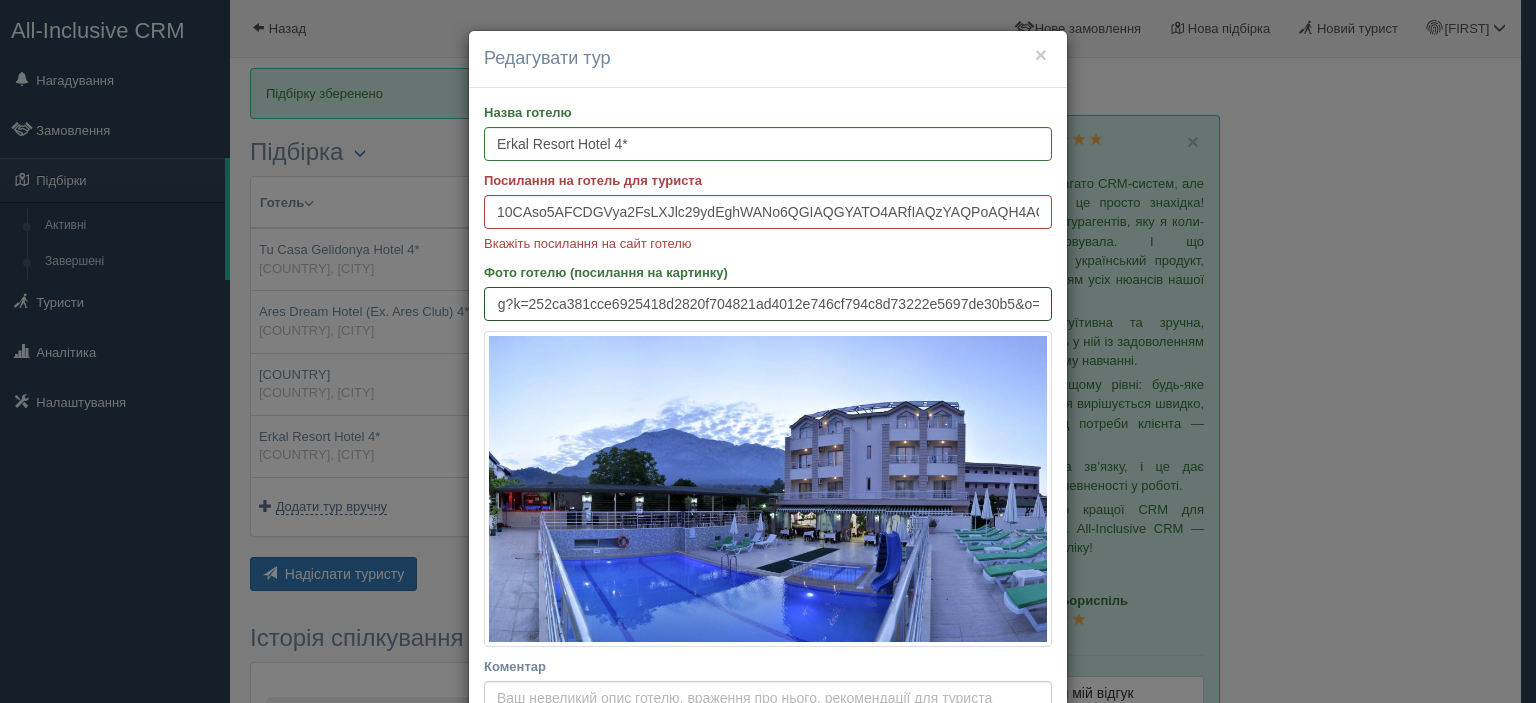scroll, scrollTop: 0, scrollLeft: 0, axis: both 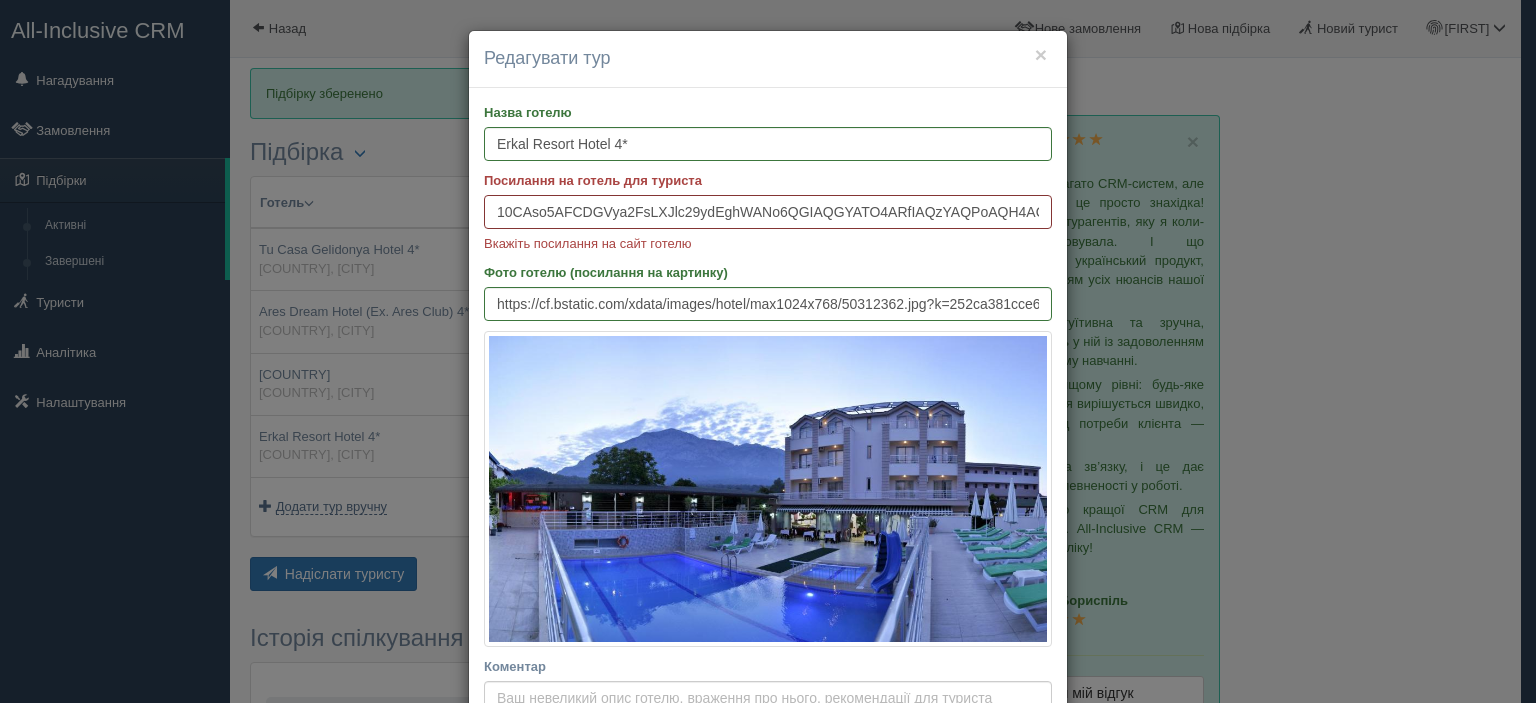 click on "10CAso5AFCDGVya2FsLXJlc29ydEghWANo6QGIAQGYATO4ARfIAQzYAQPoAQH4AQGIAgGoAgG4As3vzcQGwAIB0gIkODE1YWY4ZmQtMTA3YS00NGY0LWFhYjAtNDE0NWQwNTczYzMy2AIB4AIB" at bounding box center [768, 212] 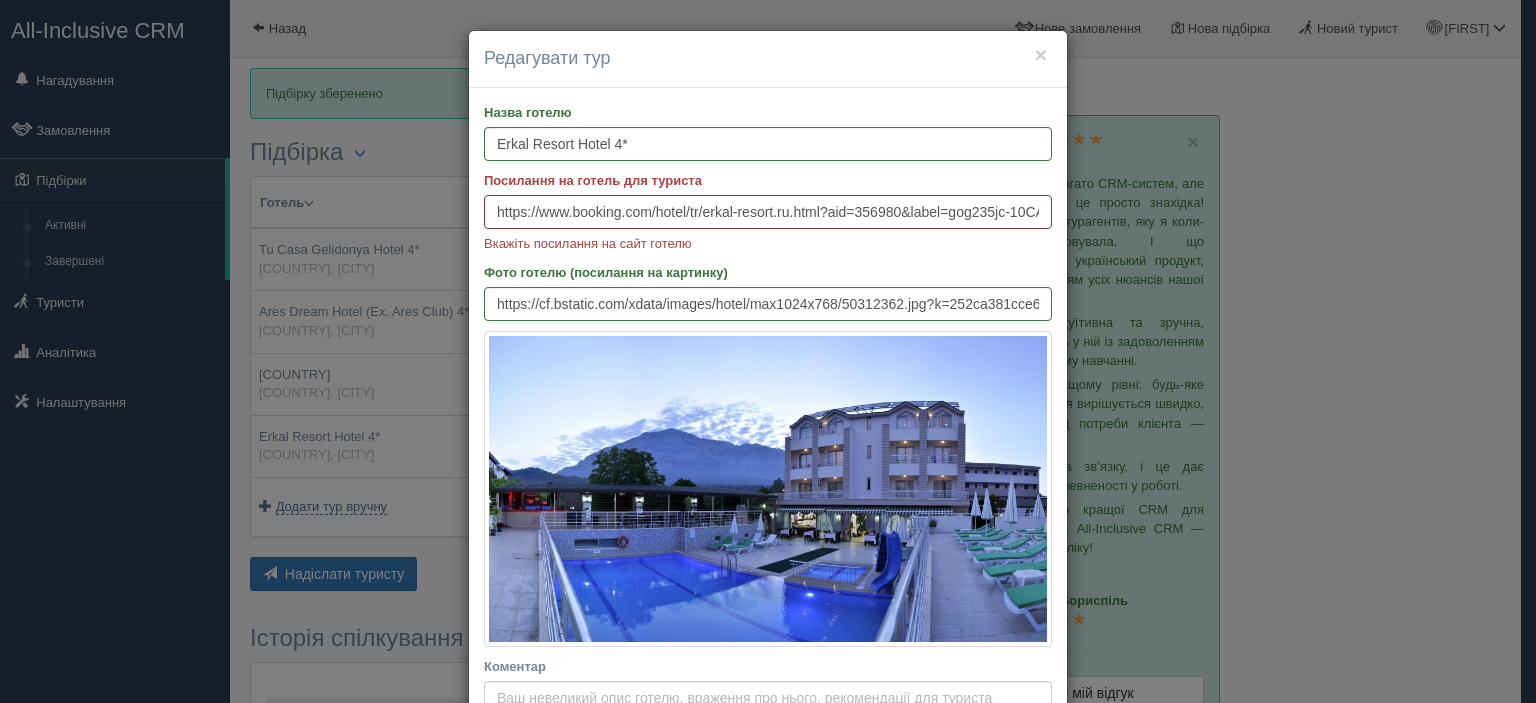 scroll, scrollTop: 0, scrollLeft: 3310, axis: horizontal 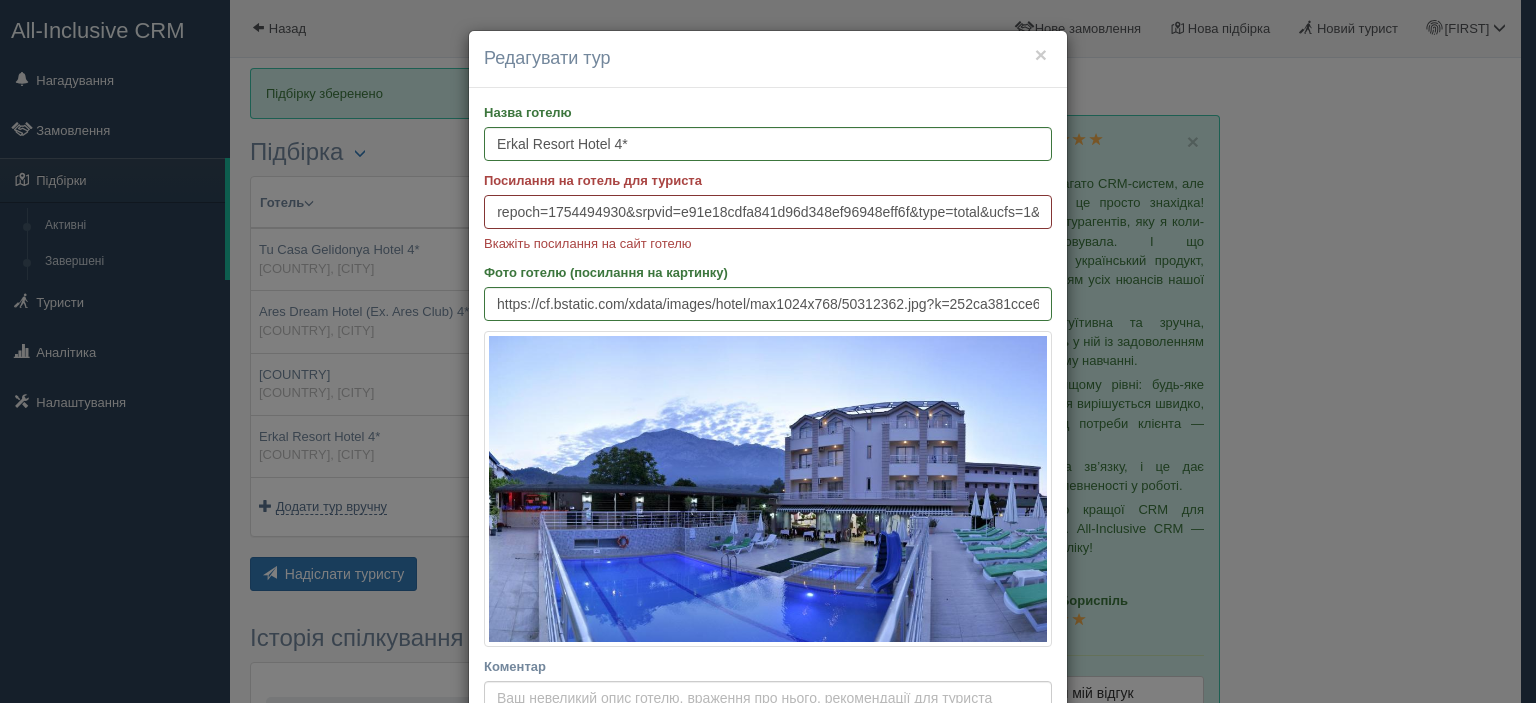 type on "https://www.booking.com/hotel/tr/erkal-resort.ru.html?aid=356980&label=gog235jc-10CAso5AFCDGVya2FsLXJlc29ydEghWANo6QGIAQGYATO4ARfIAQzYAQPoAQH4AQGIAgGoAgG4As3vzcQGwAIB0gIkODE1YWY4ZmQtMTA3YS00NGY0LWFhYjAtNDE0NWQwNTczYzMy2AIB4AIB&sid=341a258f789cf244ee4786ca717215ed&dest_id=-759455&dest_type=city&dist=0&group_adults=2&group_children=0&hapos=1&hpos=1&no_rooms=1&req_adults=2&req_children=0&room1=A%2CA&sb_price_type=total&sr_order=popularity&srepoch=1754494930&srpvid=e91e18cdfa841d96d348ef96948eff6f&type=total&ucfs=1&" 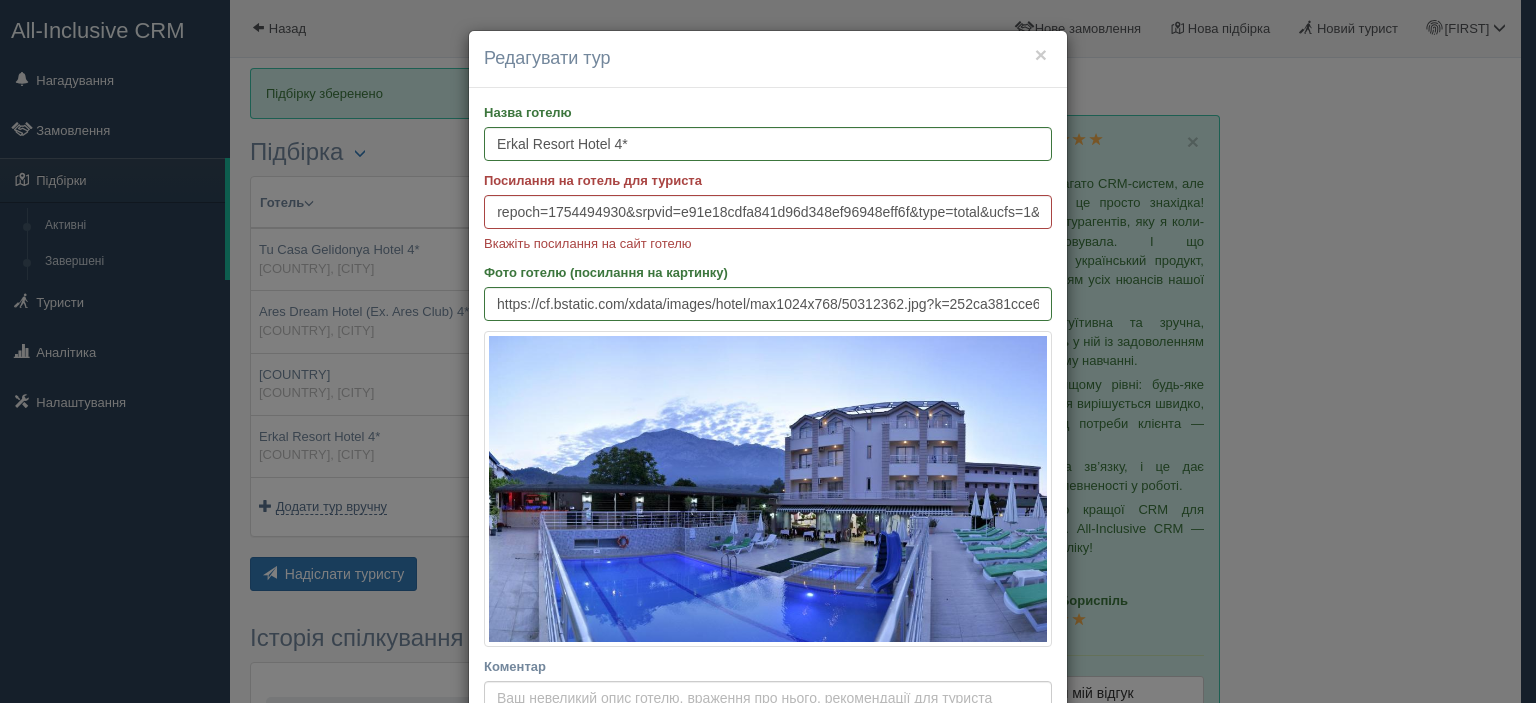 scroll, scrollTop: 0, scrollLeft: 0, axis: both 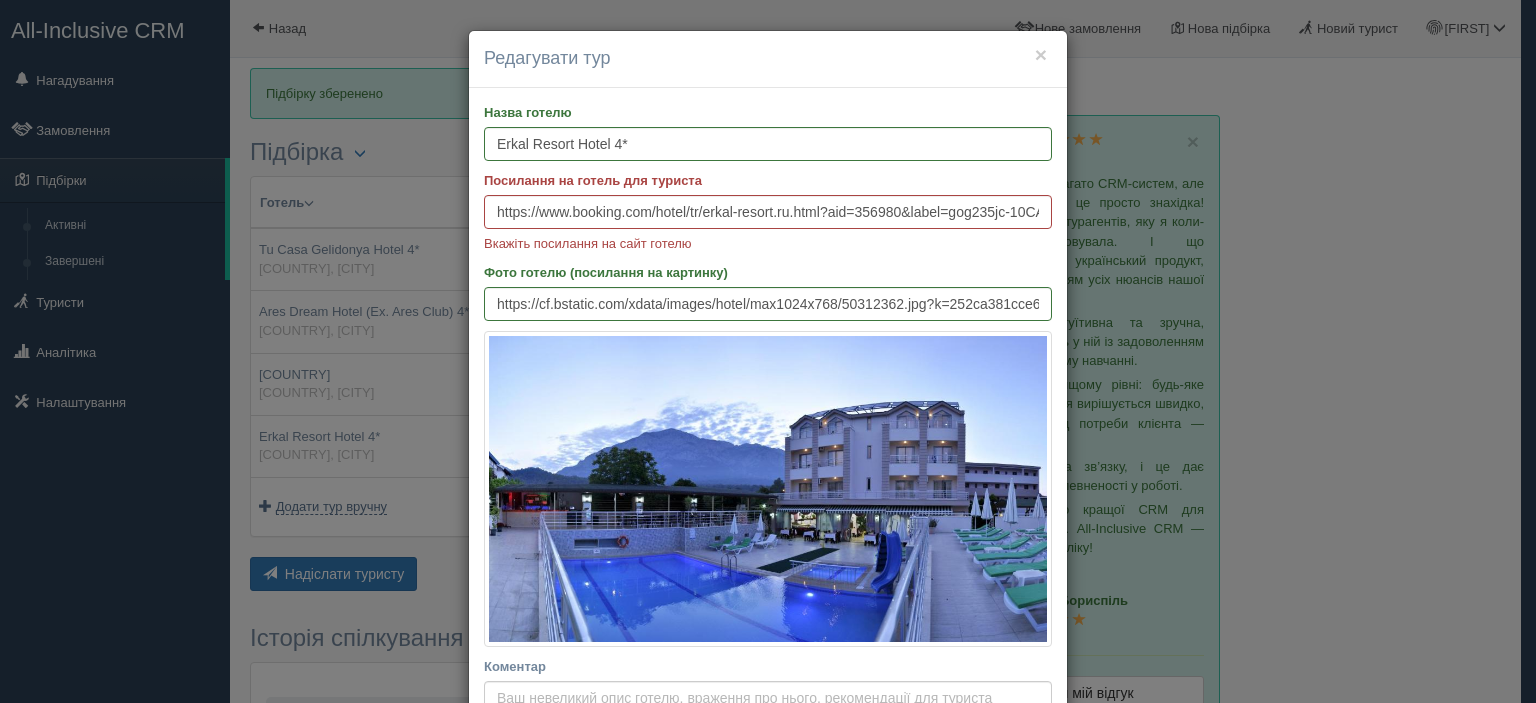 click on "Фото готелю (посилання на картинку)
https://cf.bstatic.com/xdata/images/hotel/max1024x768/50312362.jpg?k=252ca381cce6925418d2820f704821ad4012e746cf794c8d73222e5697de30b5&o=" at bounding box center [768, 292] 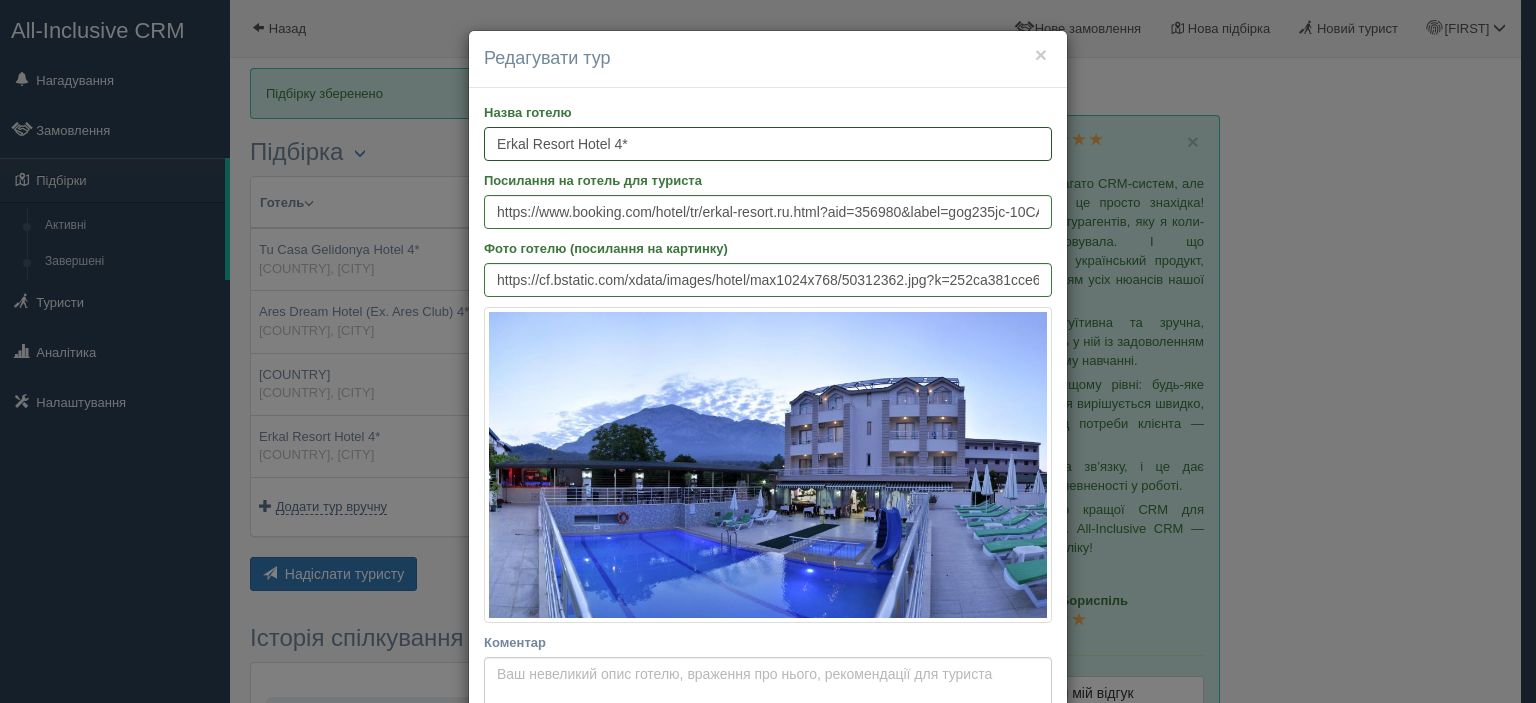 click on "Erkal Resort Hotel 4*" at bounding box center [768, 144] 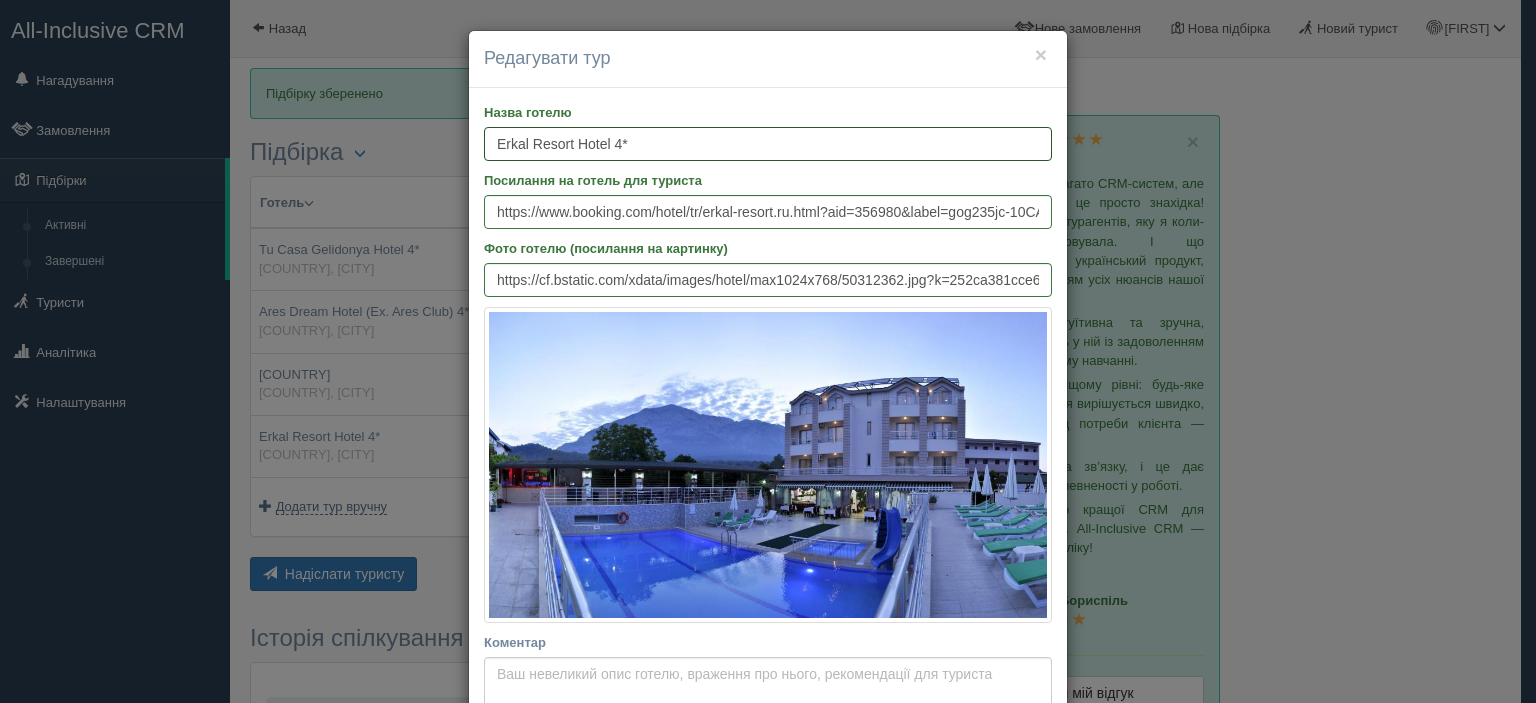 click on "Erkal Resort Hotel 4*" at bounding box center [768, 144] 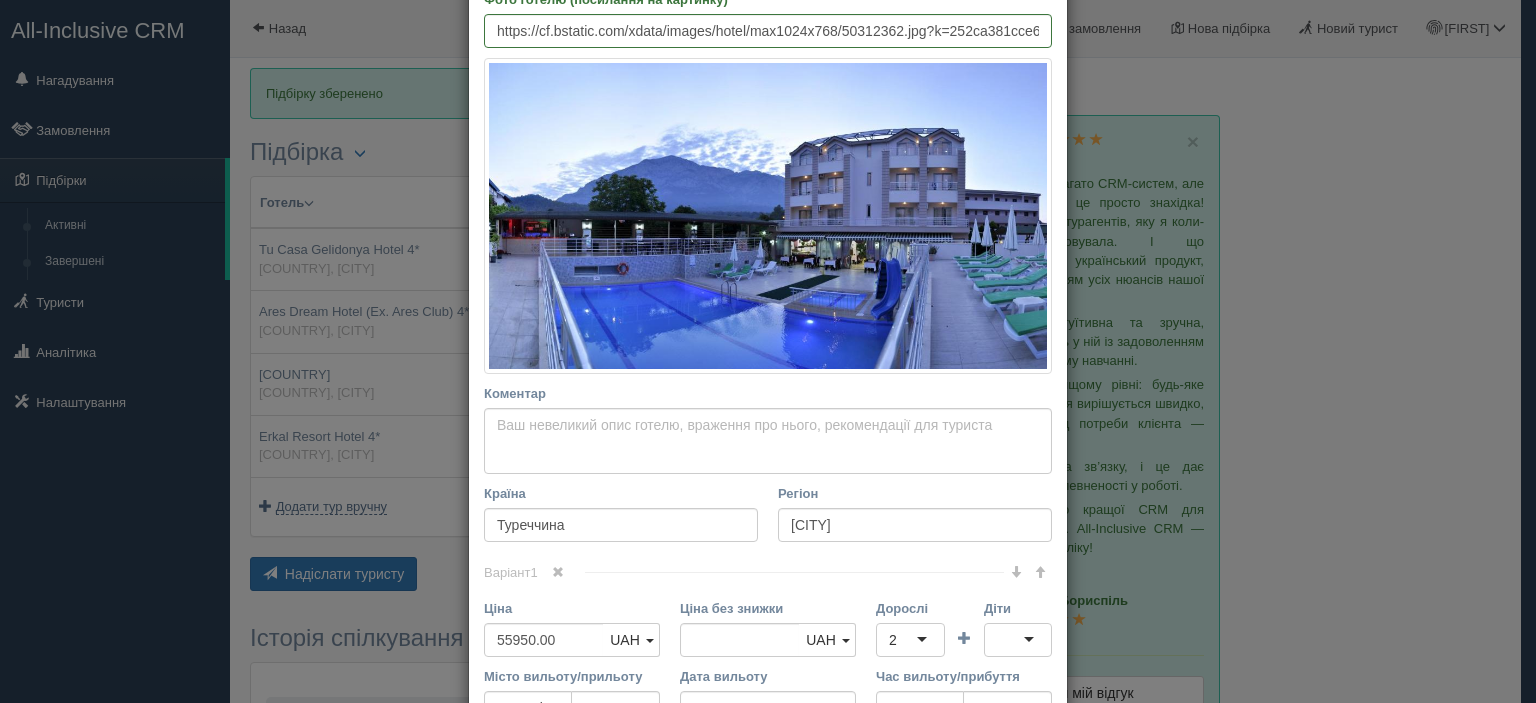 scroll, scrollTop: 263, scrollLeft: 0, axis: vertical 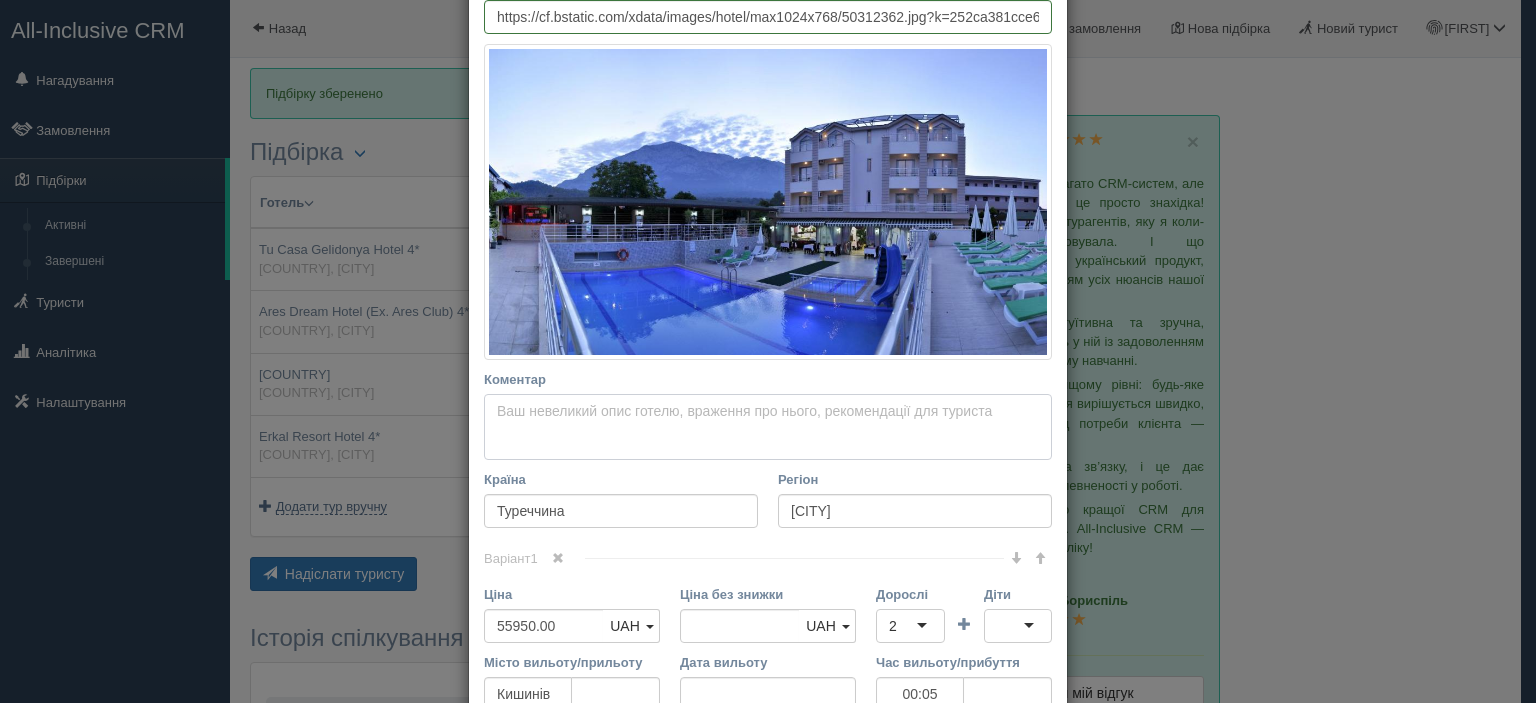 click on "Коментар
Основний опис
Додатковий опис
Закріпити
Збережено
Необхідно вказати назву готелю і країну" at bounding box center (768, 427) 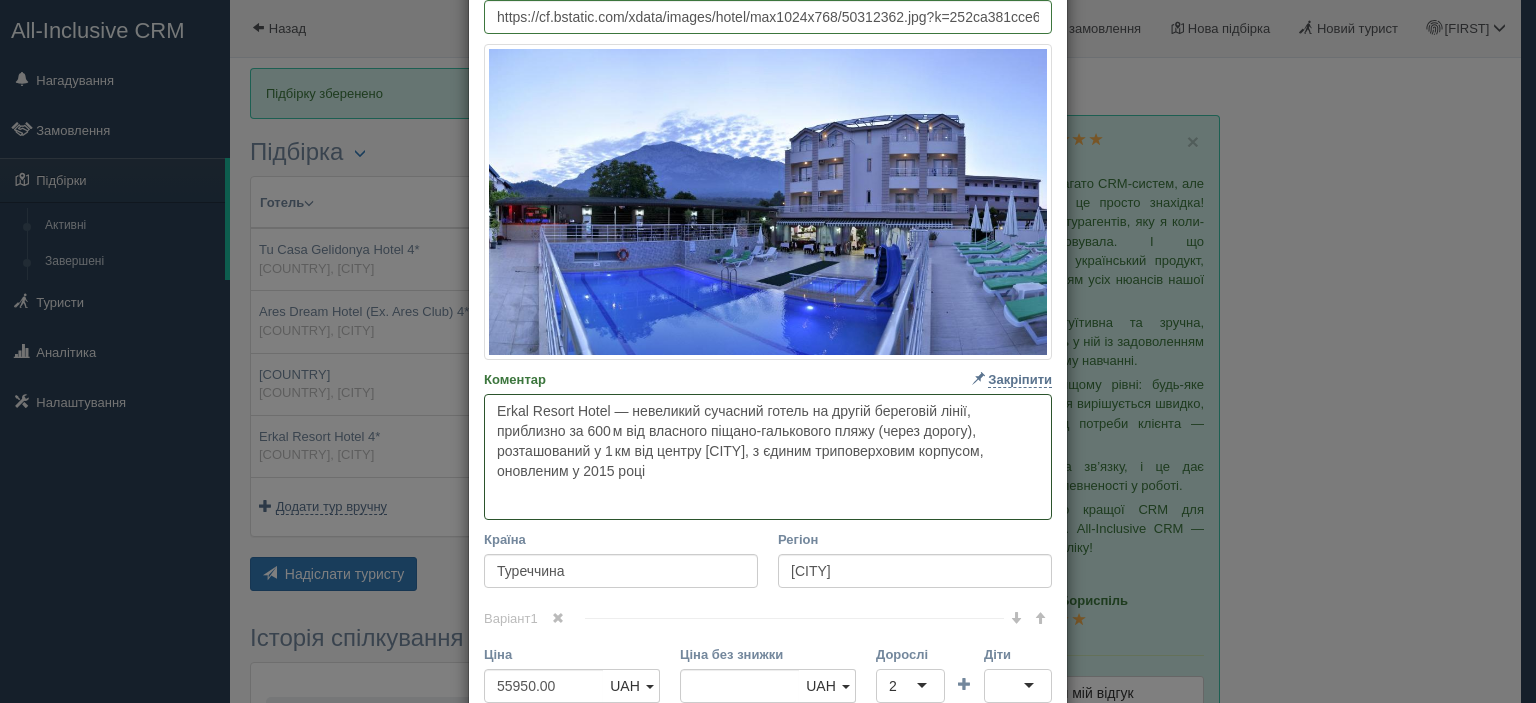 paste on "Пропонує концепцію All Inclusive, відкритий басейн з гіркою та дитячим басейном, фітнес-зал, сауну й хамам, а також номери зі стандартними зручностями — кондиціонером, ТБ, мінібаром та балконом, з видом на гори або сад" 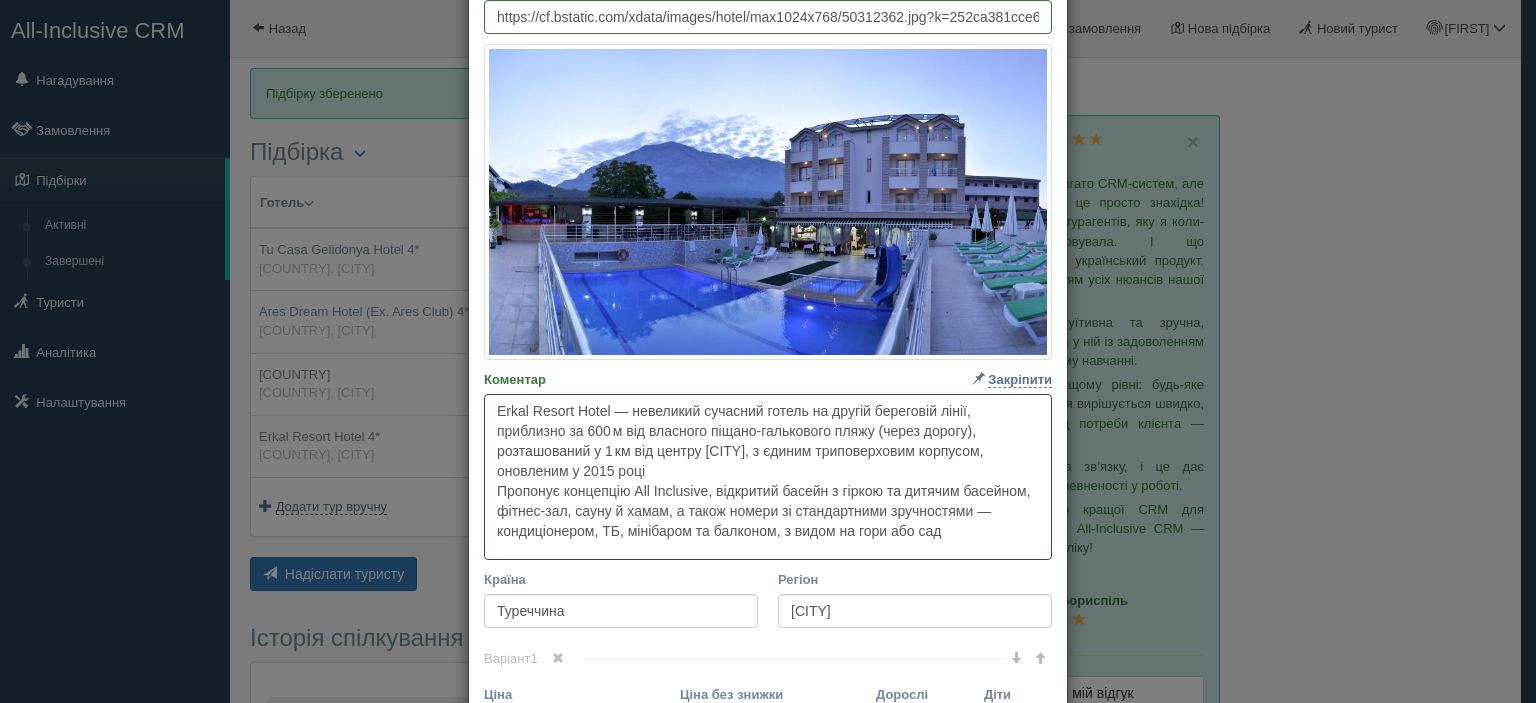 type on "Erkal Resort Hotel — невеликий сучасний готель на другій береговій лінії, приблизно за 600 м від власного піщано-галькового пляжу (через дорогу), розташований у 1 км від центру [CITY], з єдиним триповерховим корпусом, оновленим у 2015 році
Пропонує концепцію All Inclusive, відкритий басейн з гіркою та дитячим басейном, фітнес-зал, сауну й хамам, а також номери зі стандартними зручностями — кондиціонером, ТБ, мінібаром та балконом, з видом на гори або сад" 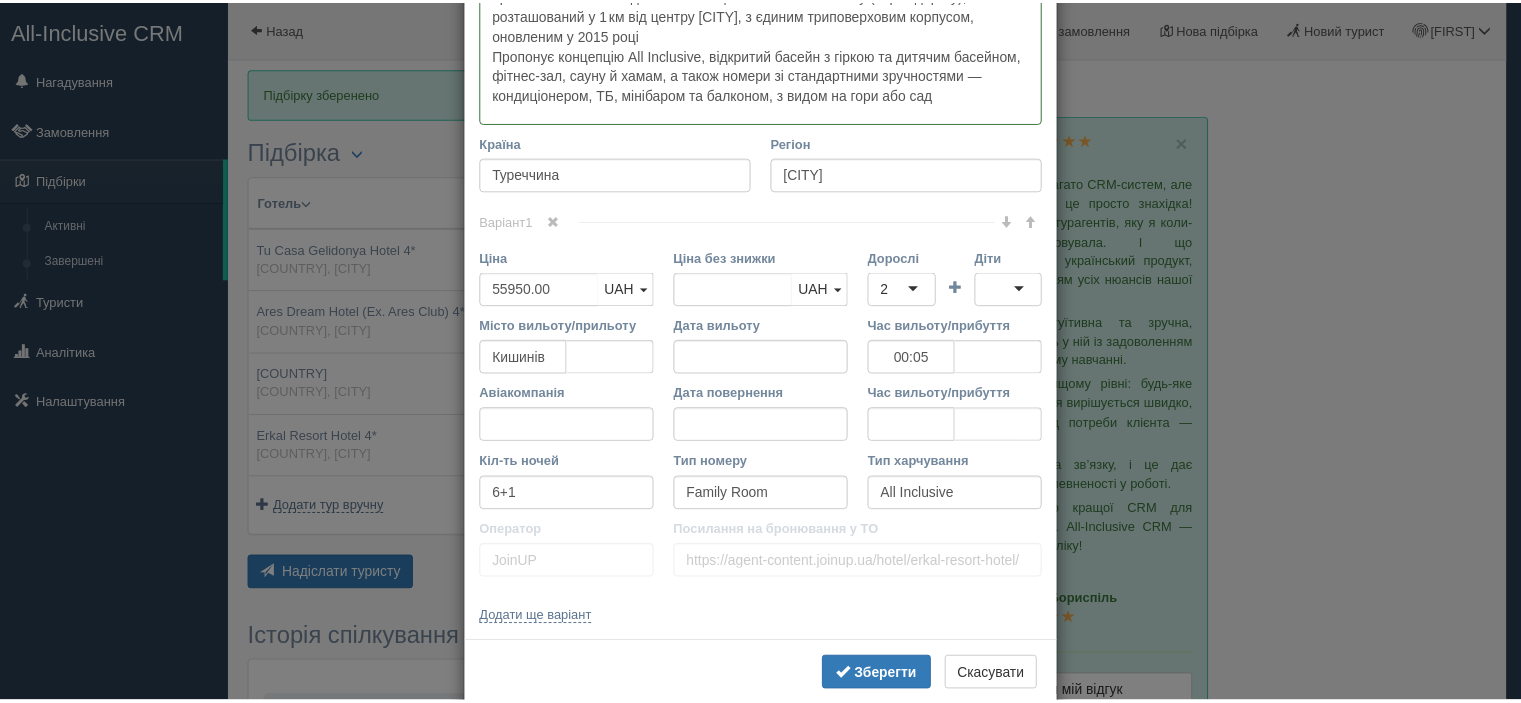 scroll, scrollTop: 737, scrollLeft: 0, axis: vertical 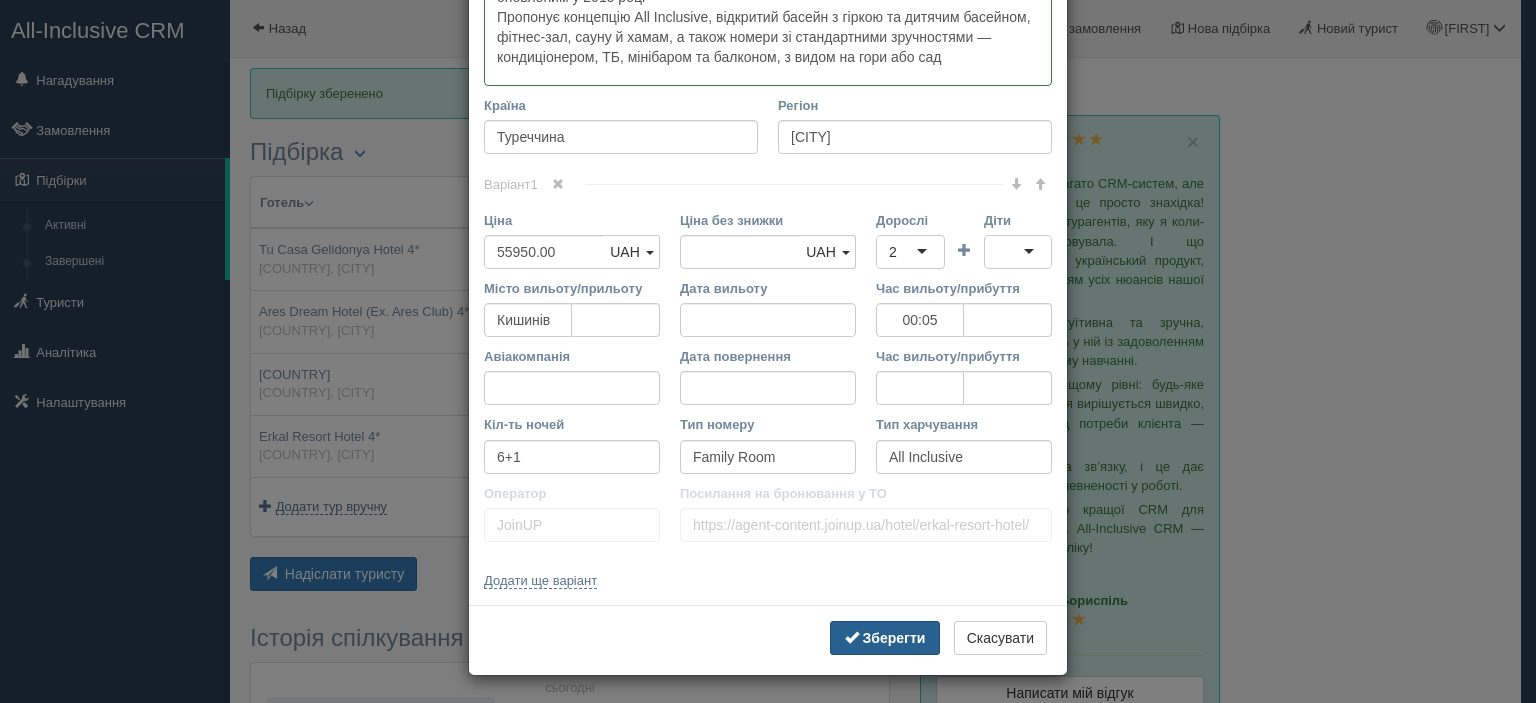 click on "Зберегти" at bounding box center (885, 638) 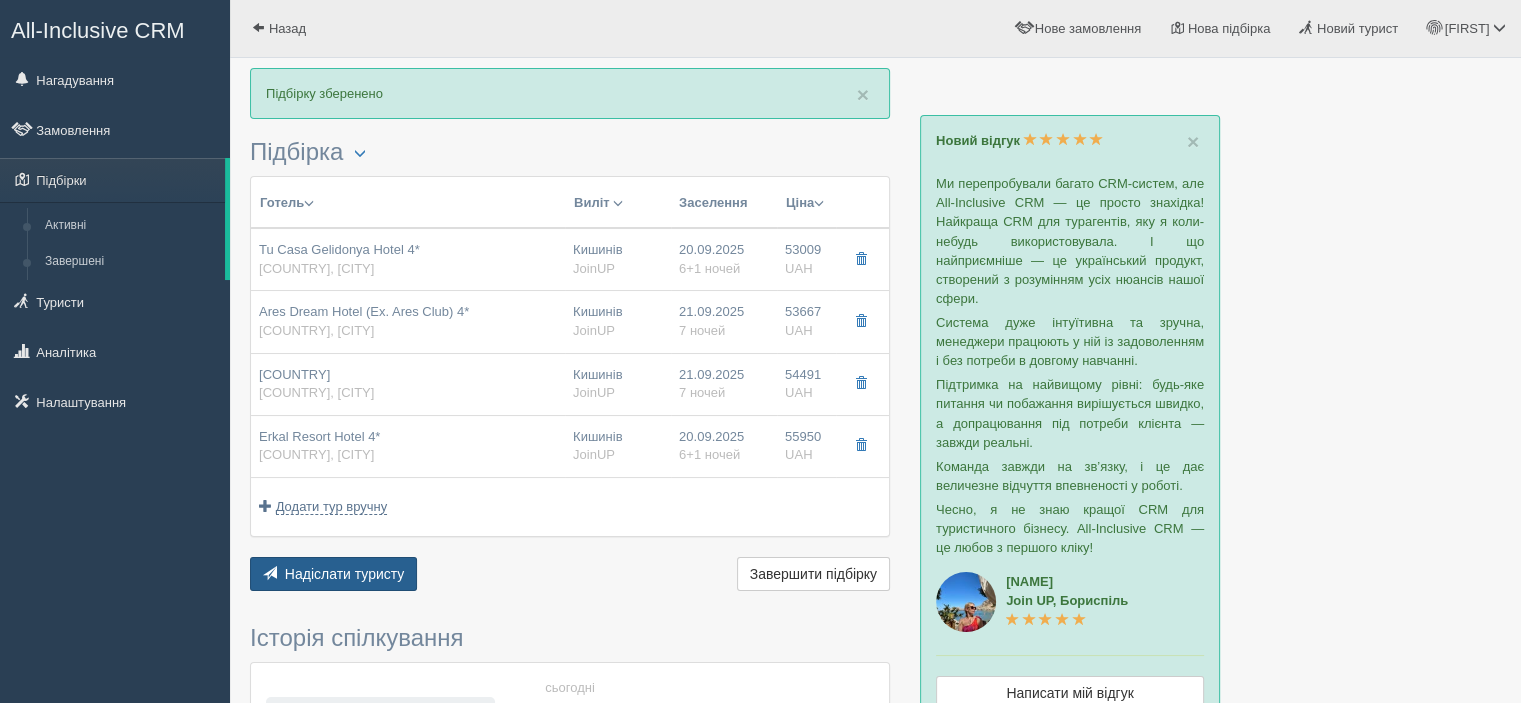 click on "Надіслати туристу
Надіслати" at bounding box center [333, 574] 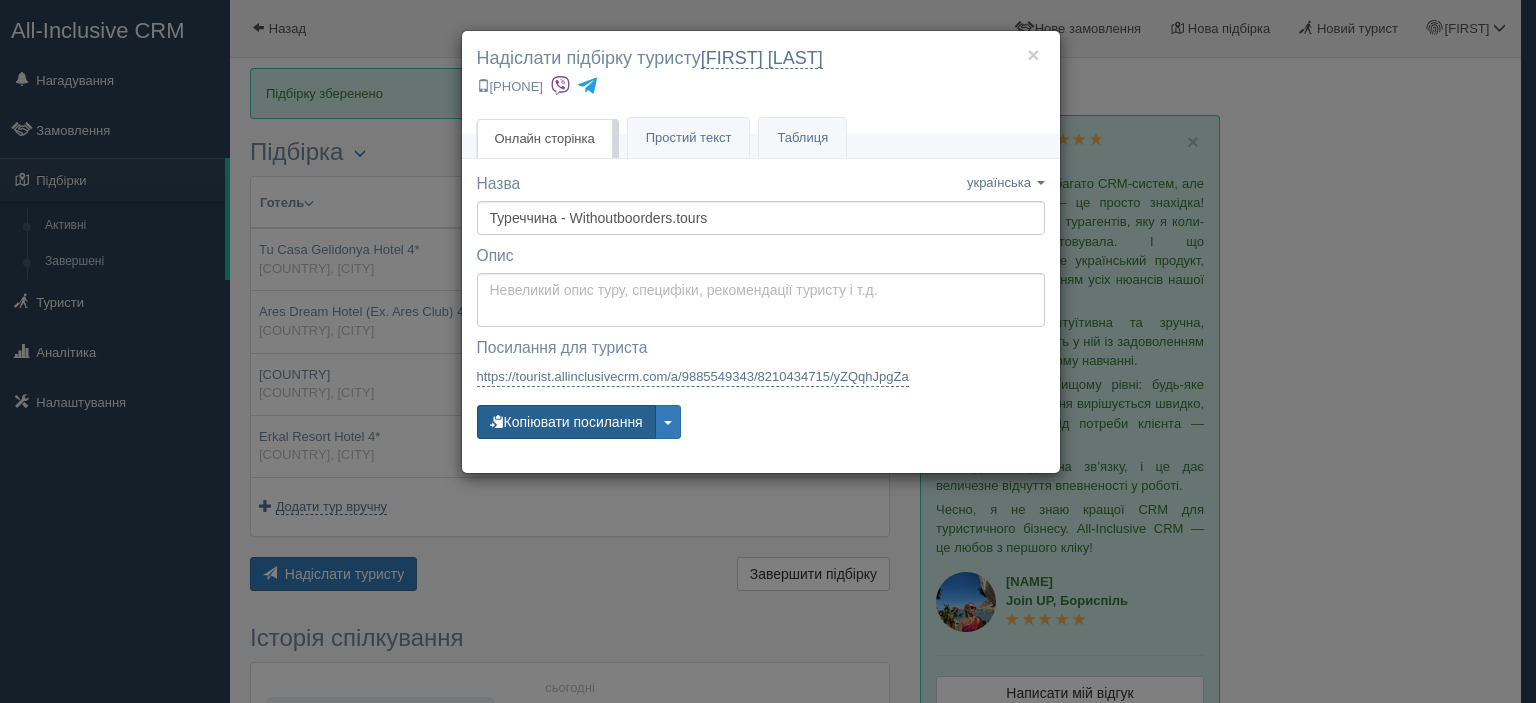 click on "Копіювати посилання" at bounding box center (566, 422) 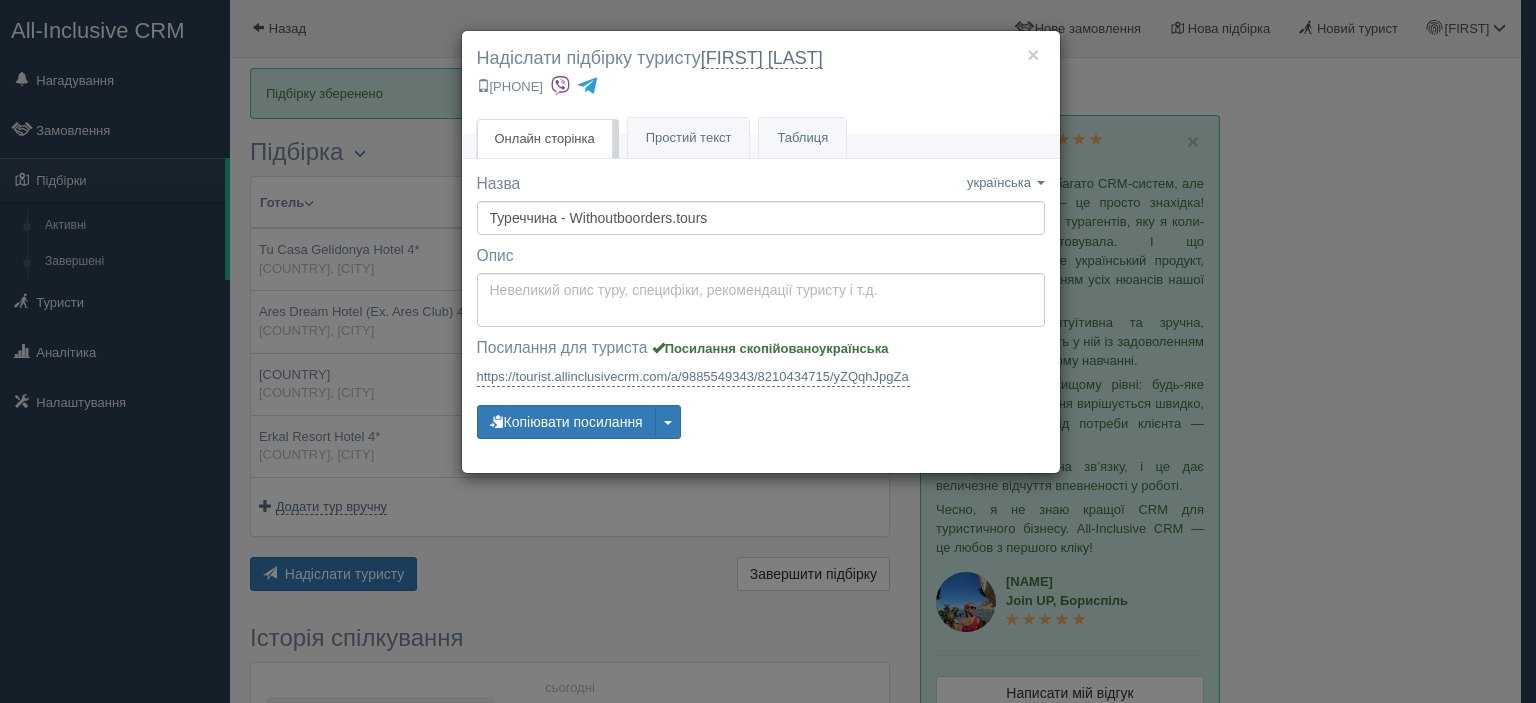 click on "×
Надіслати підбірку туристу  [FIRST] [LAST]
&nbsp;
[PHONE]
Онлайн сторінка
Онлайн
Простий текст" at bounding box center [768, 351] 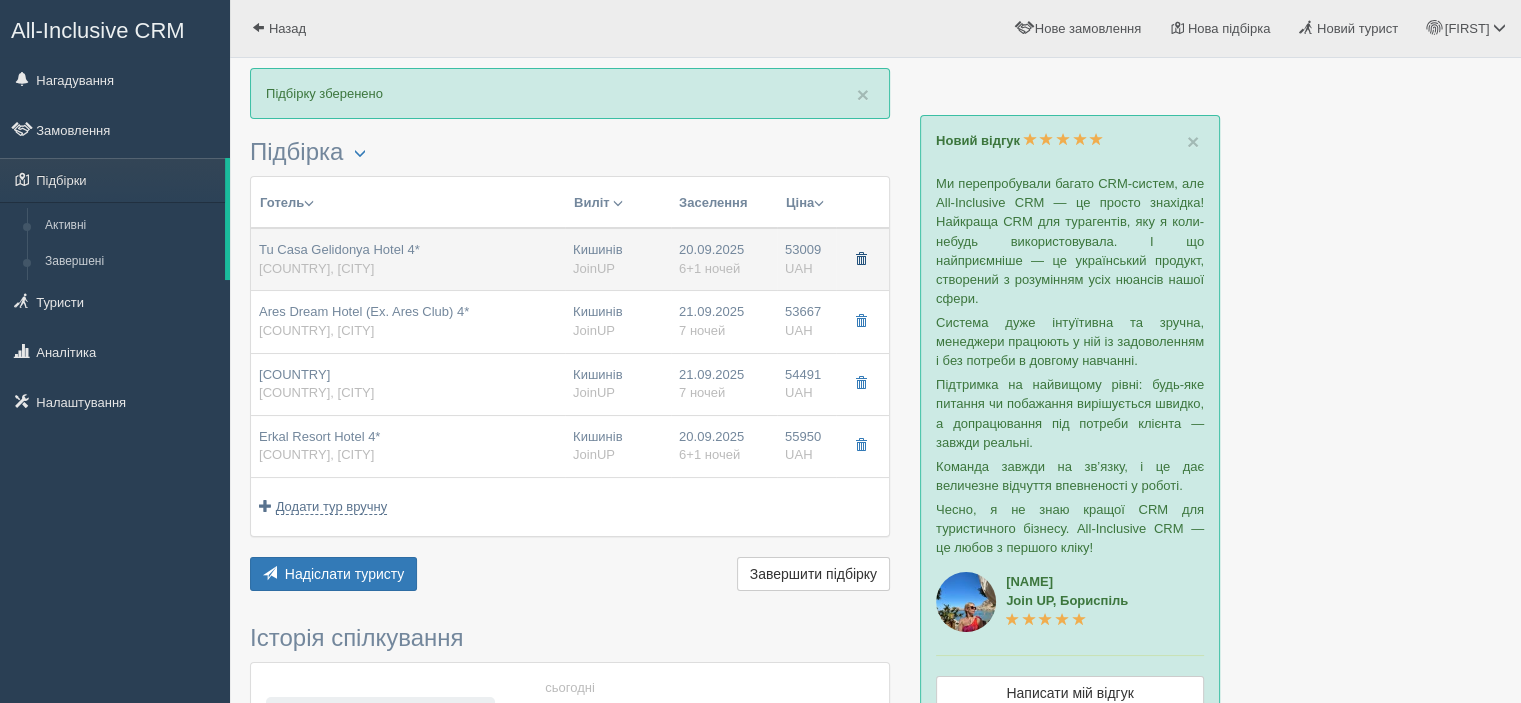 click at bounding box center (861, 259) 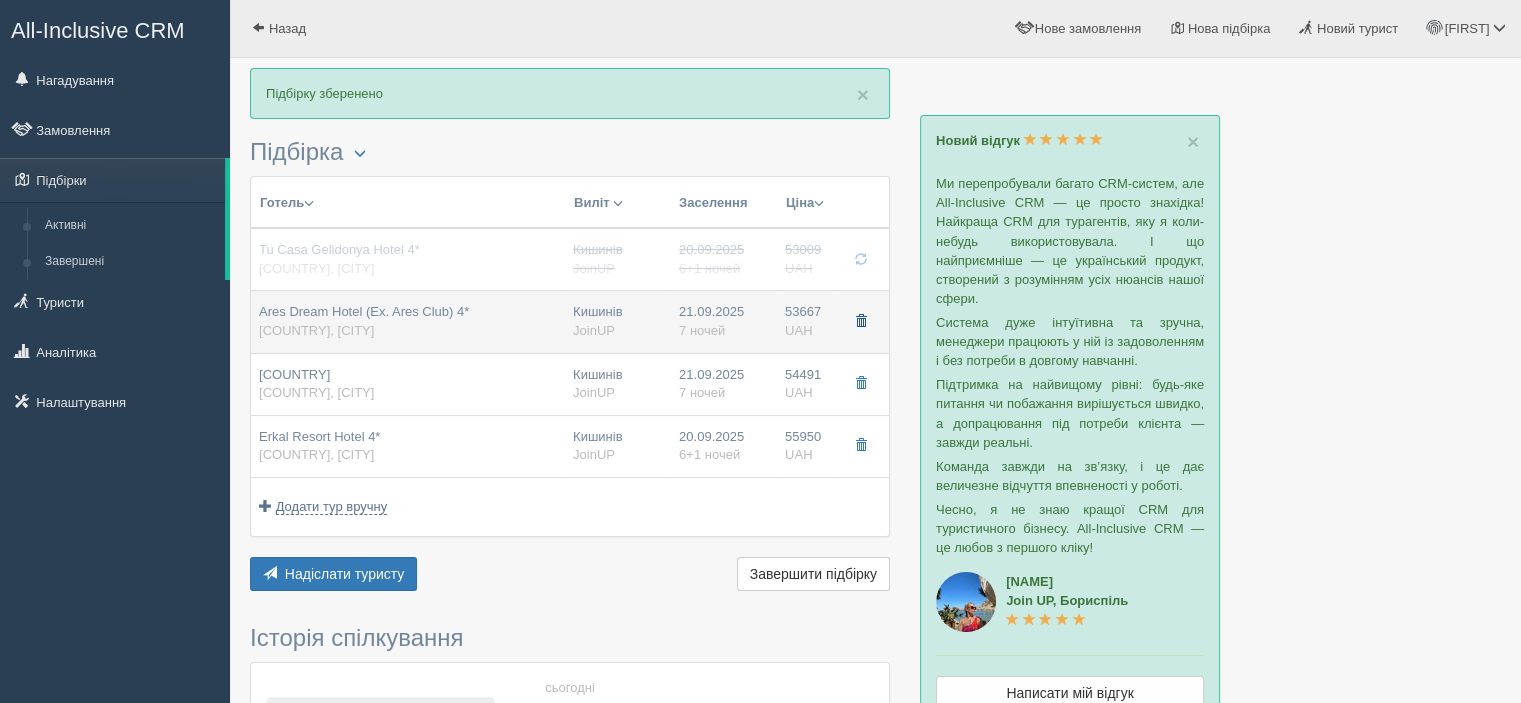 click at bounding box center [861, 321] 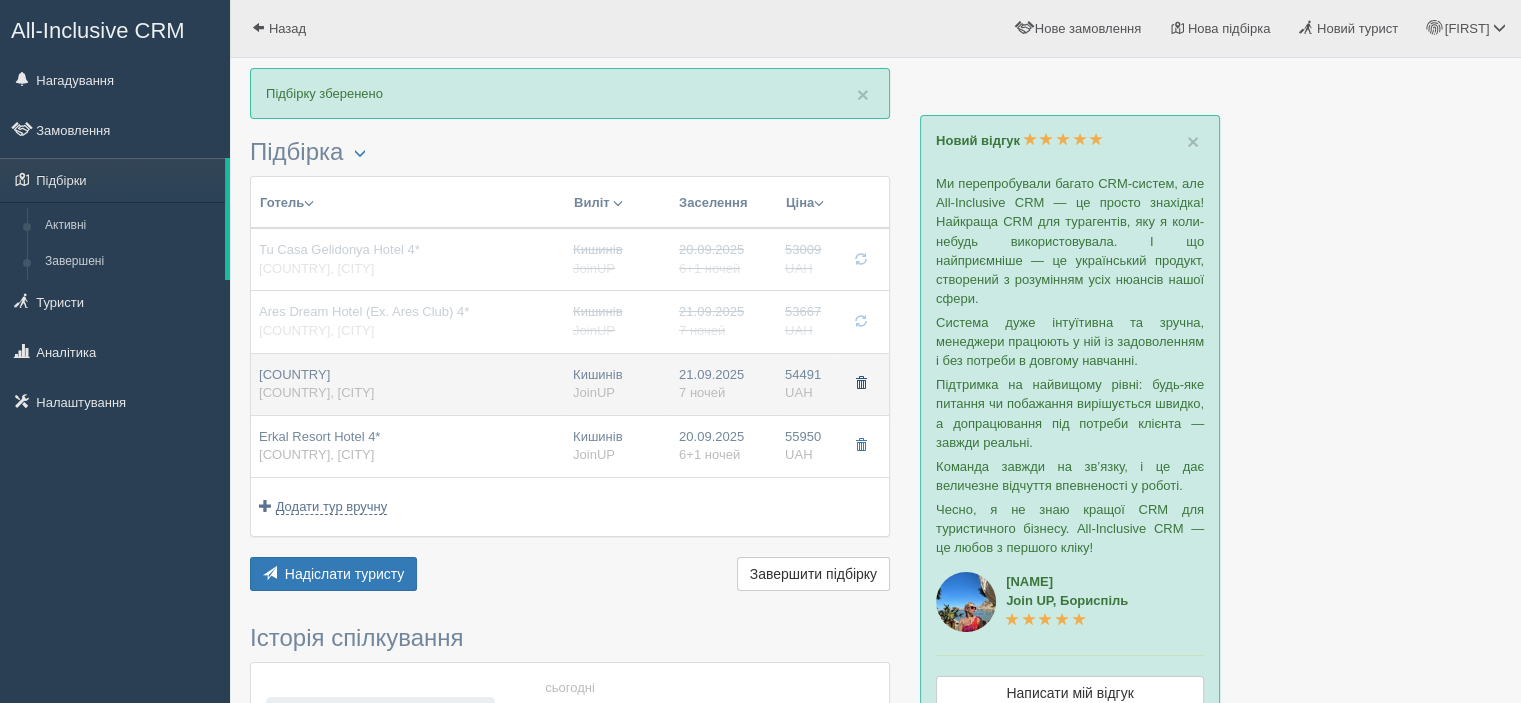 click at bounding box center [861, 383] 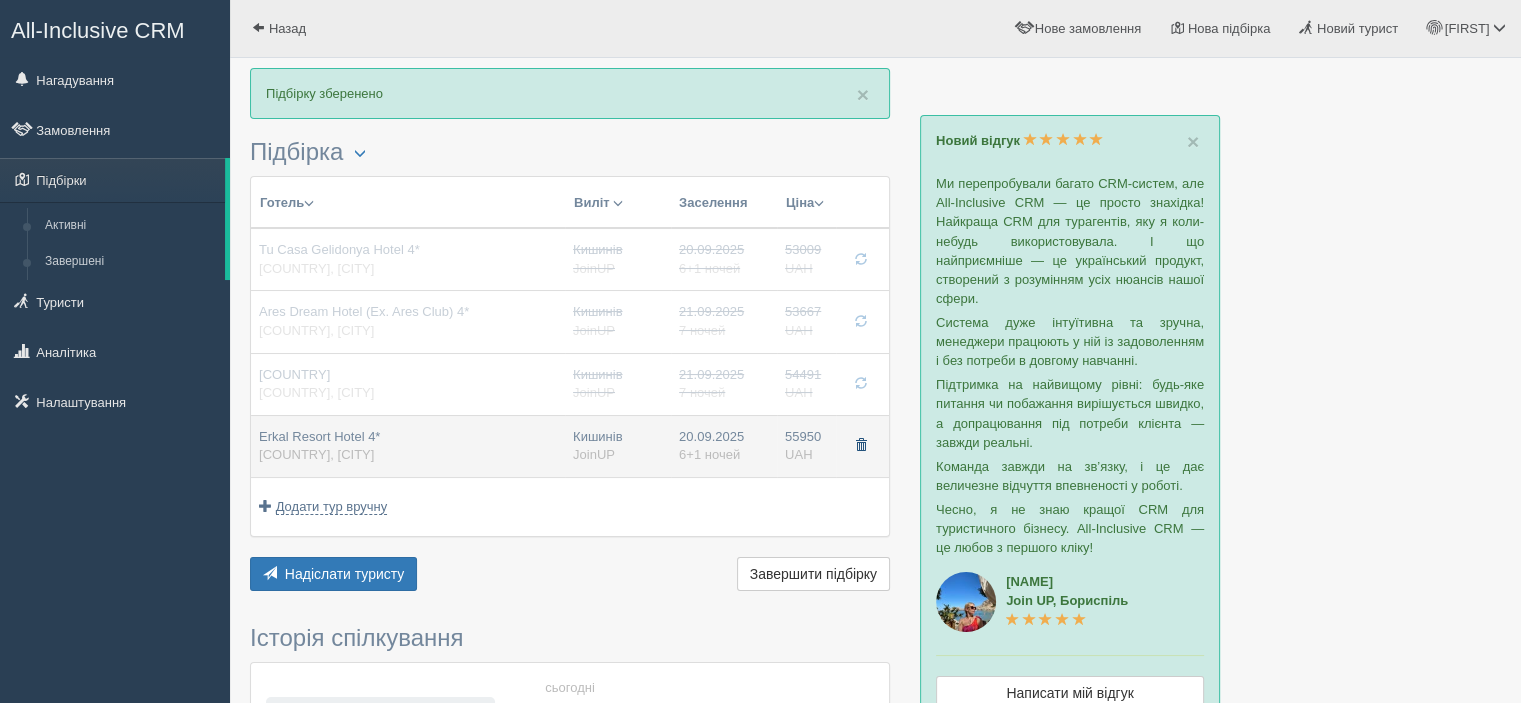 click at bounding box center [861, 446] 